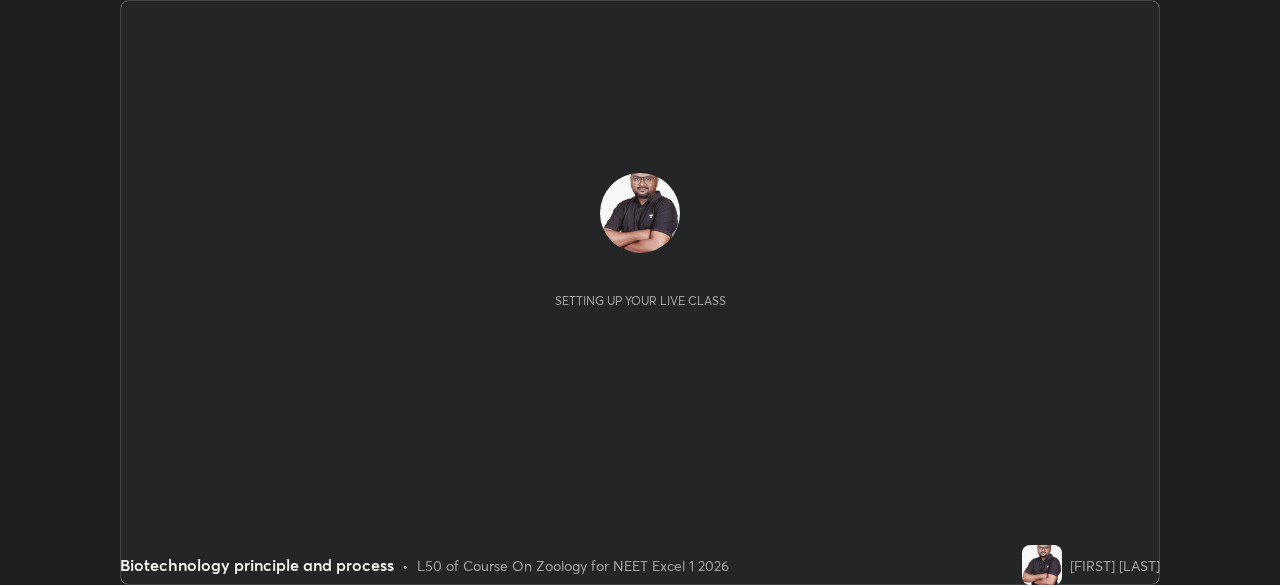 scroll, scrollTop: 0, scrollLeft: 0, axis: both 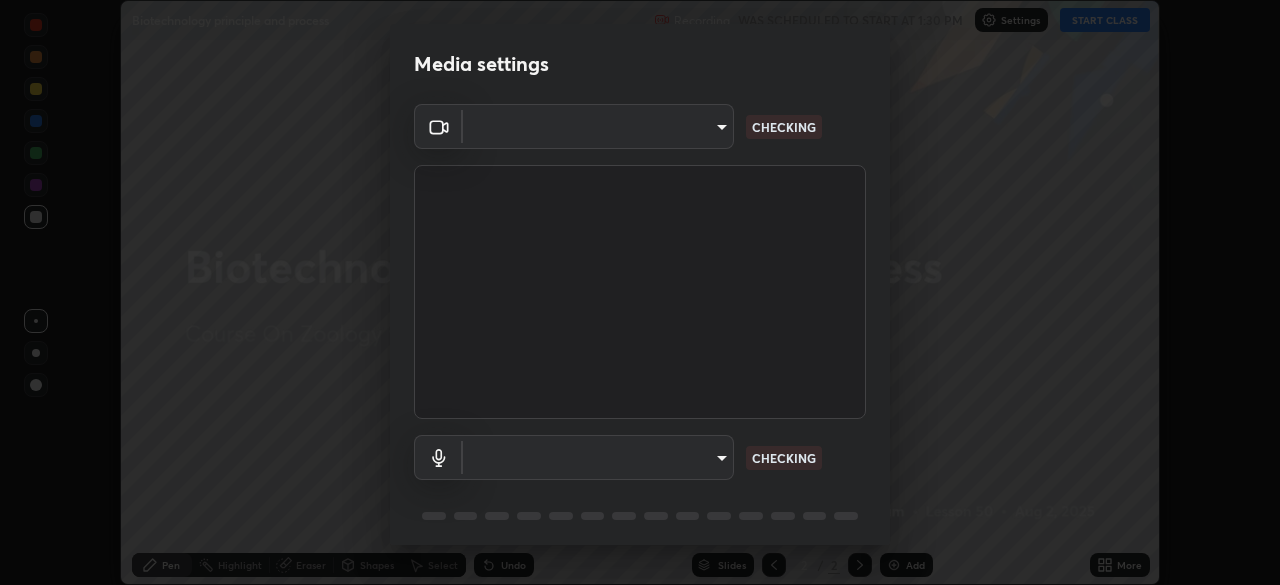 type on "f7a3972b1aa4ccc2bb278f1e0e3147348a18408e8ce32c2dd239d99c5c07823a" 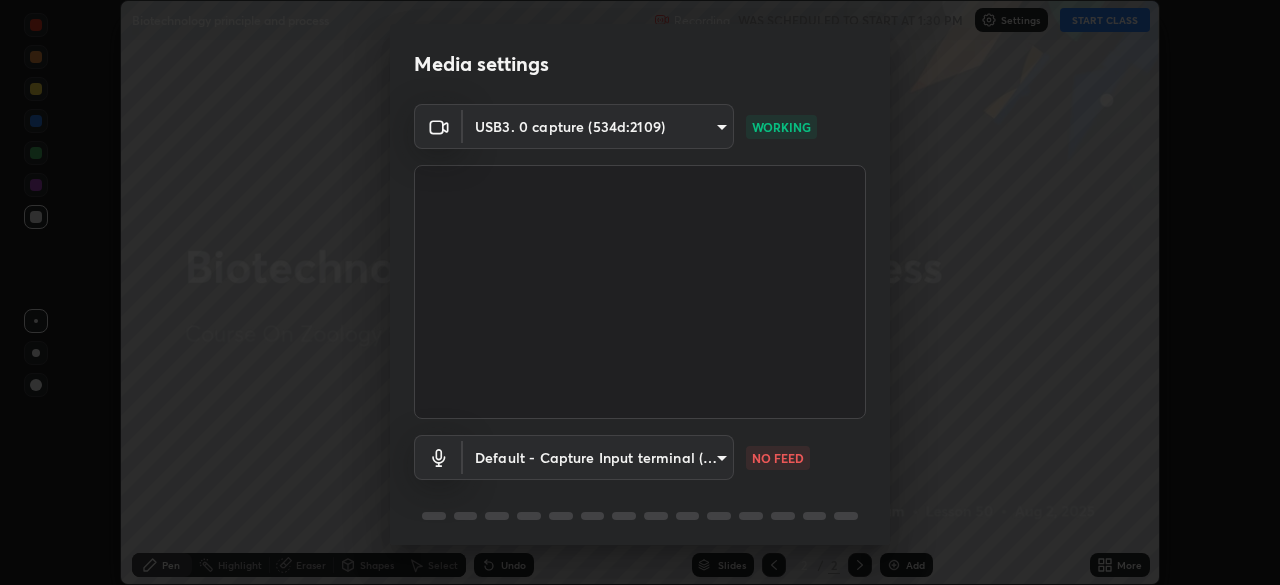 click on "Erase all Biotechnology principle and process Recording WAS SCHEDULED TO START AT  1:30 PM Settings START CLASS Setting up your live class Biotechnology principle and process • L50 of Course On Zoology for NEET Excel 1 2026 [PERSON] Pen Highlight Eraser Shapes Select Undo Slides 2 / 2 Add More No doubts shared Encourage your learners to ask a doubt for better clarity Report an issue Reason for reporting Buffering Chat not working Audio - Video sync issue Educator video quality low ​ Attach an image Report Media settings USB3. 0 capture (534d:2109) f7a3972b1aa4ccc2dd239d99c5c07823a WORKING Default - Capture Input terminal (Digital Array MIC) default NO FEED 1 / 5 Next" at bounding box center (640, 292) 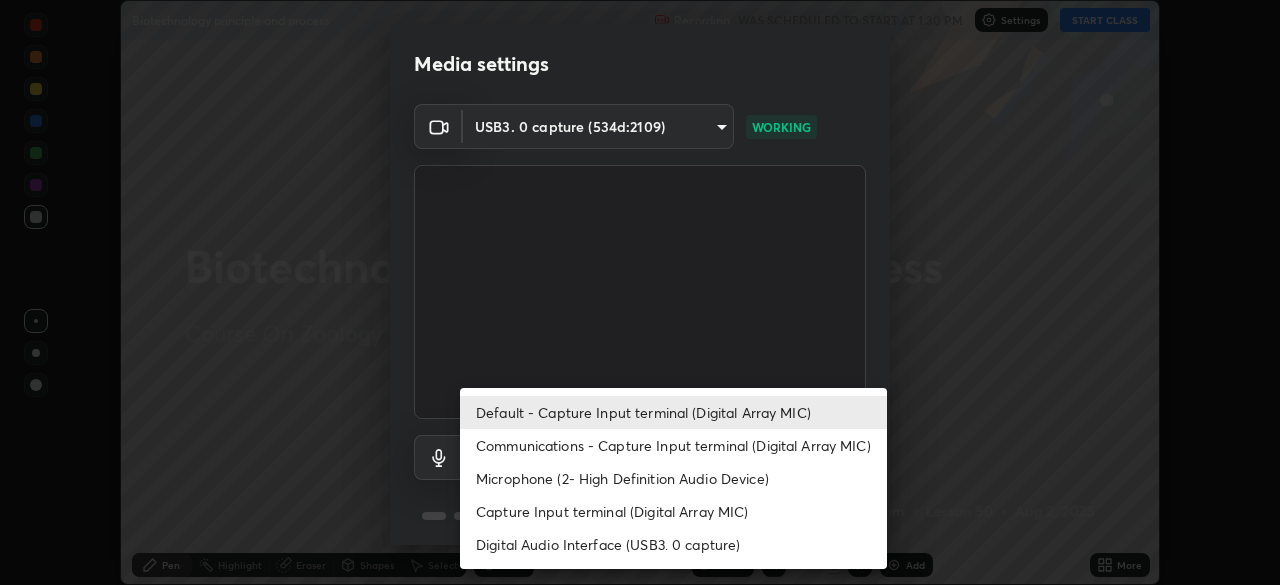 click on "Default - Capture Input terminal (Digital Array MIC)" at bounding box center [673, 412] 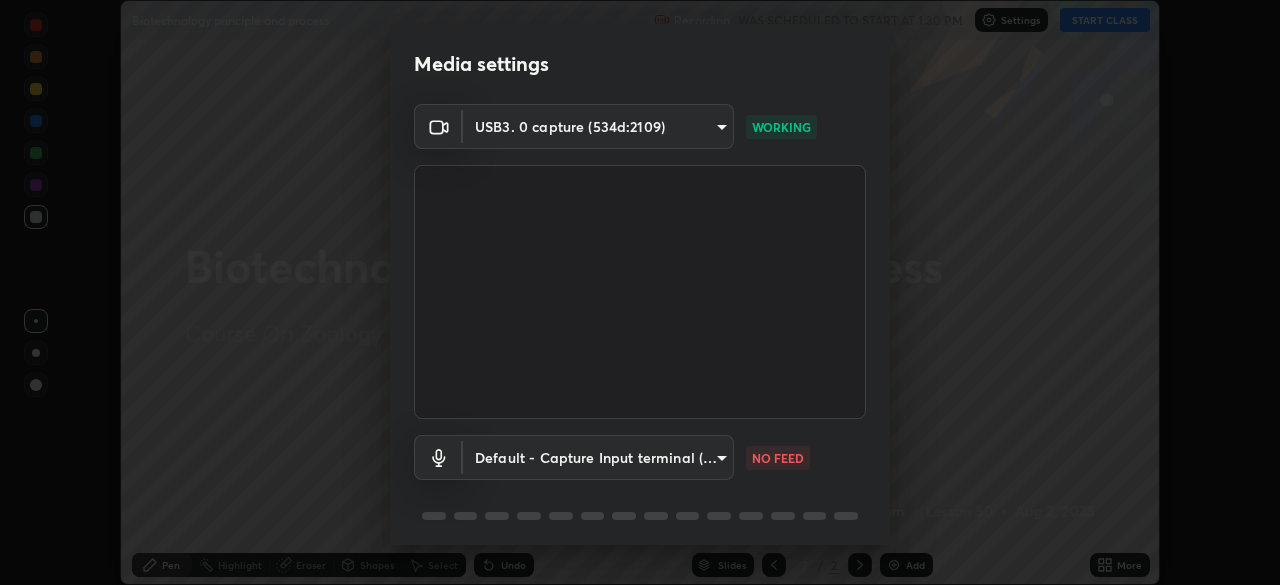 click on "Erase all Biotechnology principle and process Recording WAS SCHEDULED TO START AT  1:30 PM Settings START CLASS Setting up your live class Biotechnology principle and process • L50 of Course On Zoology for NEET Excel 1 2026 [PERSON] Pen Highlight Eraser Shapes Select Undo Slides 2 / 2 Add More No doubts shared Encourage your learners to ask a doubt for better clarity Report an issue Reason for reporting Buffering Chat not working Audio - Video sync issue Educator video quality low ​ Attach an image Report Media settings USB3. 0 capture (534d:2109) f7a3972b1aa4ccc2dd239d99c5c07823a WORKING Default - Capture Input terminal (Digital Array MIC) default NO FEED 1 / 5 Next" at bounding box center (640, 292) 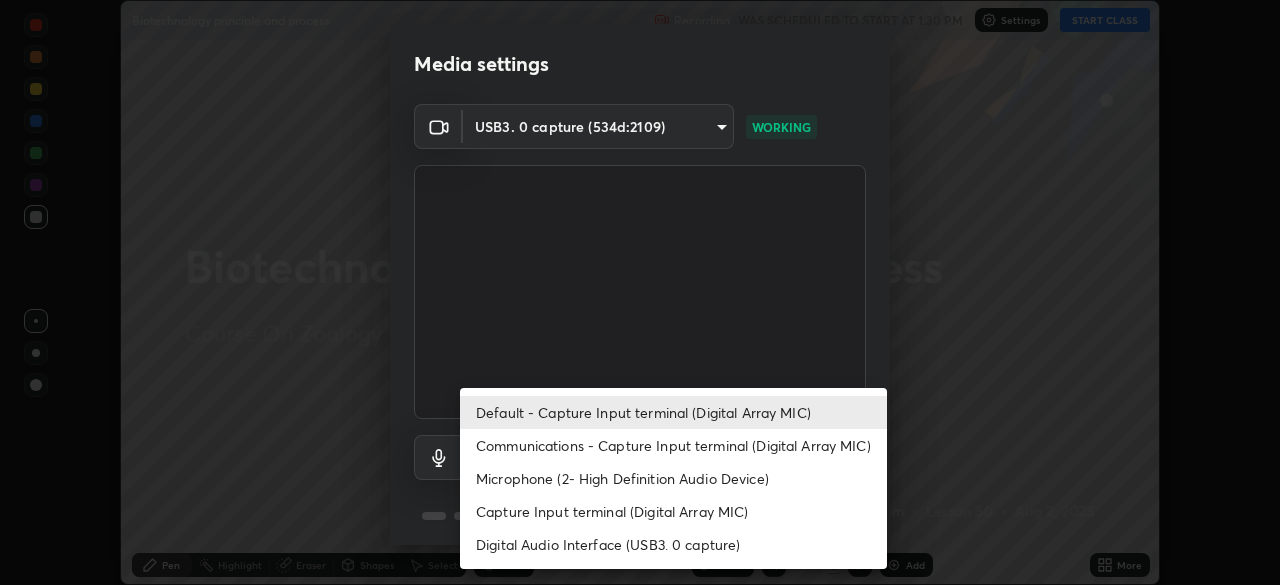 click on "Default - Capture Input terminal (Digital Array MIC)" at bounding box center (673, 412) 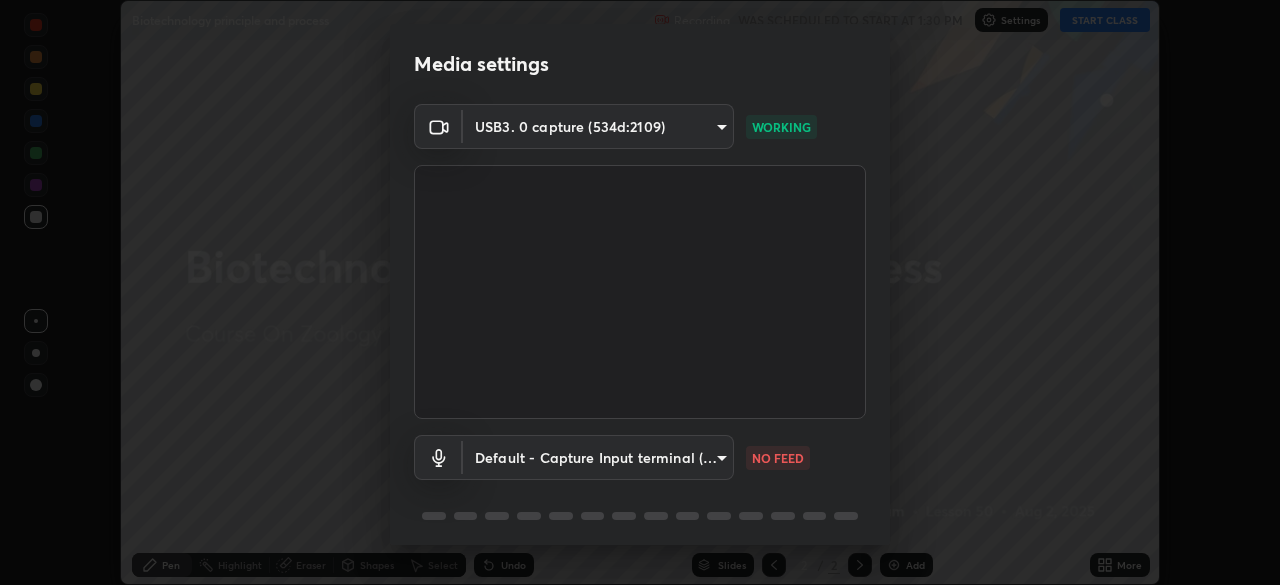 click on "Erase all Biotechnology principle and process Recording WAS SCHEDULED TO START AT  1:30 PM Settings START CLASS Setting up your live class Biotechnology principle and process • L50 of Course On Zoology for NEET Excel 1 2026 [PERSON] Pen Highlight Eraser Shapes Select Undo Slides 2 / 2 Add More No doubts shared Encourage your learners to ask a doubt for better clarity Report an issue Reason for reporting Buffering Chat not working Audio - Video sync issue Educator video quality low ​ Attach an image Report Media settings USB3. 0 capture (534d:2109) f7a3972b1aa4ccc2dd239d99c5c07823a WORKING Default - Capture Input terminal (Digital Array MIC) default NO FEED 1 / 5 Next" at bounding box center (640, 292) 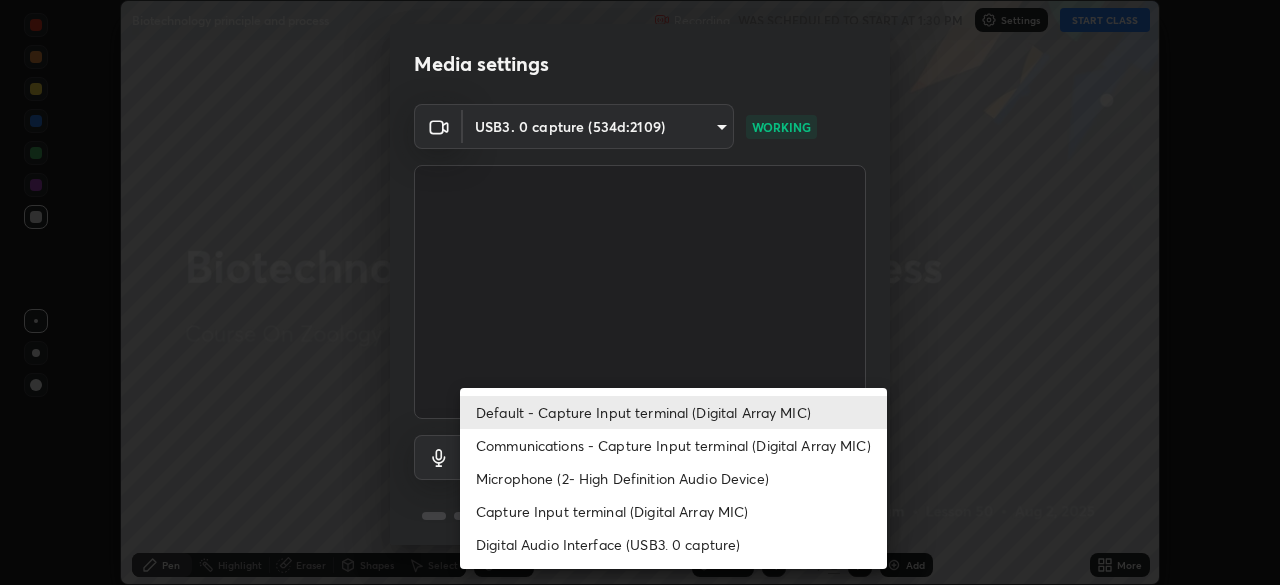 click on "Communications - Capture Input terminal (Digital Array MIC)" at bounding box center (673, 445) 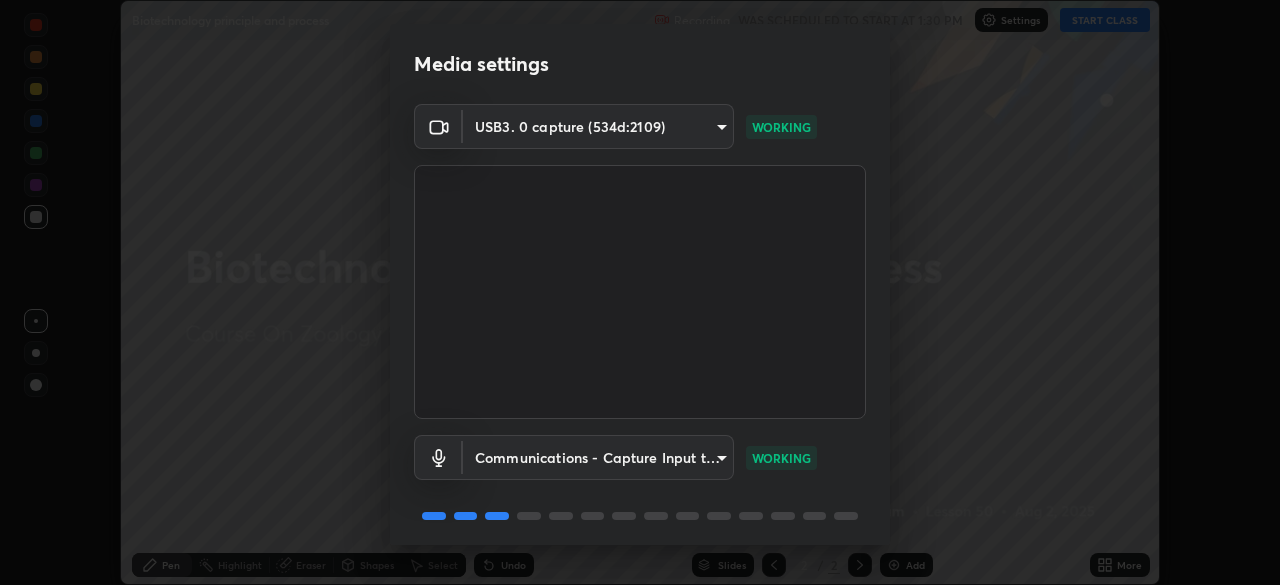 scroll, scrollTop: 71, scrollLeft: 0, axis: vertical 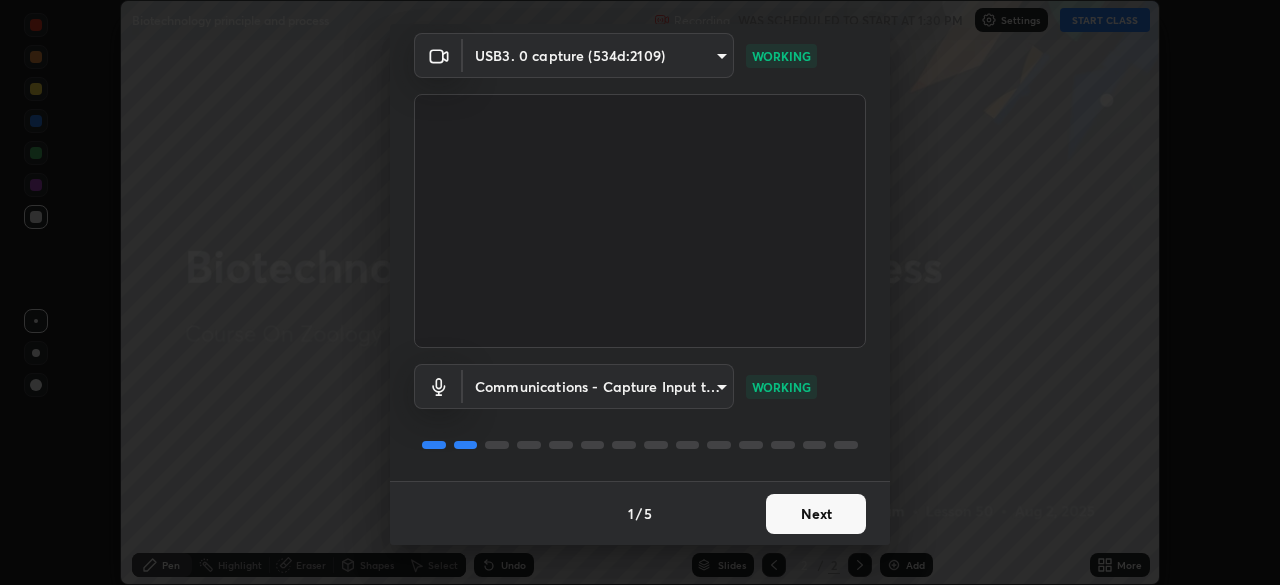 click on "Next" at bounding box center (816, 514) 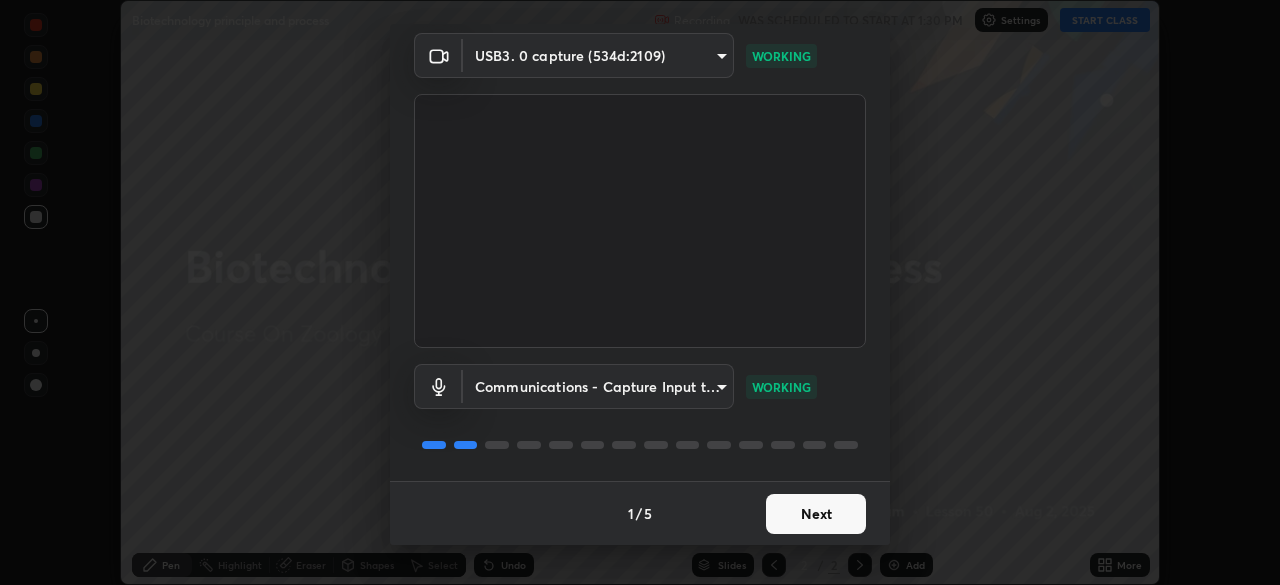 scroll, scrollTop: 0, scrollLeft: 0, axis: both 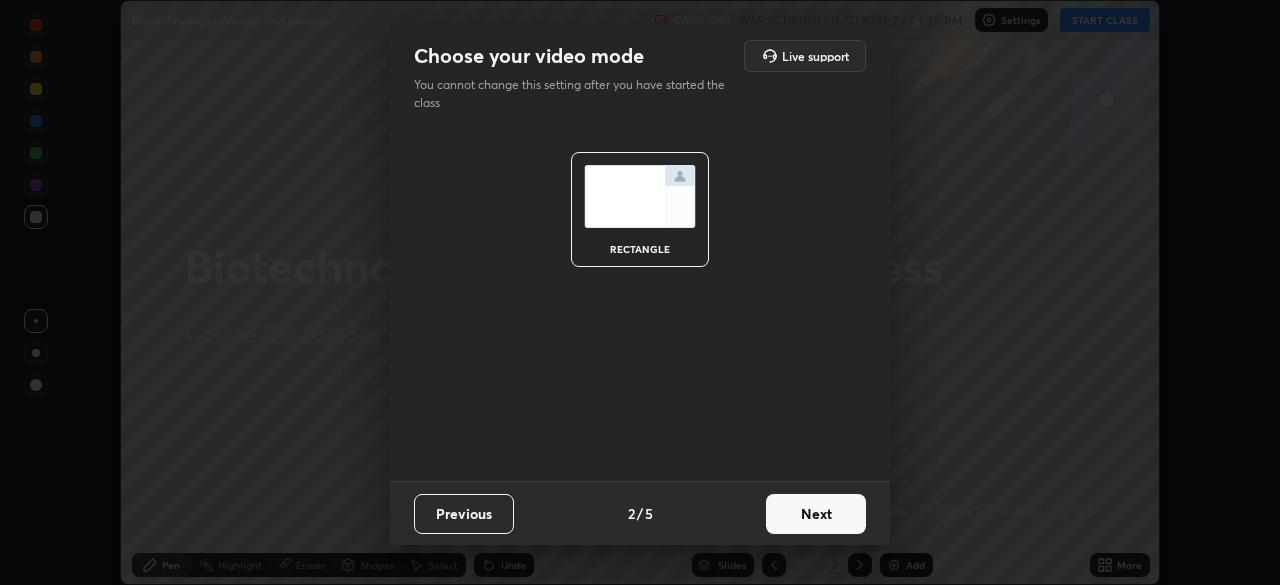 click on "Next" at bounding box center [816, 514] 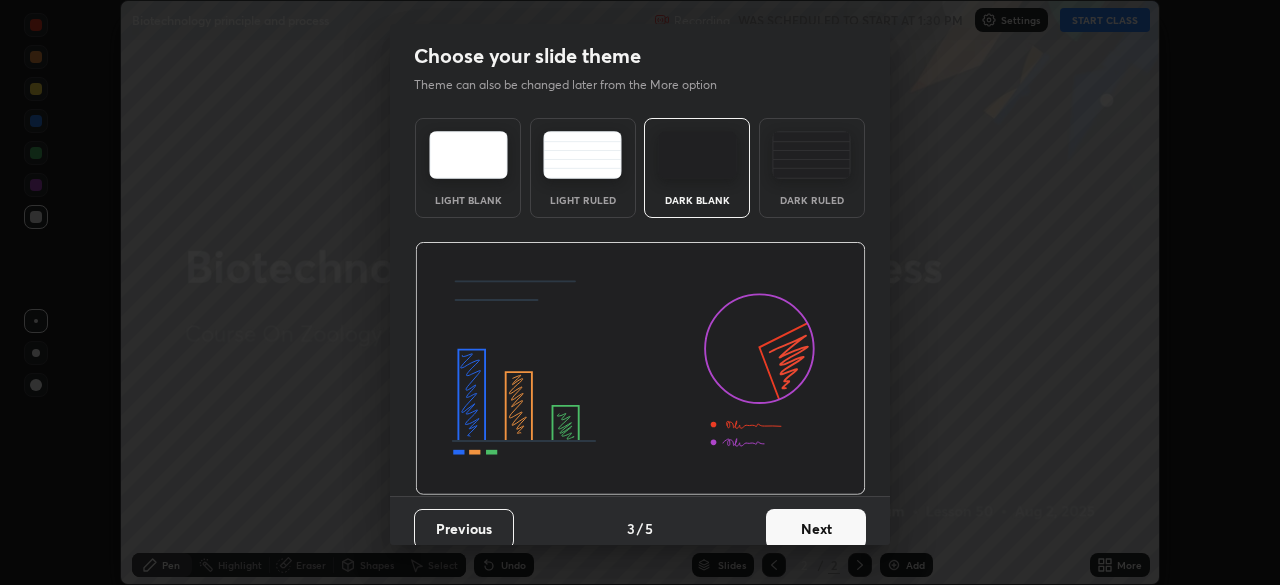 click on "Dark Ruled" at bounding box center (812, 200) 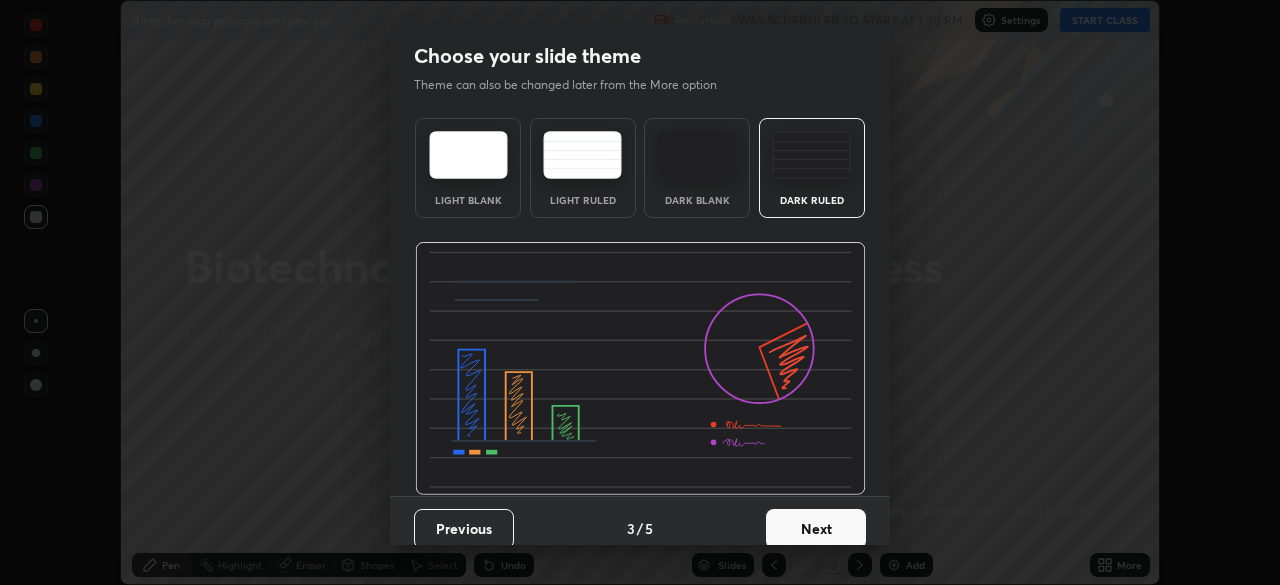 click on "Next" at bounding box center [816, 529] 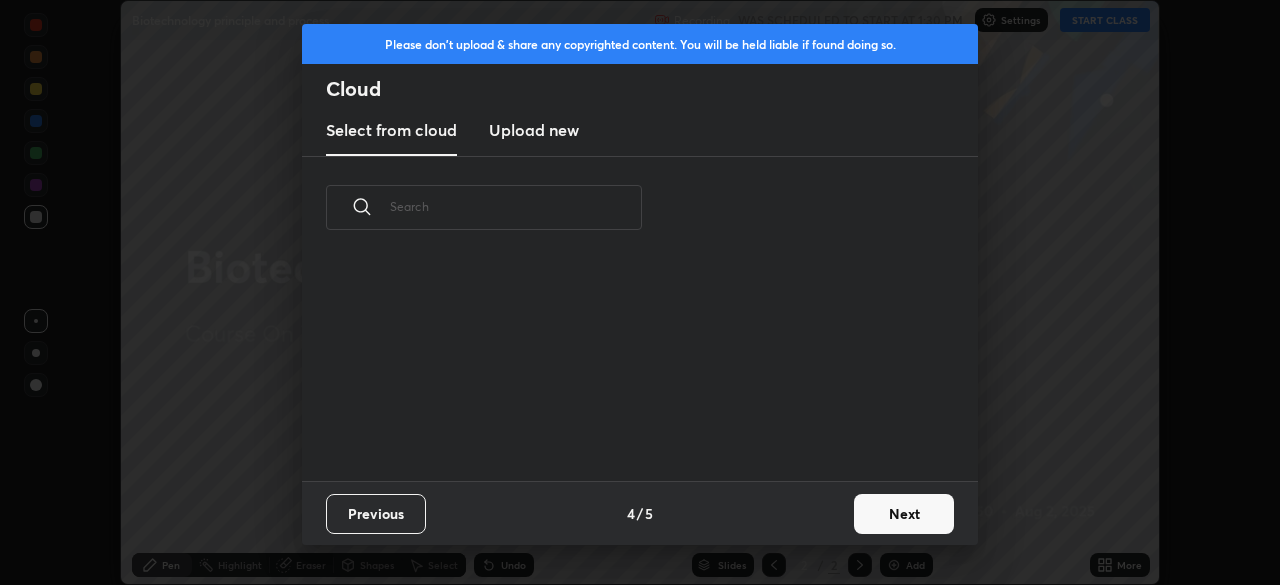 click on "Next" at bounding box center [904, 514] 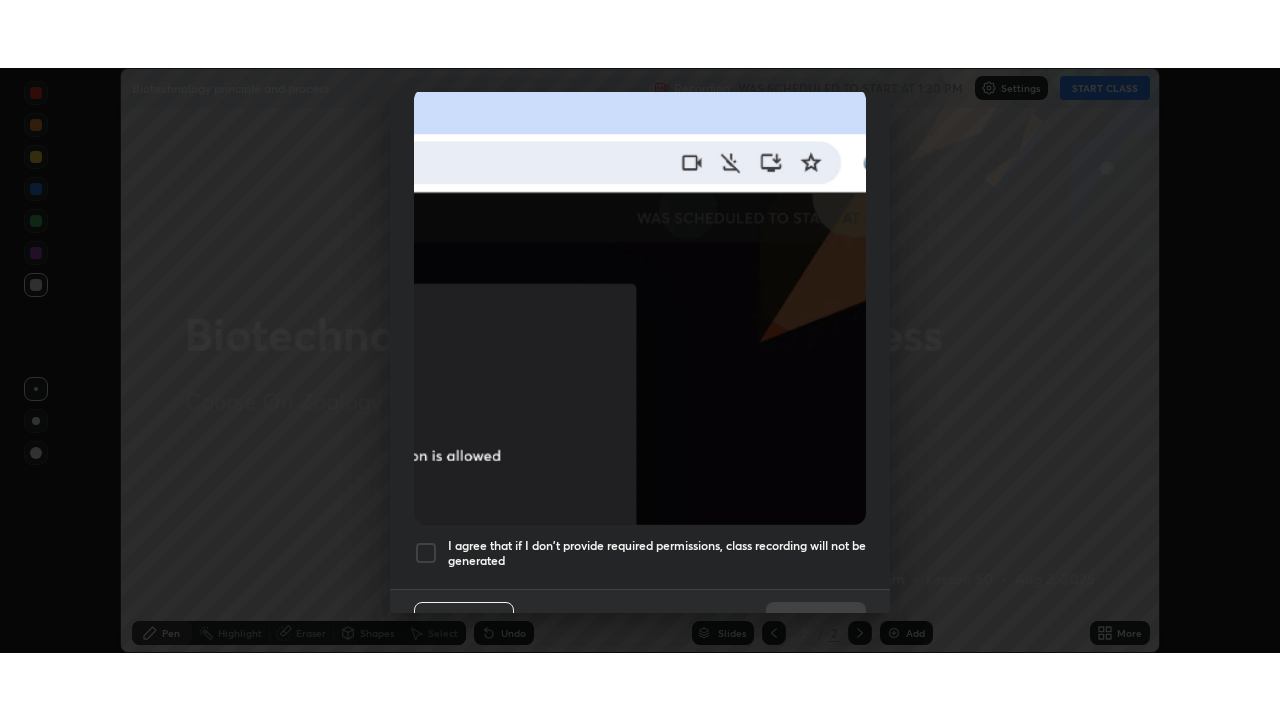 scroll, scrollTop: 479, scrollLeft: 0, axis: vertical 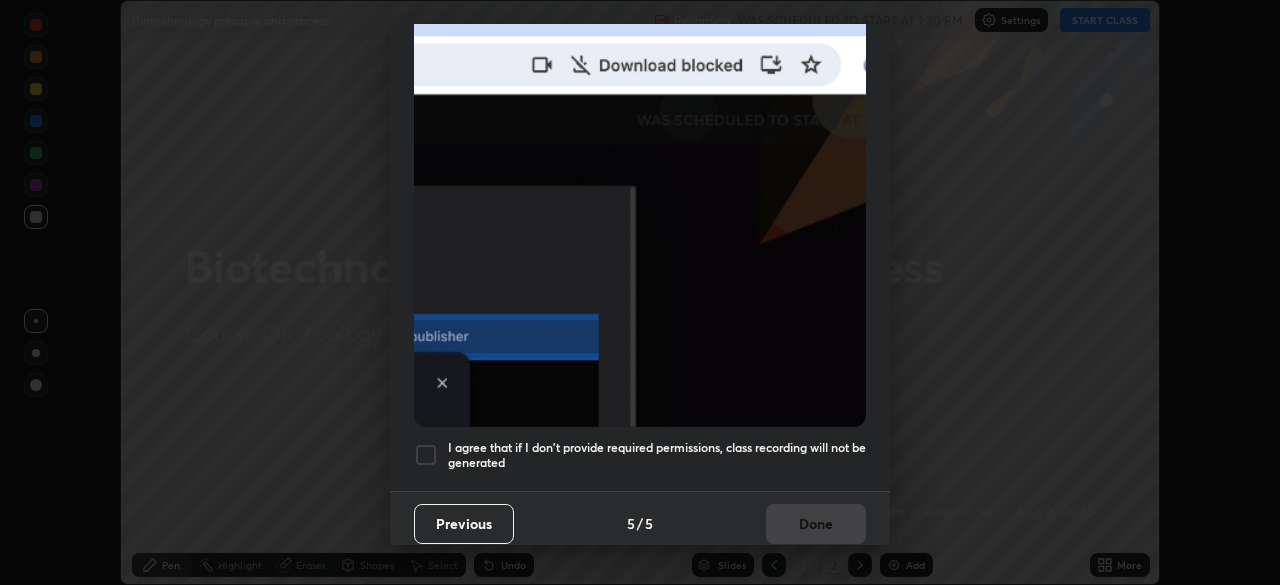 click on "I agree that if I don't provide required permissions, class recording will not be generated" at bounding box center [657, 455] 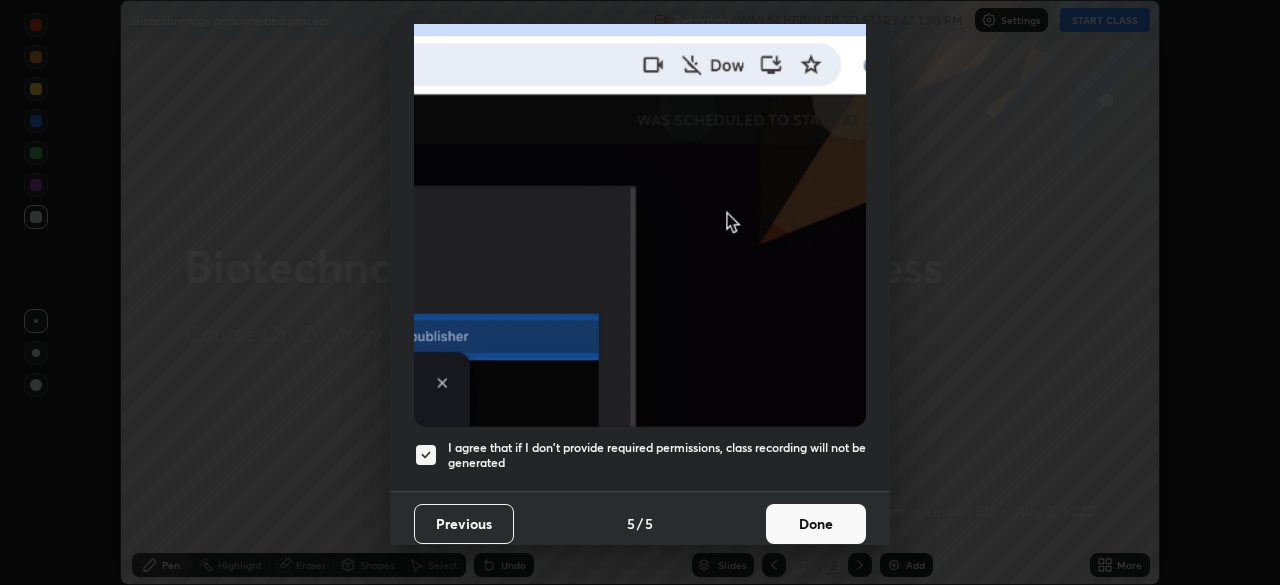 click on "Done" at bounding box center (816, 524) 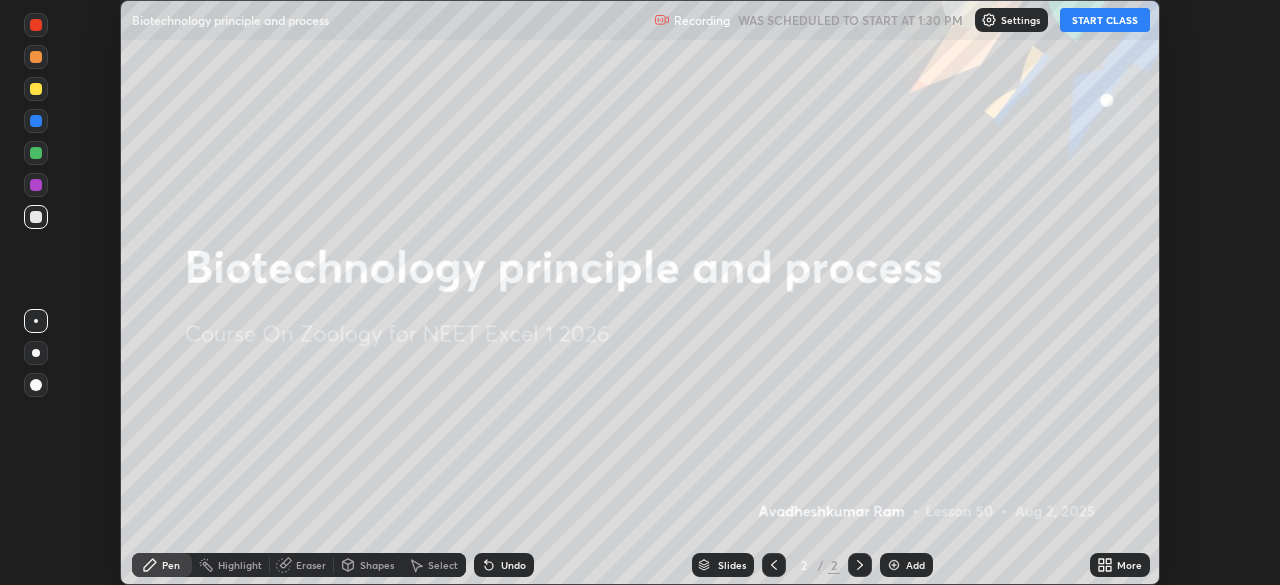 click on "START CLASS" at bounding box center (1105, 20) 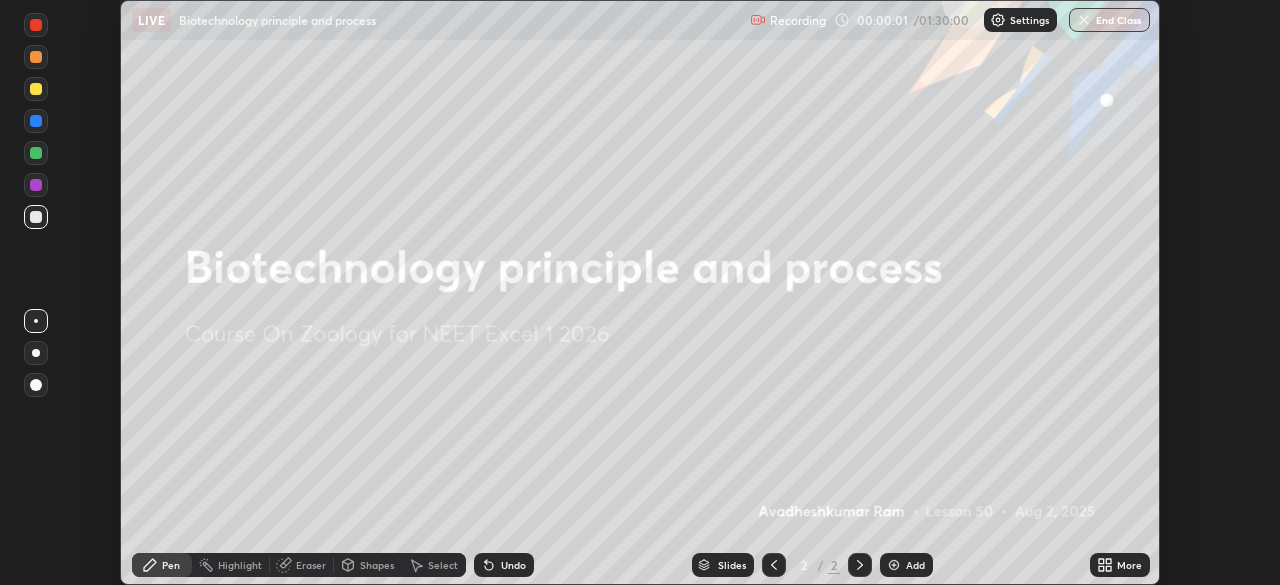 click 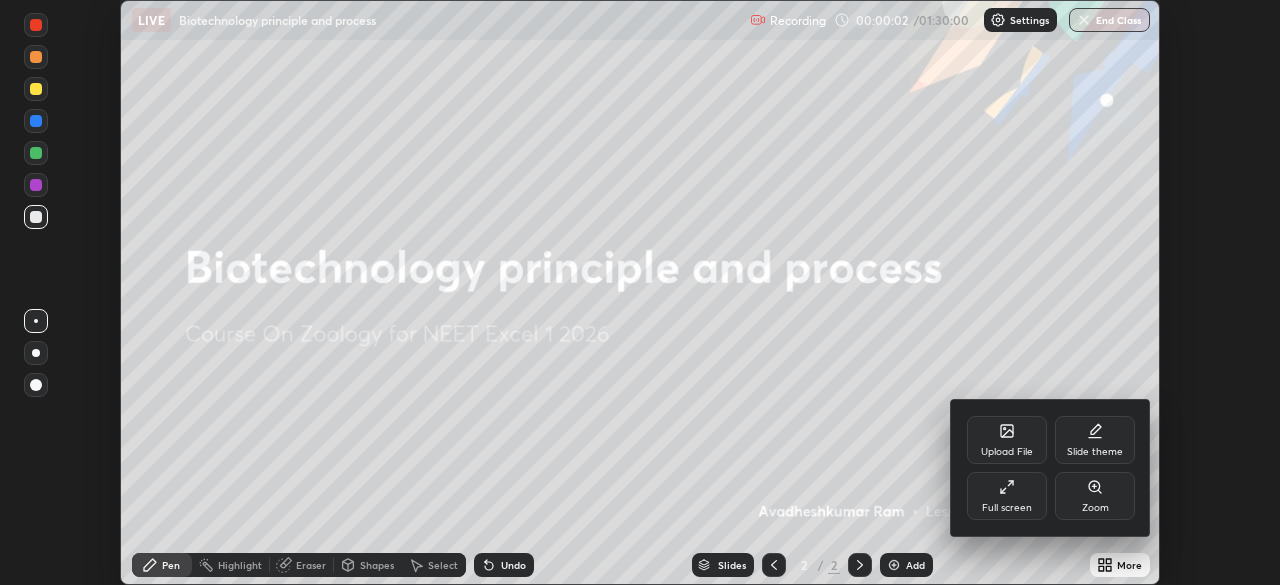 click on "Full screen" at bounding box center (1007, 508) 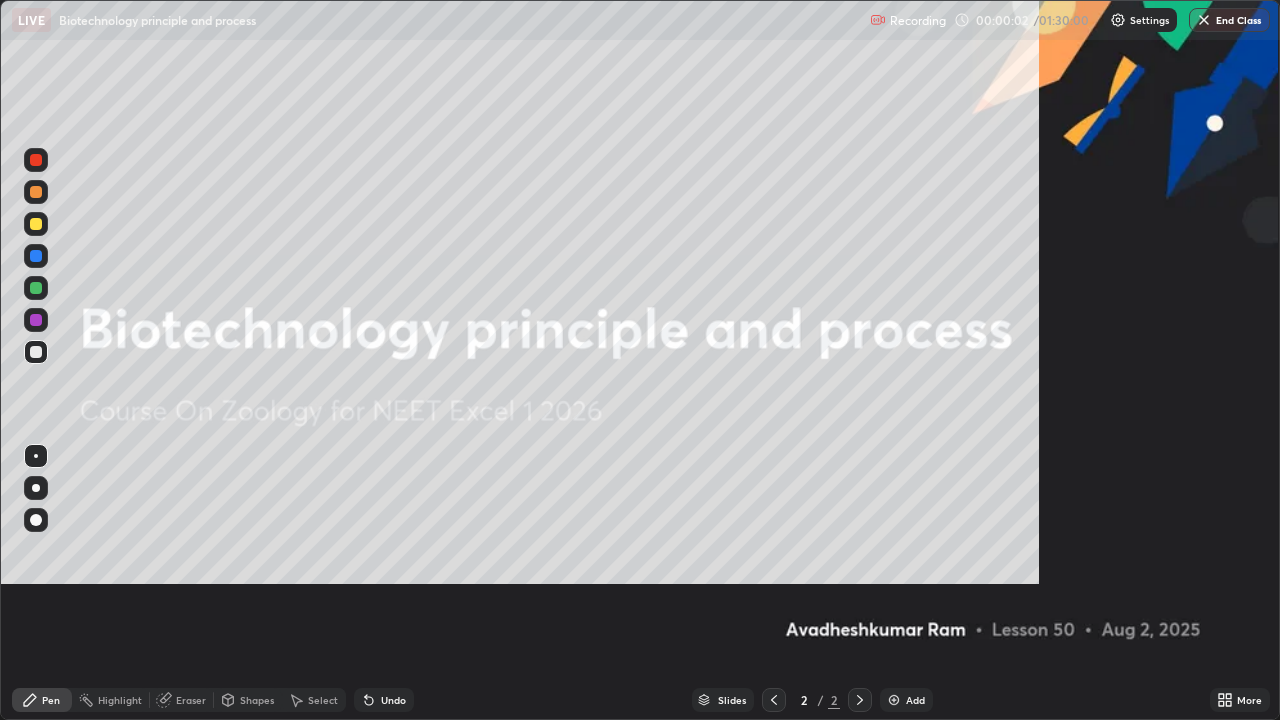 scroll, scrollTop: 99280, scrollLeft: 98720, axis: both 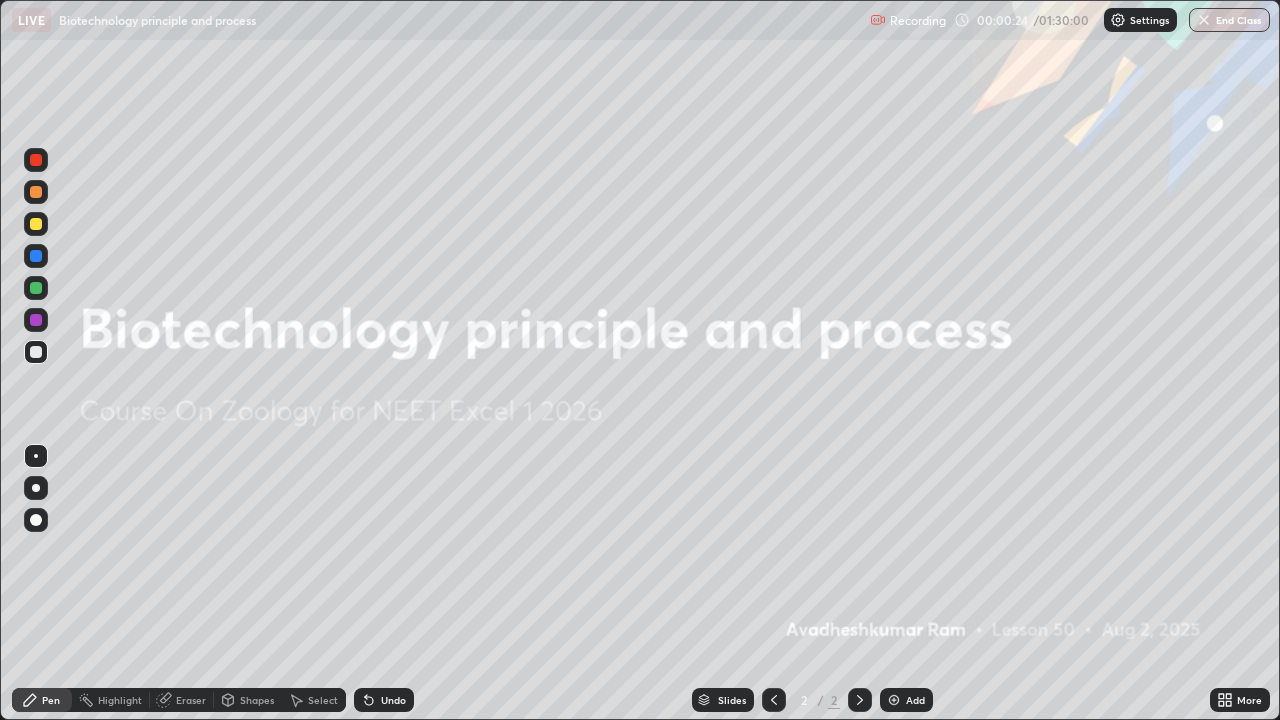 click on "Undo" at bounding box center [393, 700] 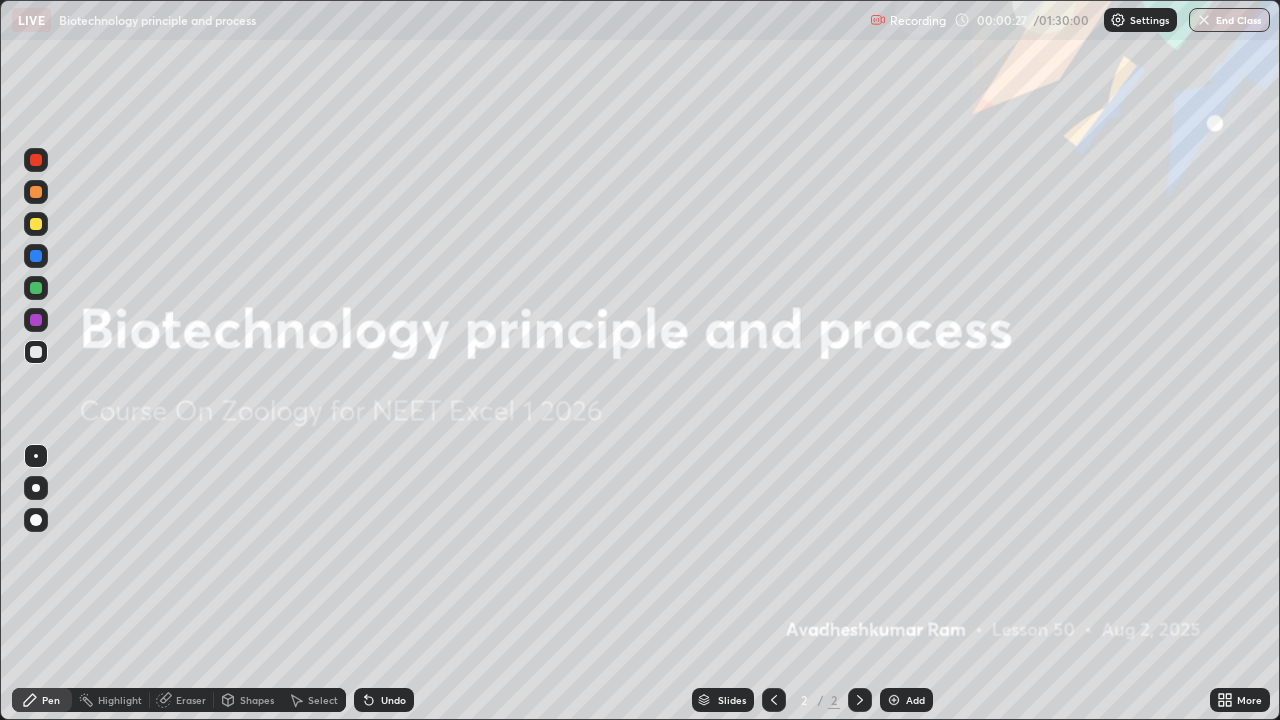 click at bounding box center (894, 700) 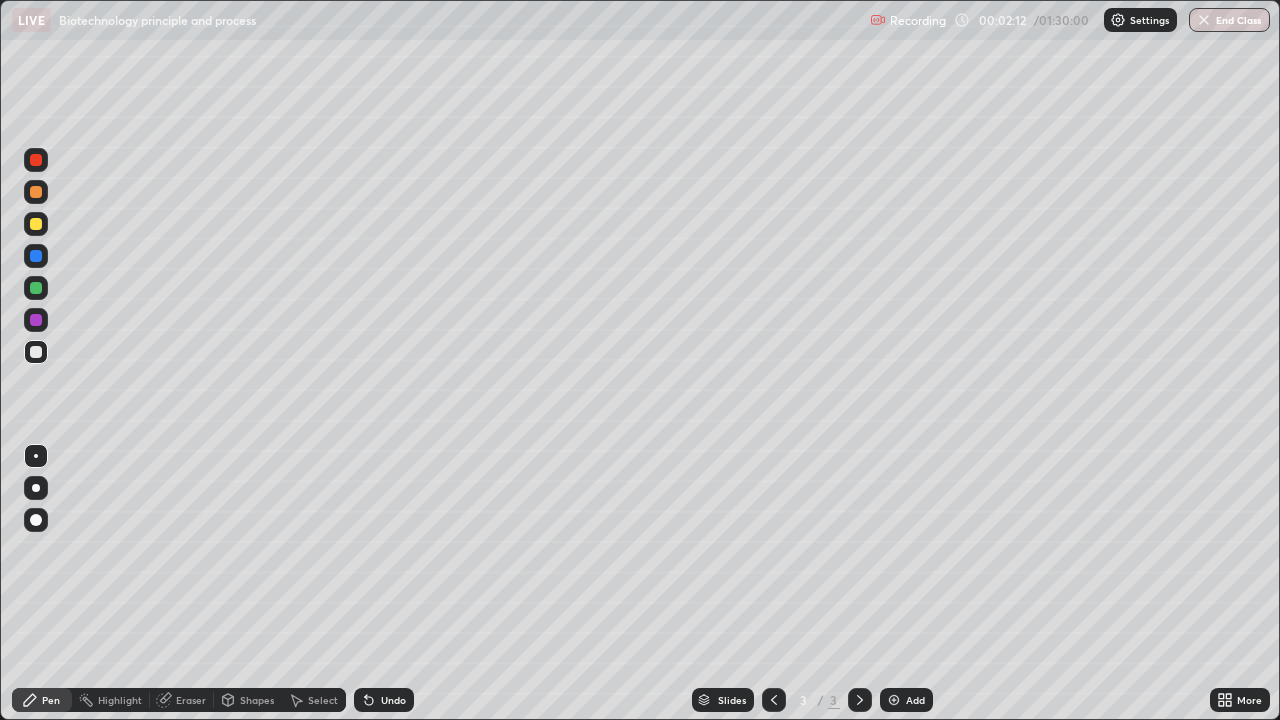 click 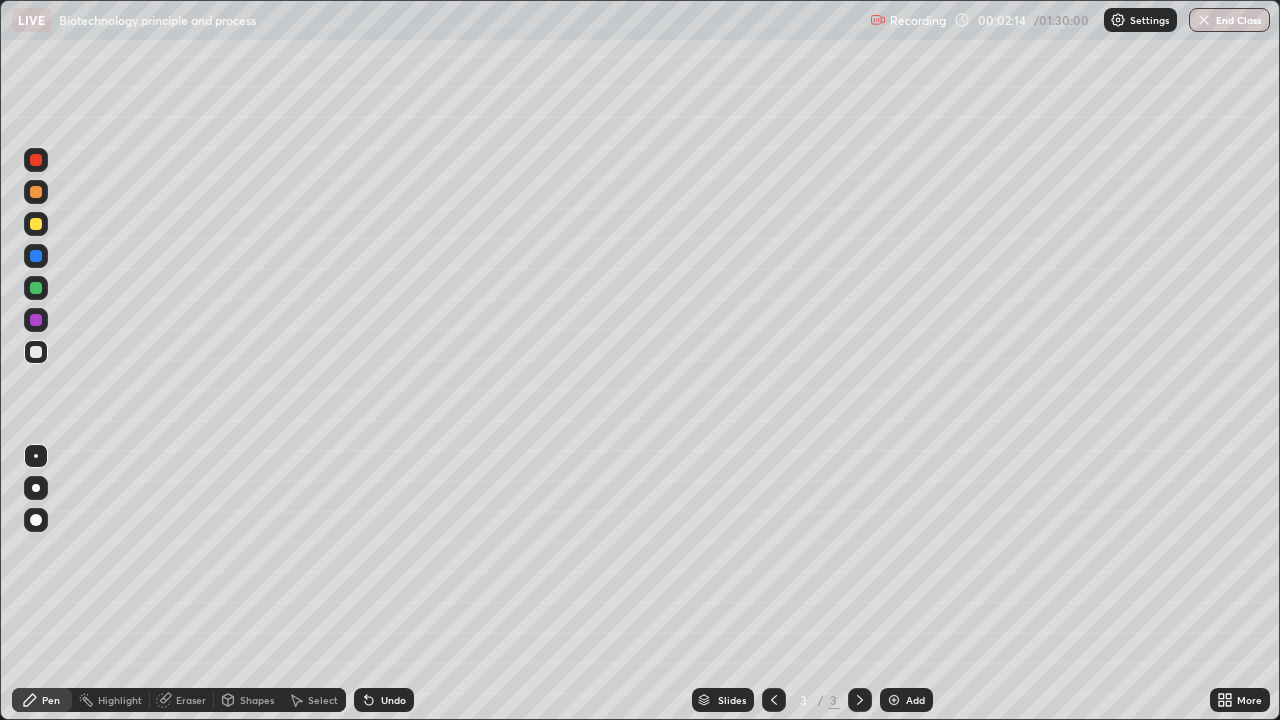 click on "Undo" at bounding box center [384, 700] 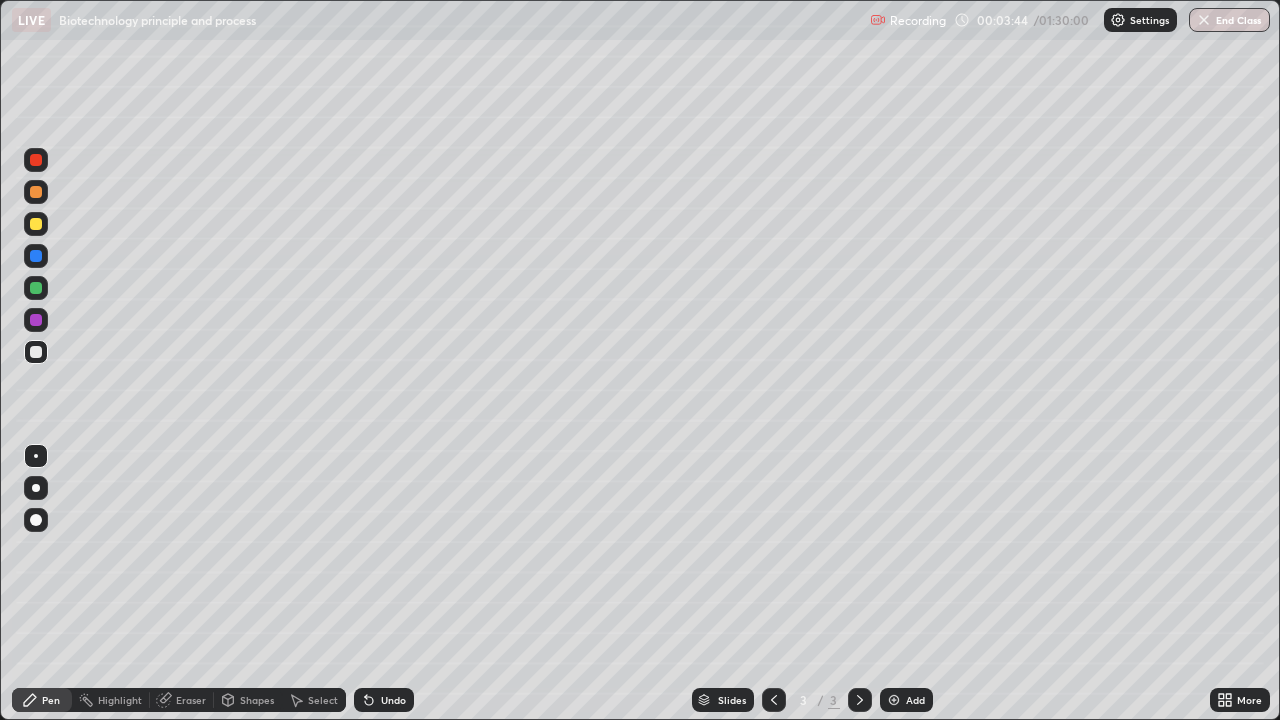 click at bounding box center (36, 288) 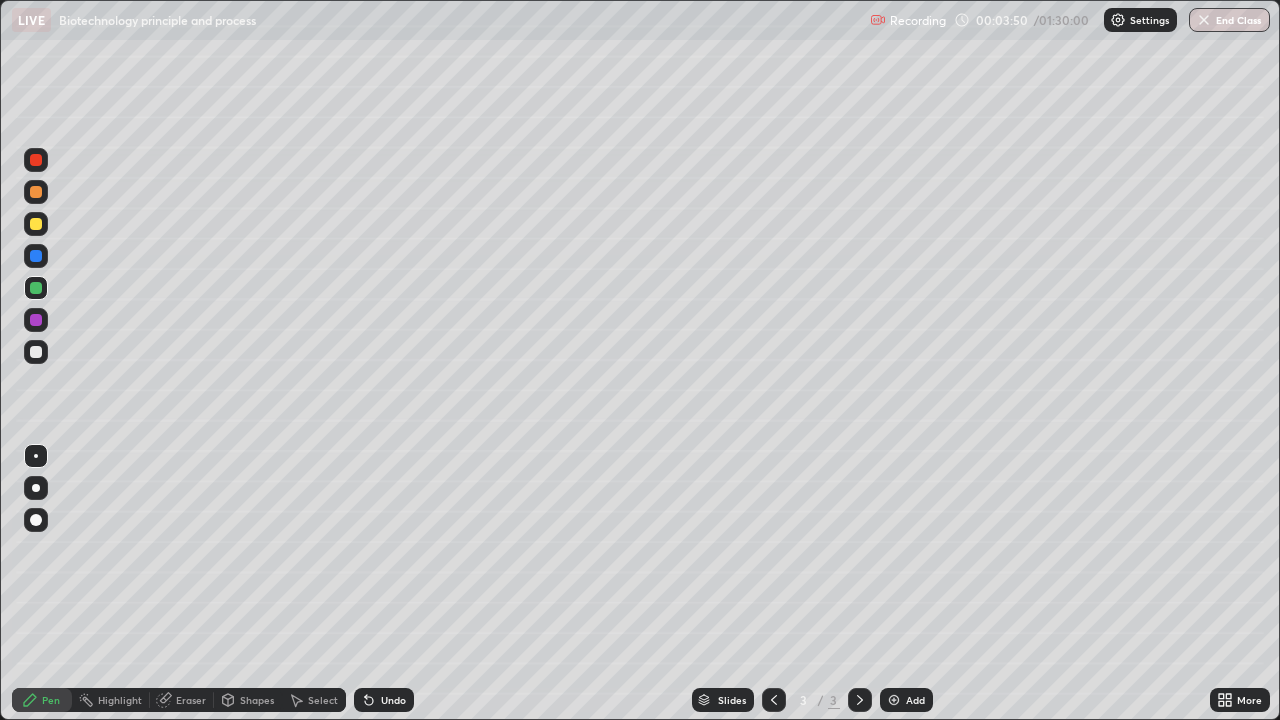click at bounding box center [36, 352] 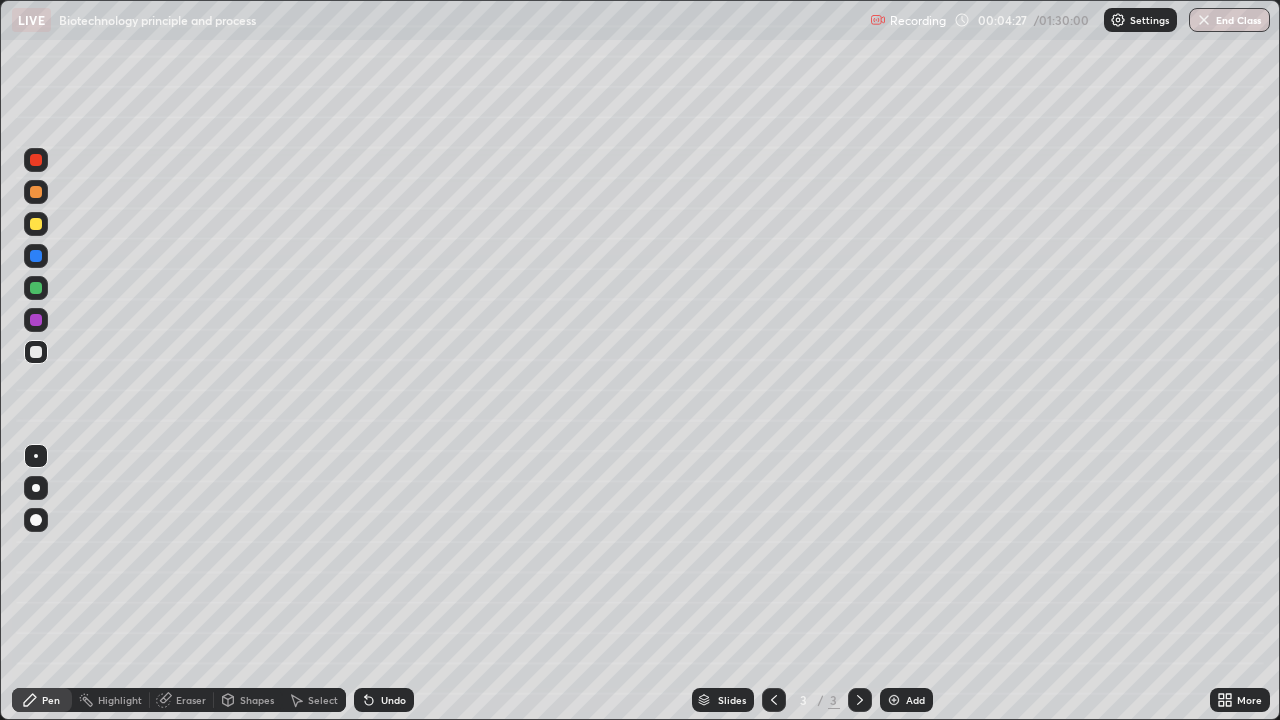 click at bounding box center (36, 288) 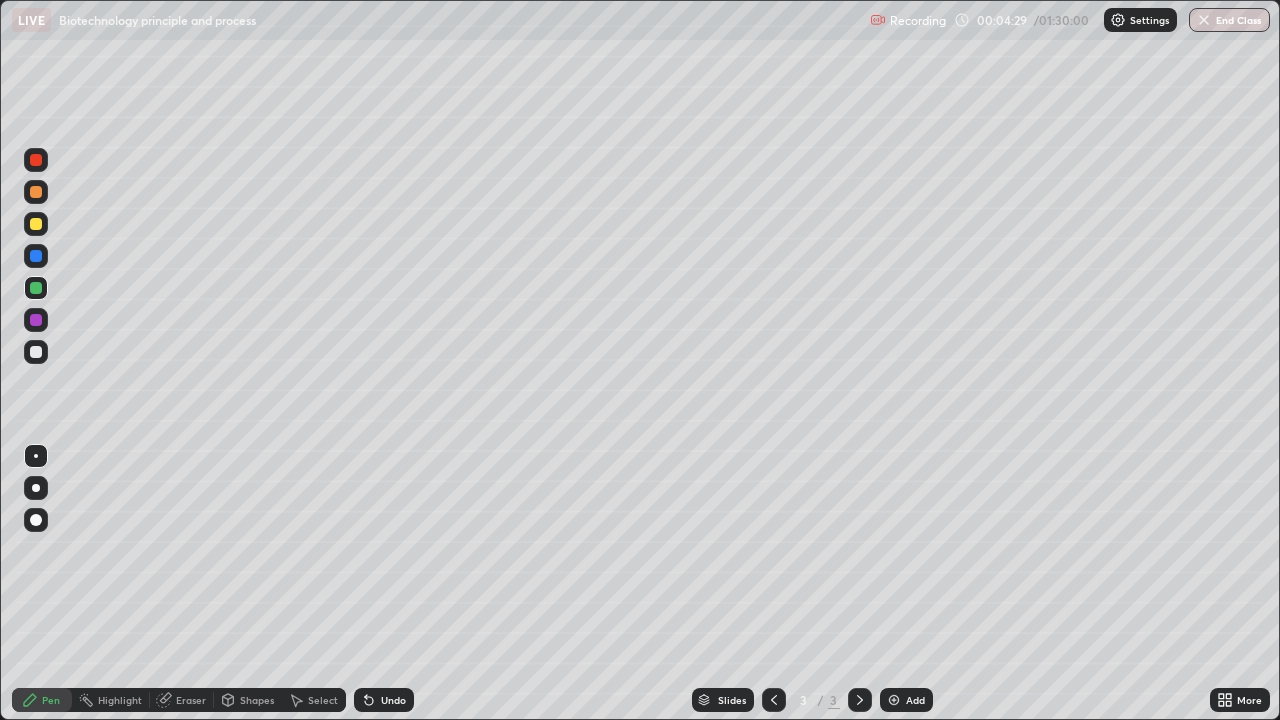 click at bounding box center [36, 224] 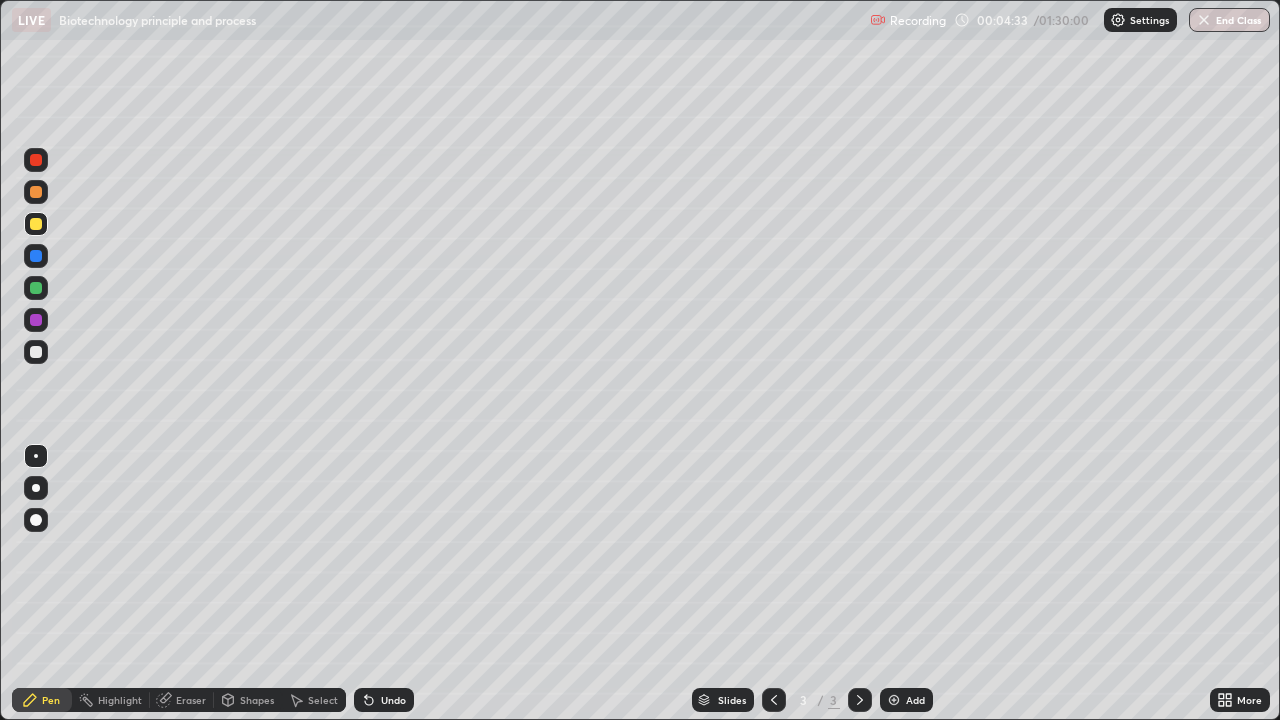 click at bounding box center [36, 288] 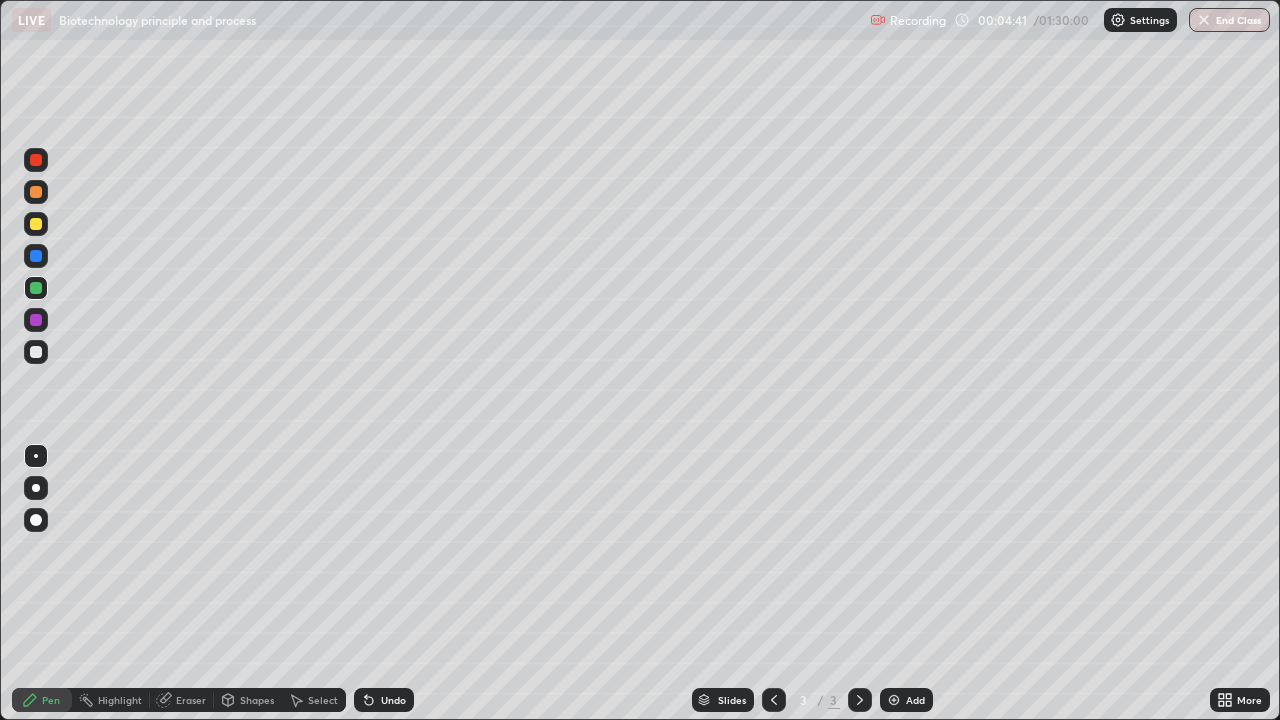 click at bounding box center [36, 352] 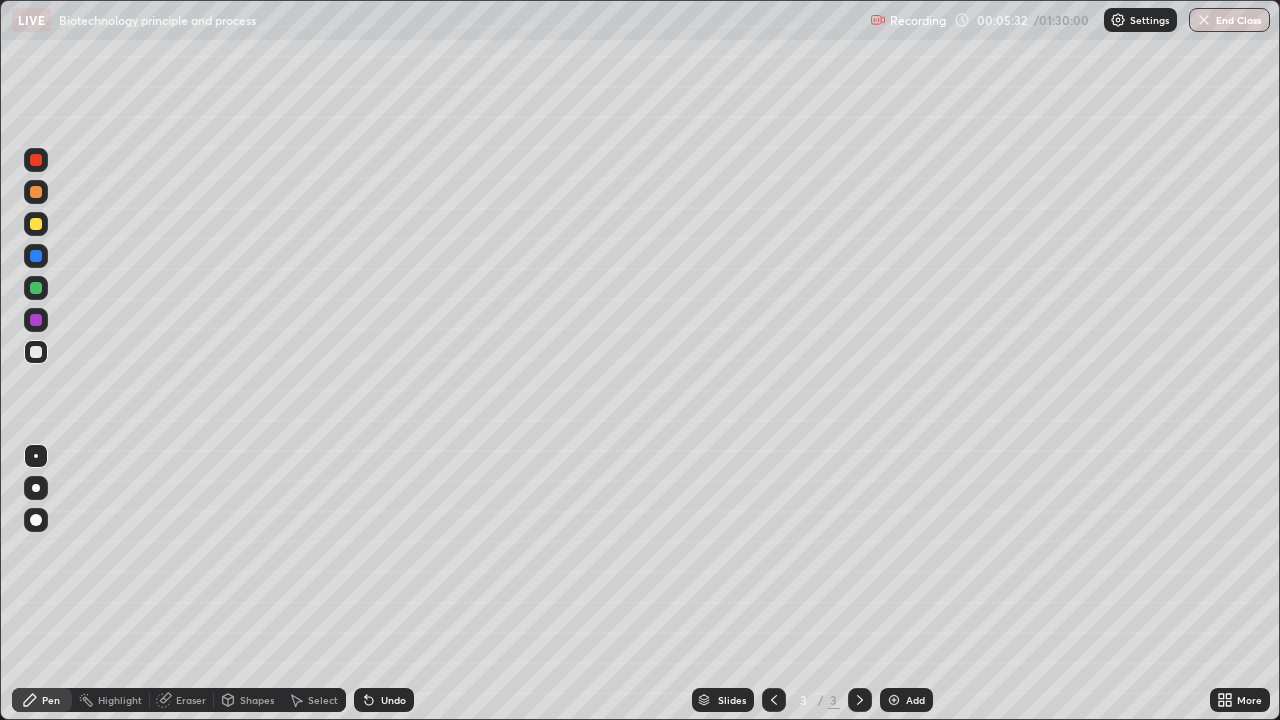click on "Undo" at bounding box center [384, 700] 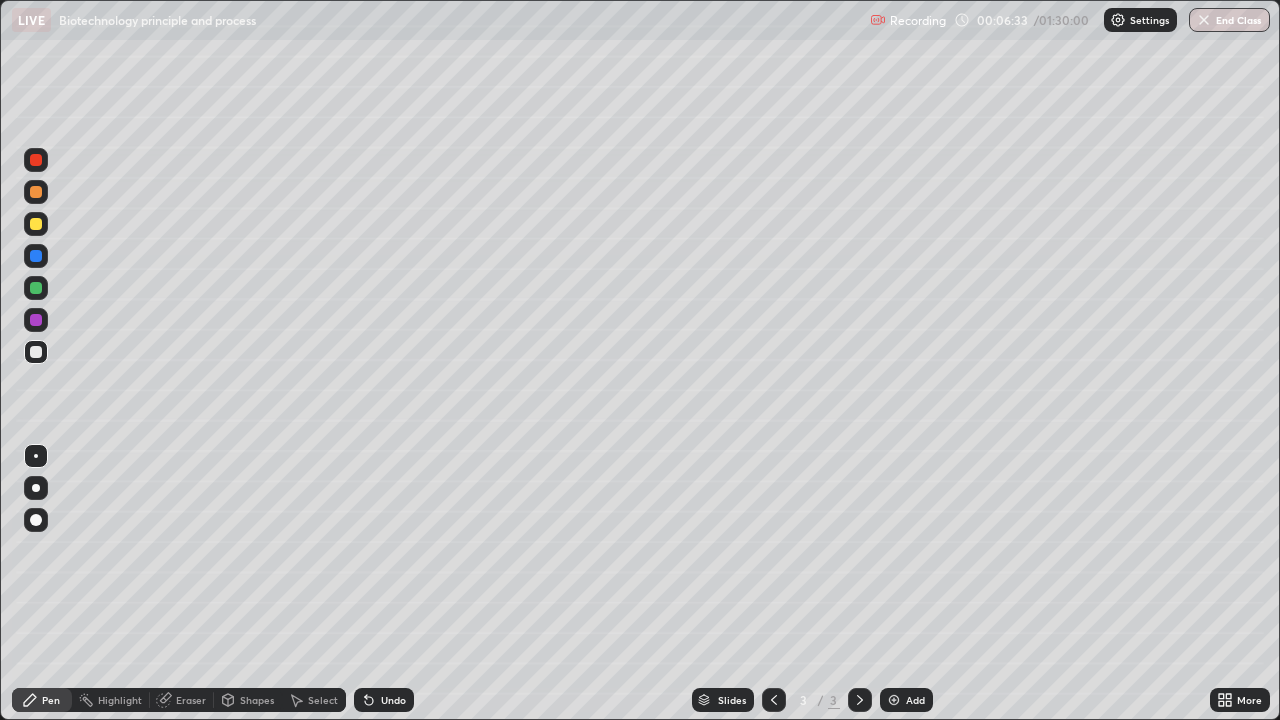 click on "Undo" at bounding box center [393, 700] 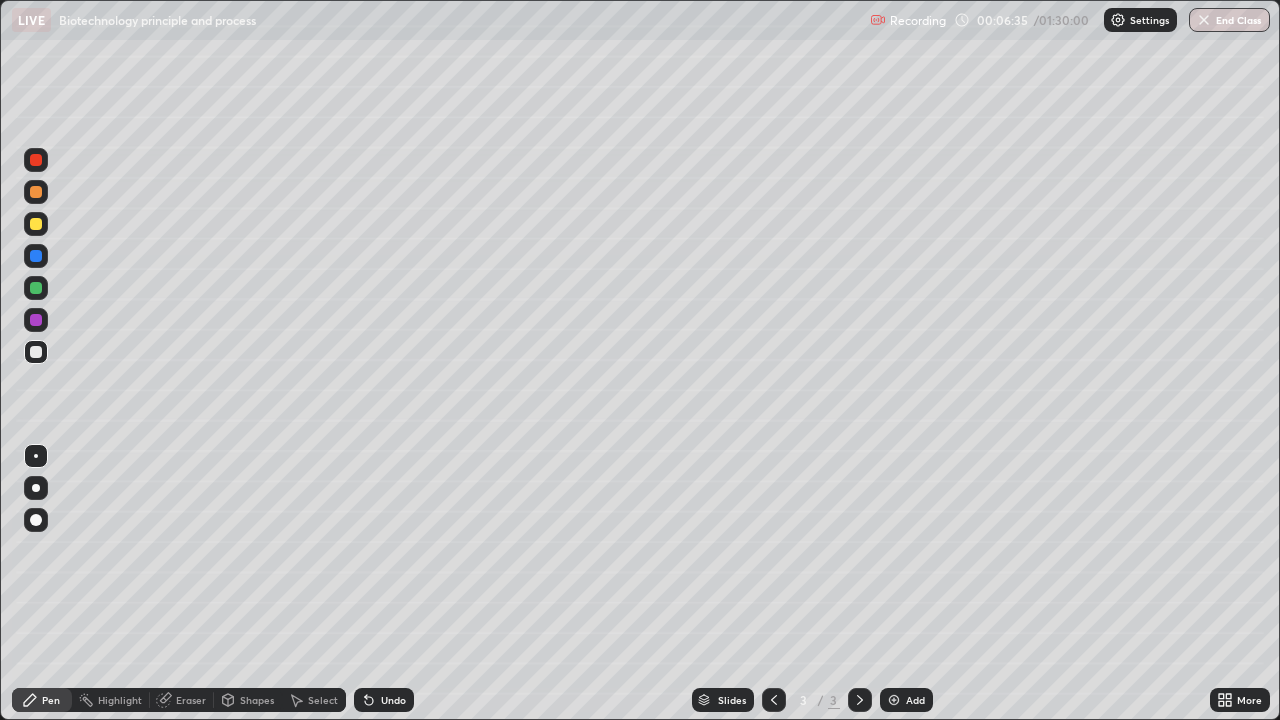 click on "Undo" at bounding box center [384, 700] 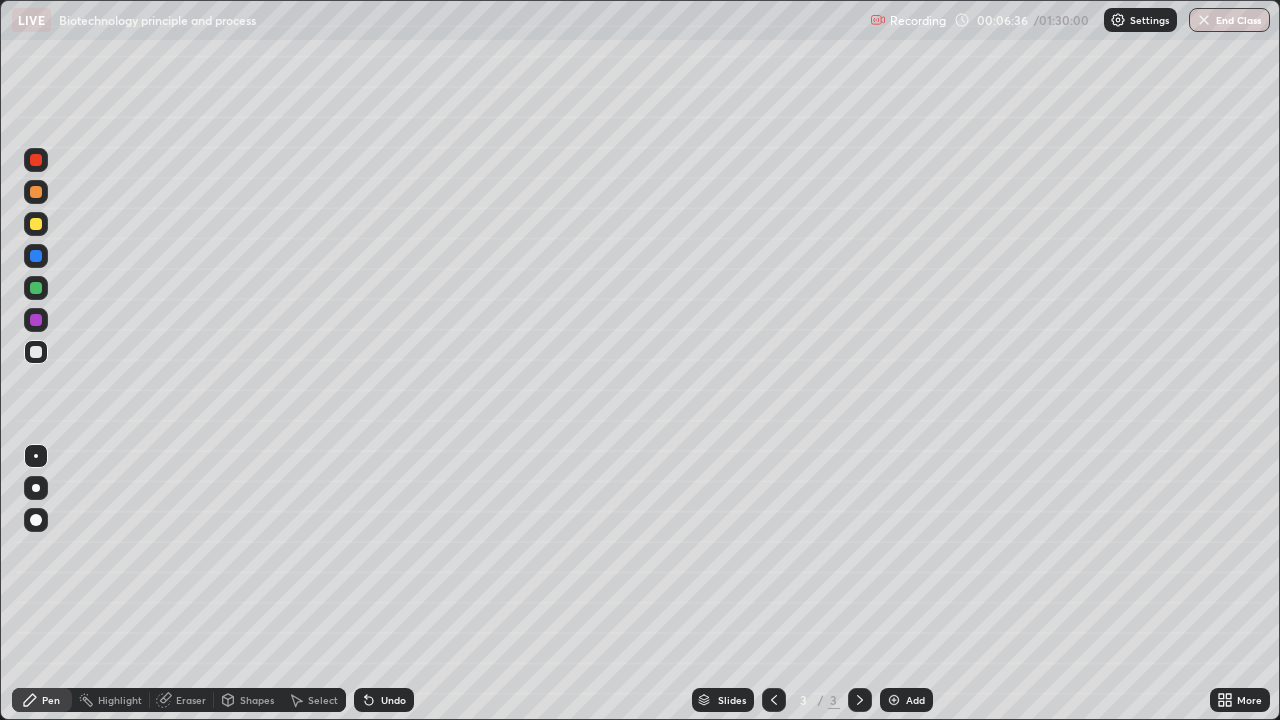 click on "Undo" at bounding box center (393, 700) 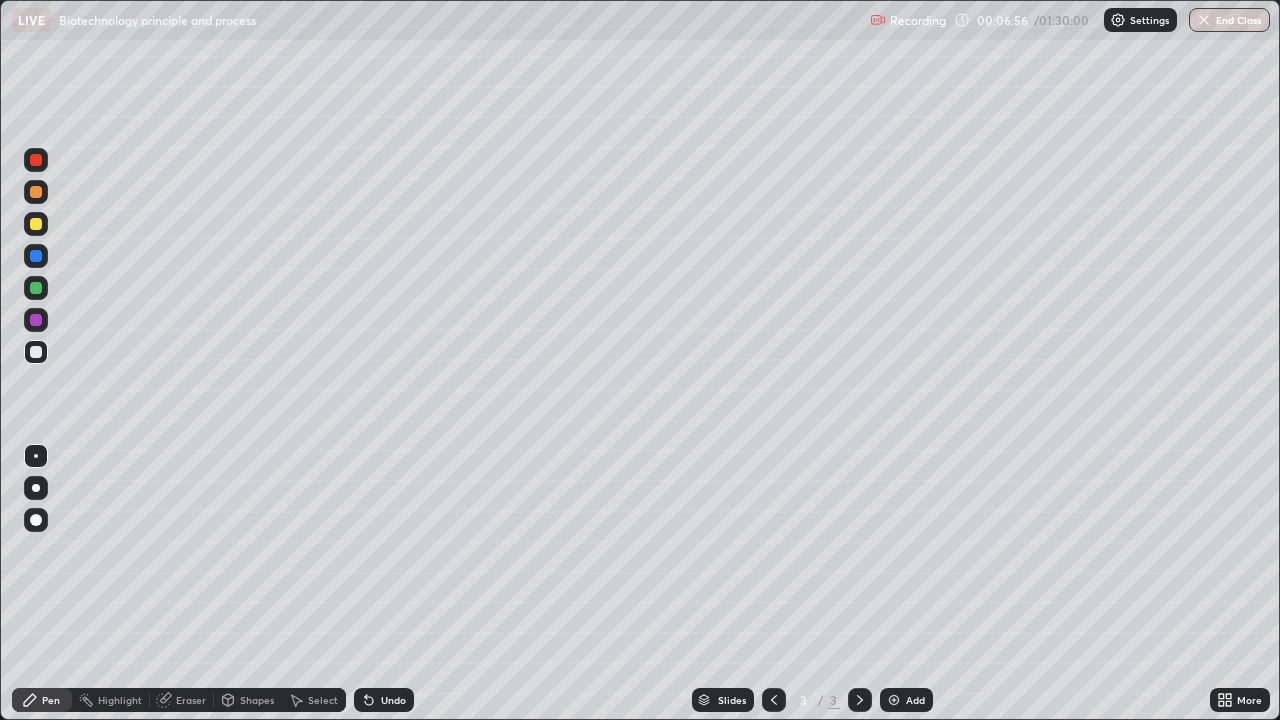click at bounding box center (36, 224) 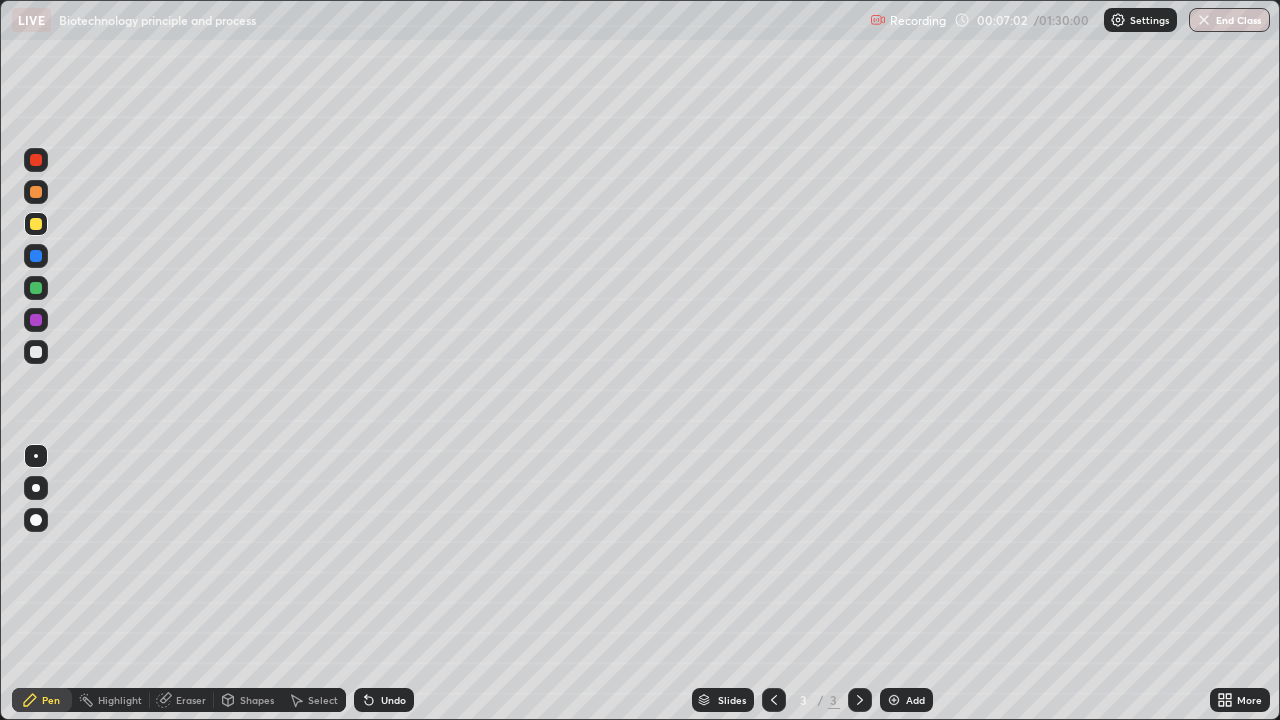 click at bounding box center [36, 352] 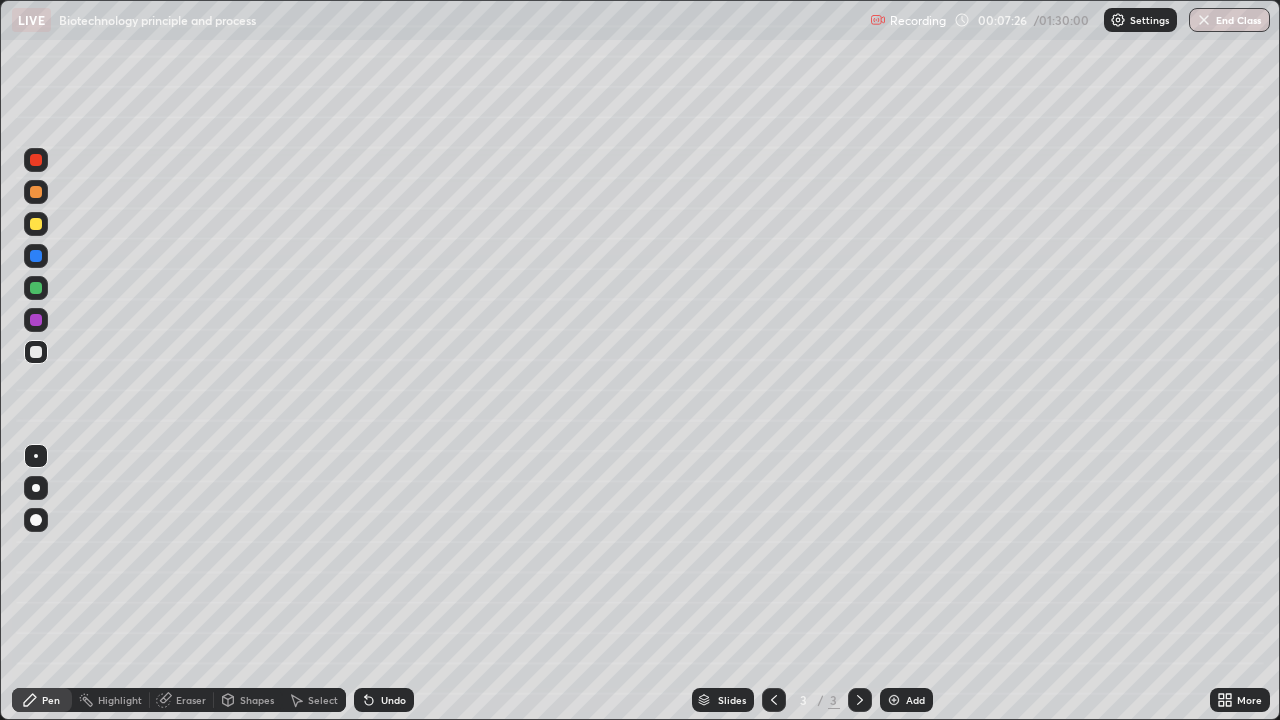 click on "Undo" at bounding box center (393, 700) 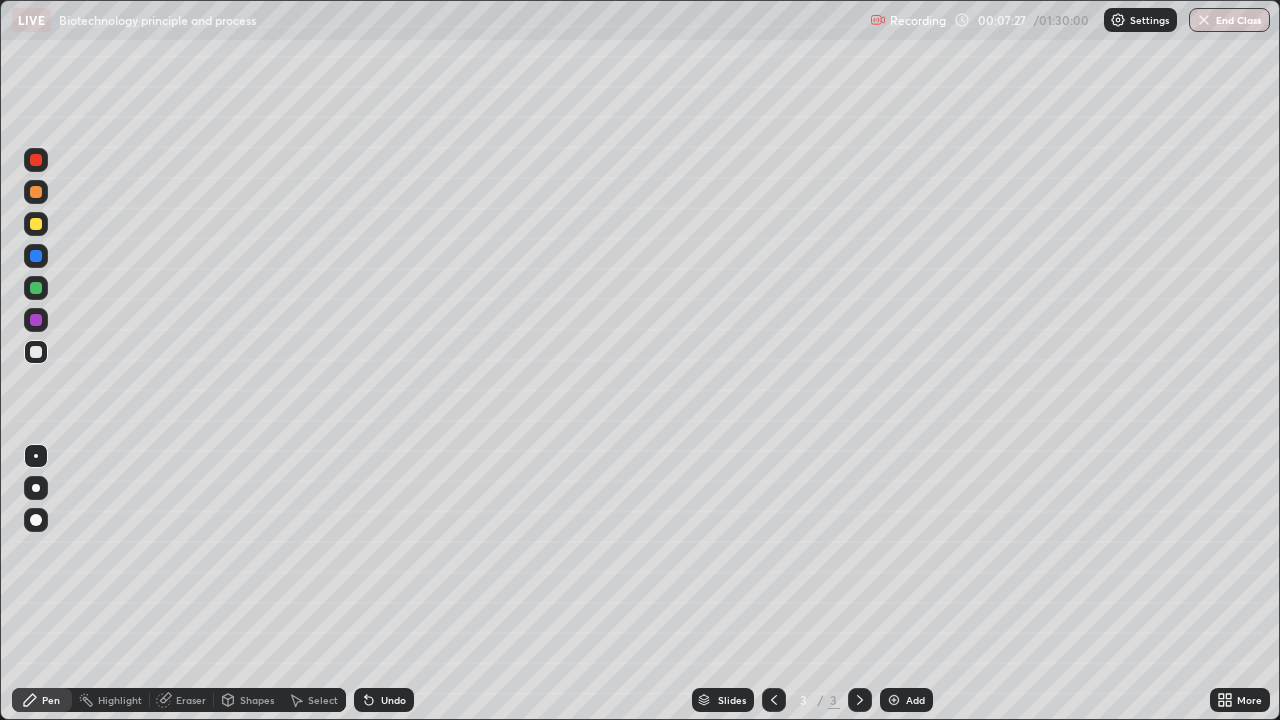 click on "Undo" at bounding box center (393, 700) 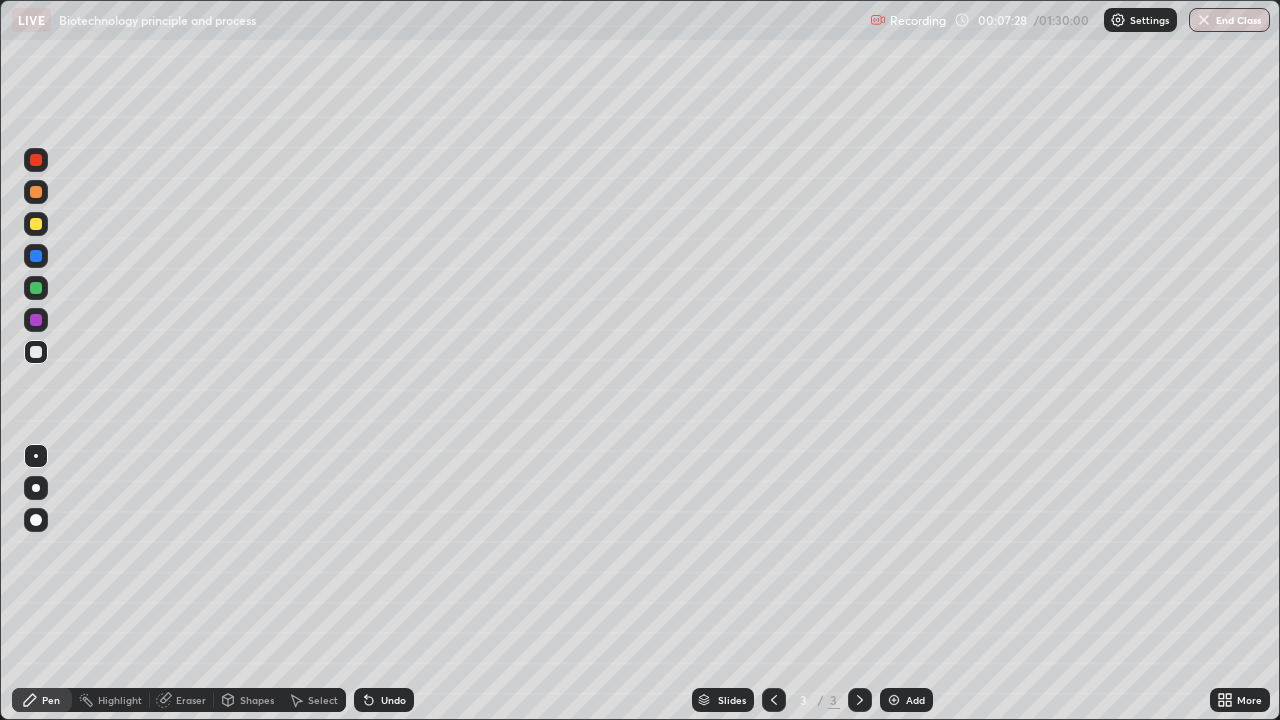 click on "Undo" at bounding box center [393, 700] 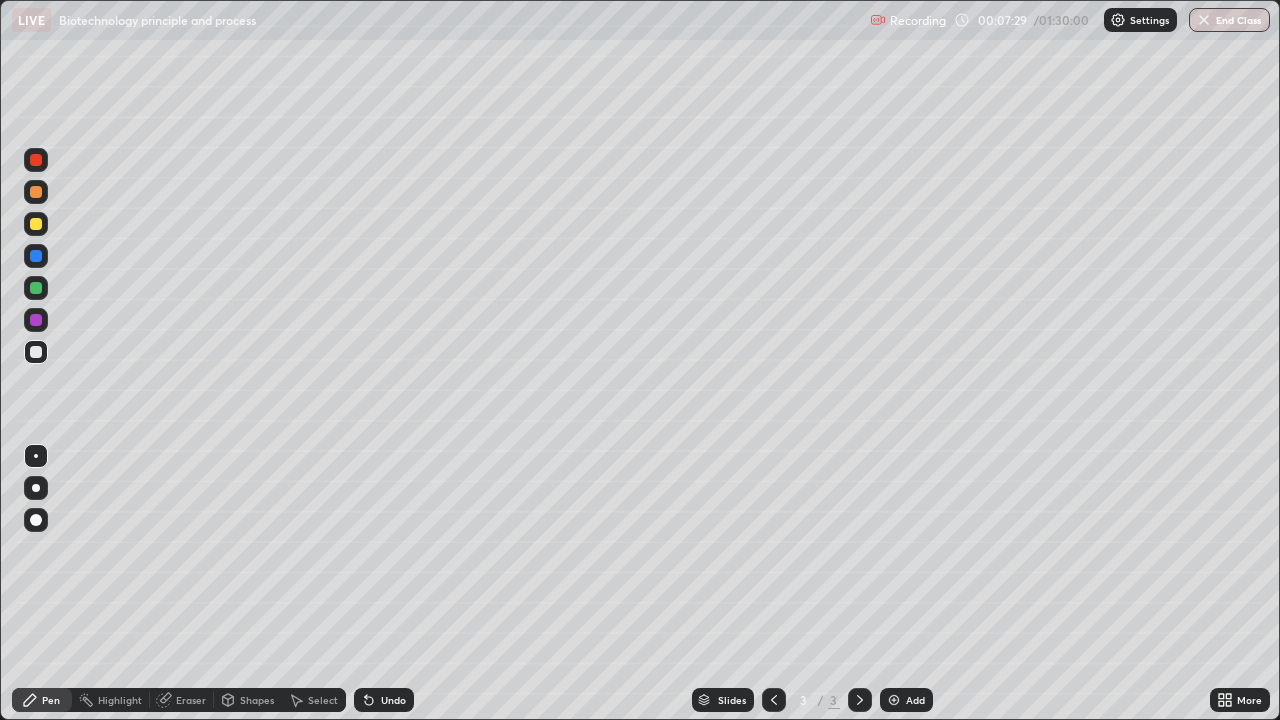 click on "Undo" at bounding box center (393, 700) 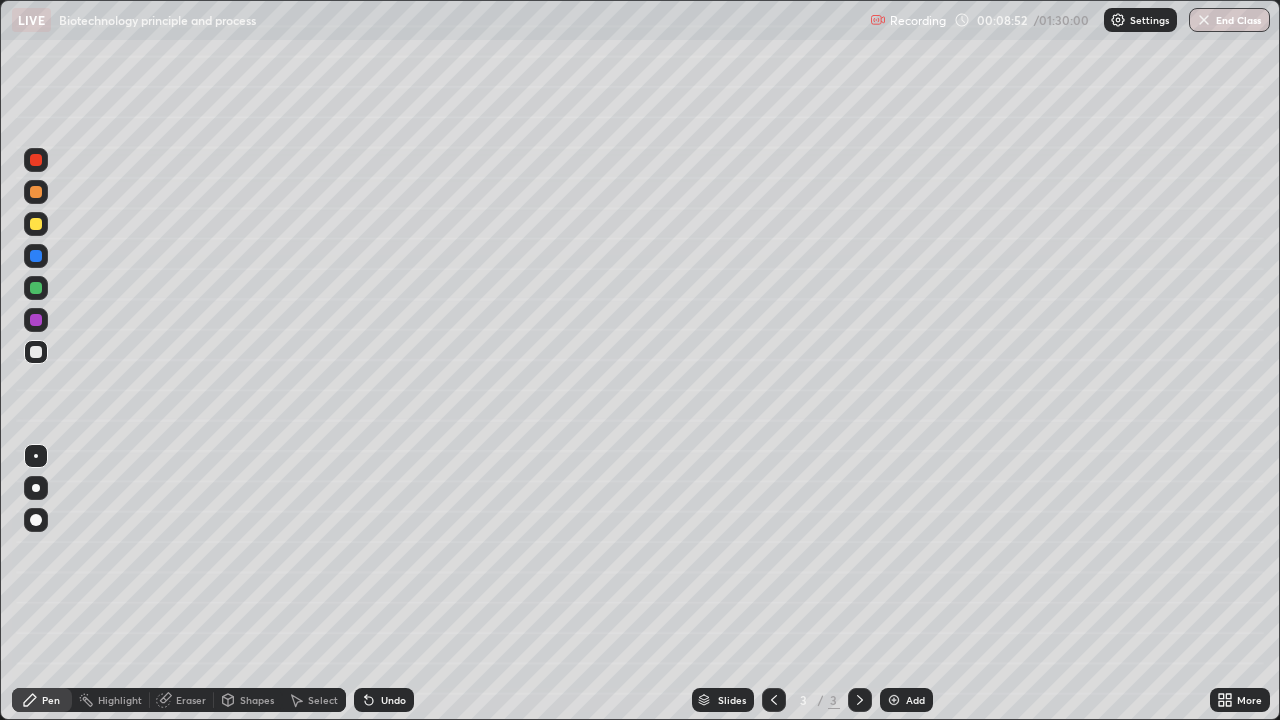 click at bounding box center [36, 288] 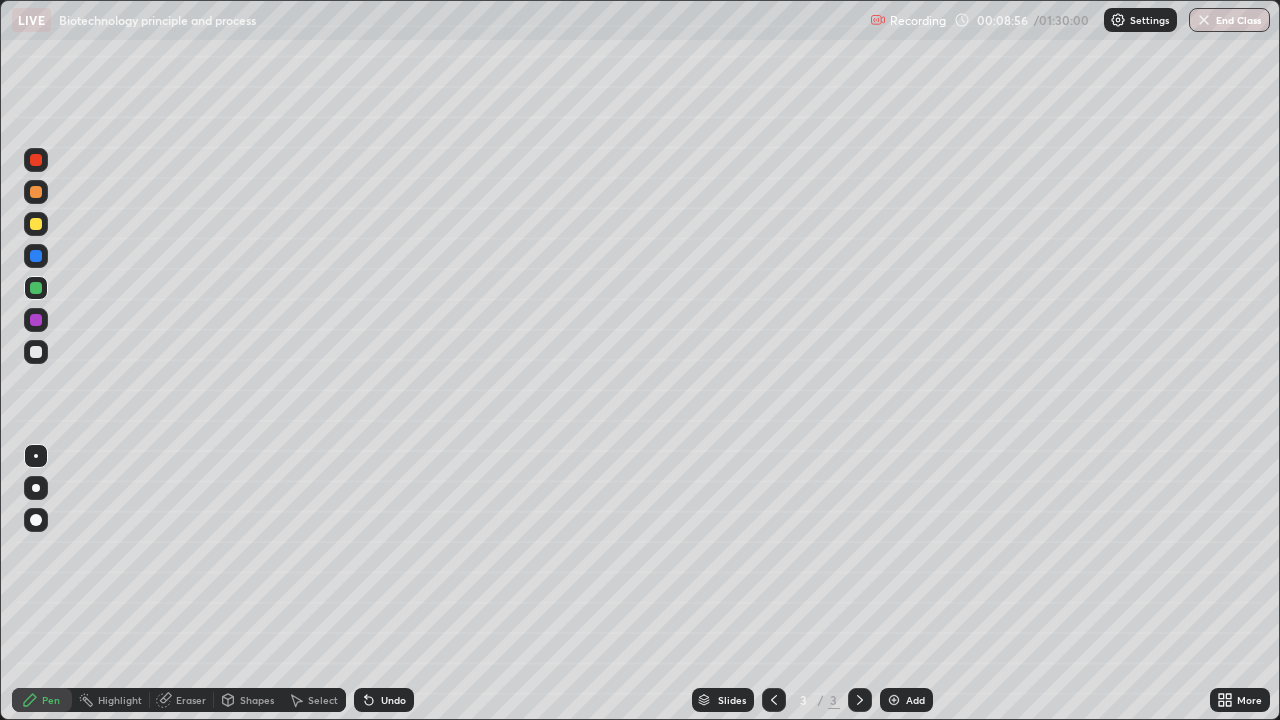 click at bounding box center (36, 224) 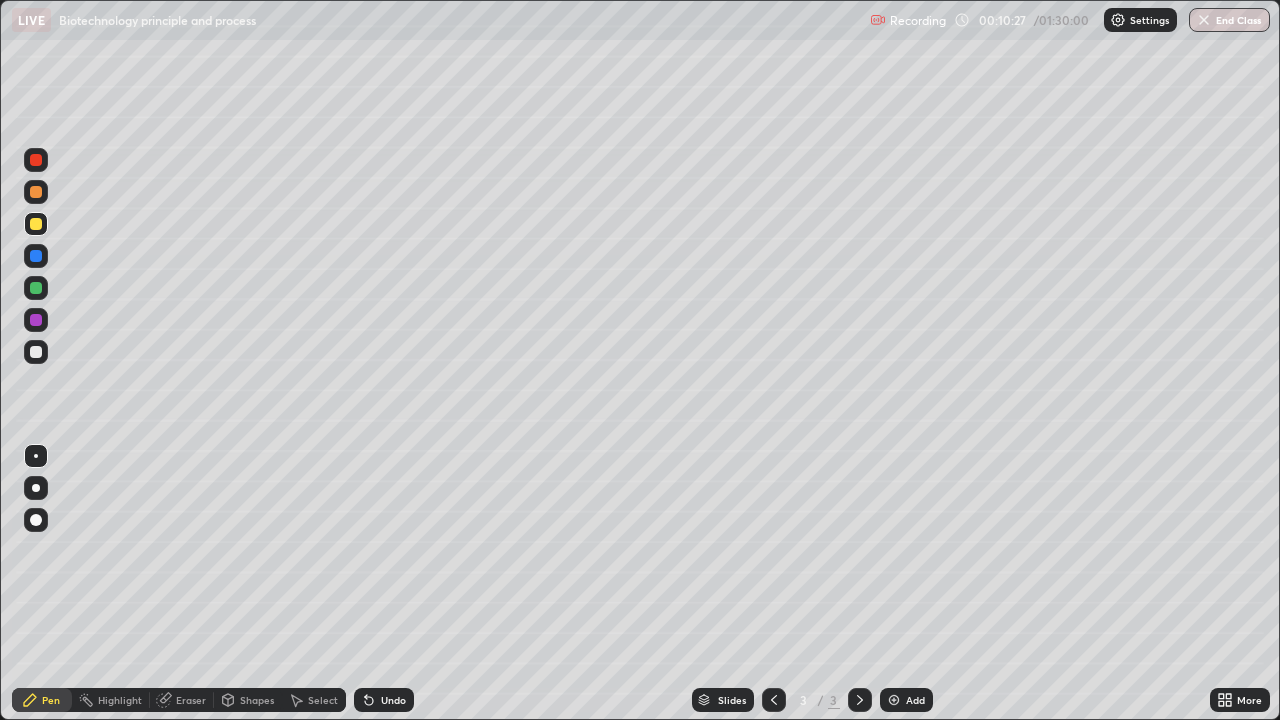 click at bounding box center [36, 352] 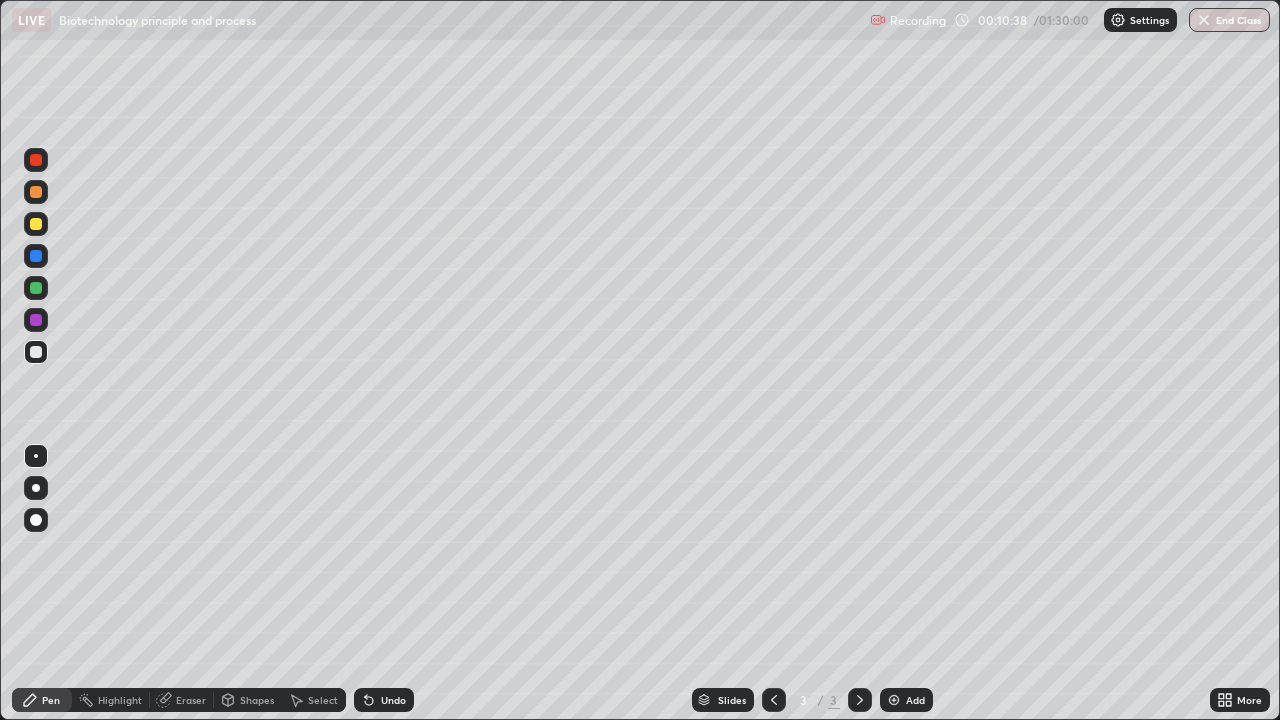 click at bounding box center [36, 288] 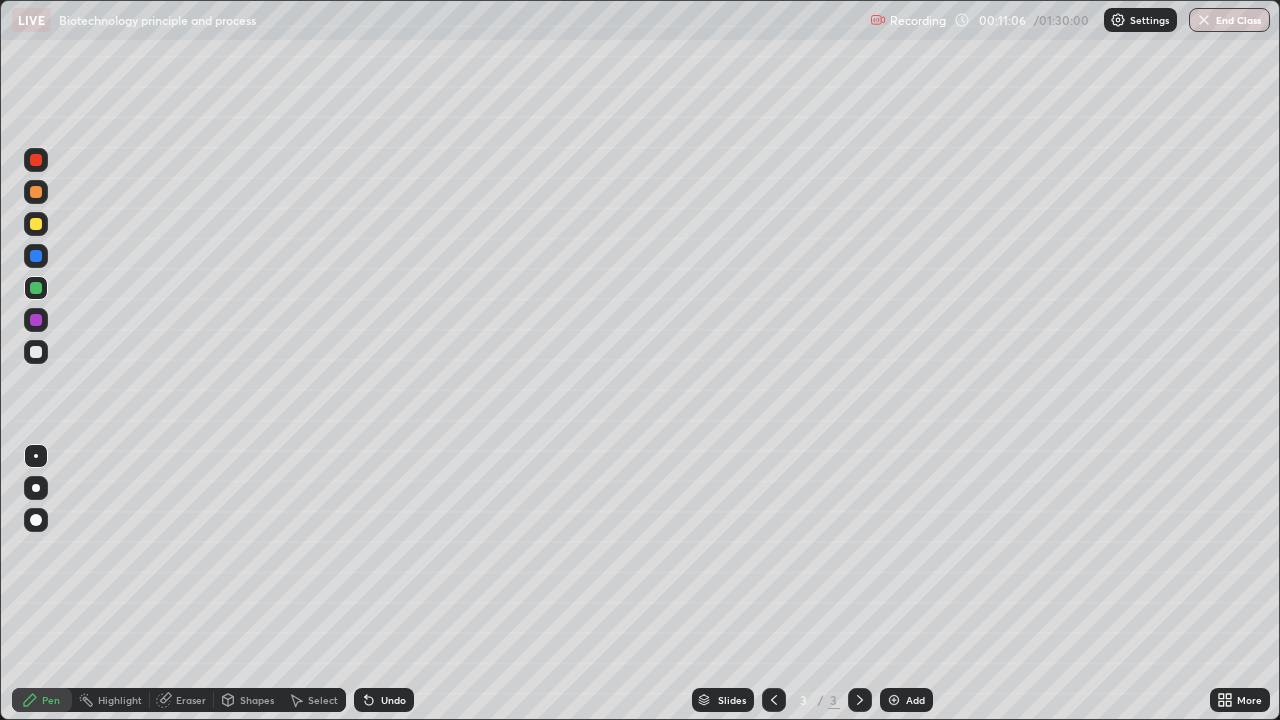 click at bounding box center [36, 352] 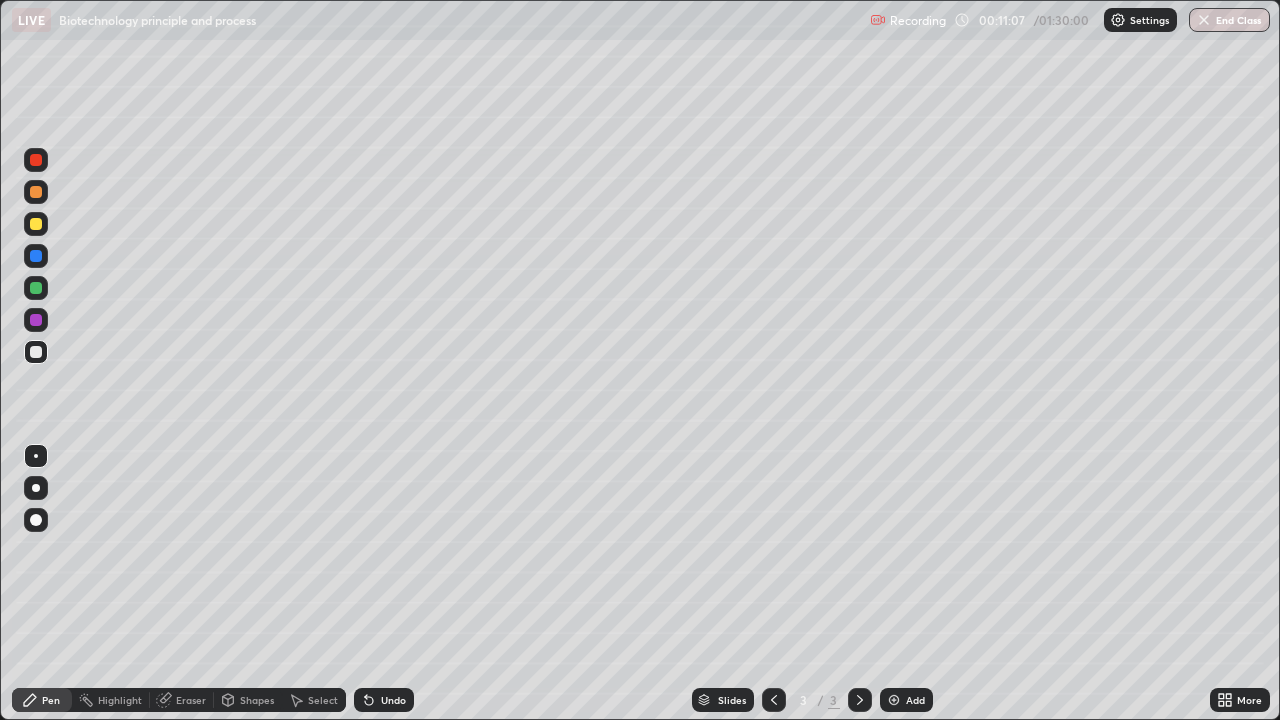 click at bounding box center [36, 352] 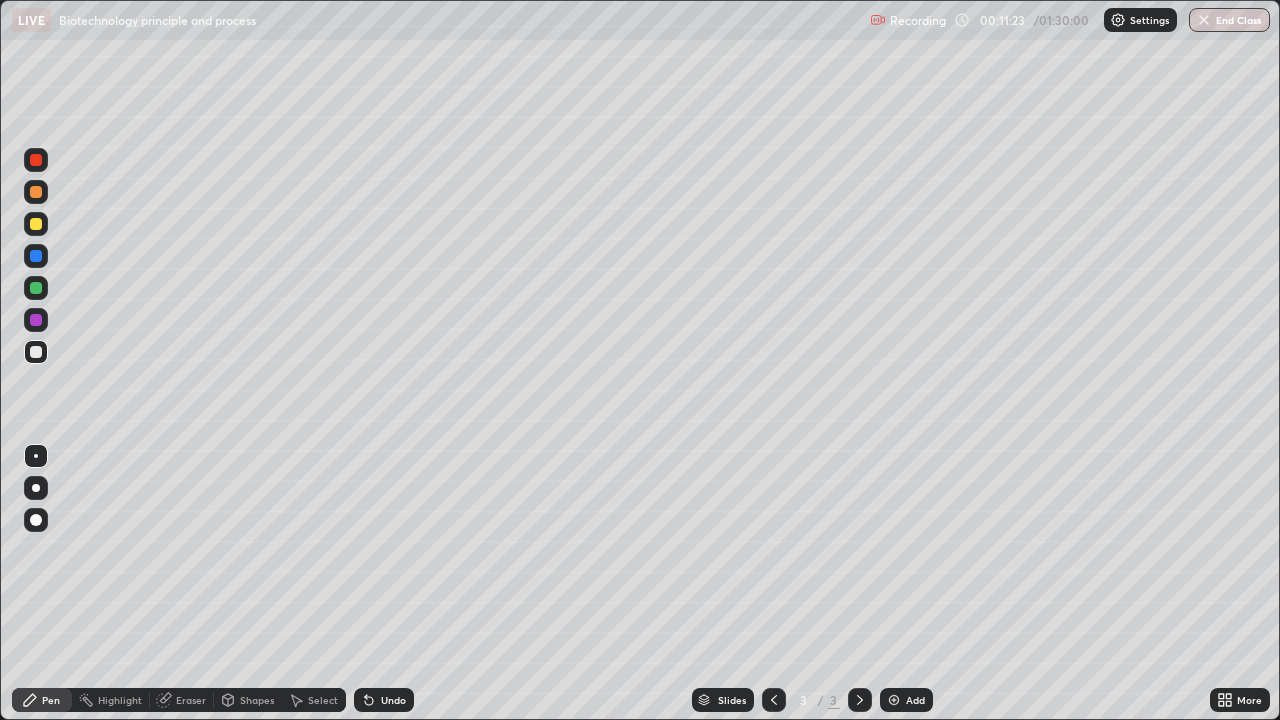 click at bounding box center [36, 288] 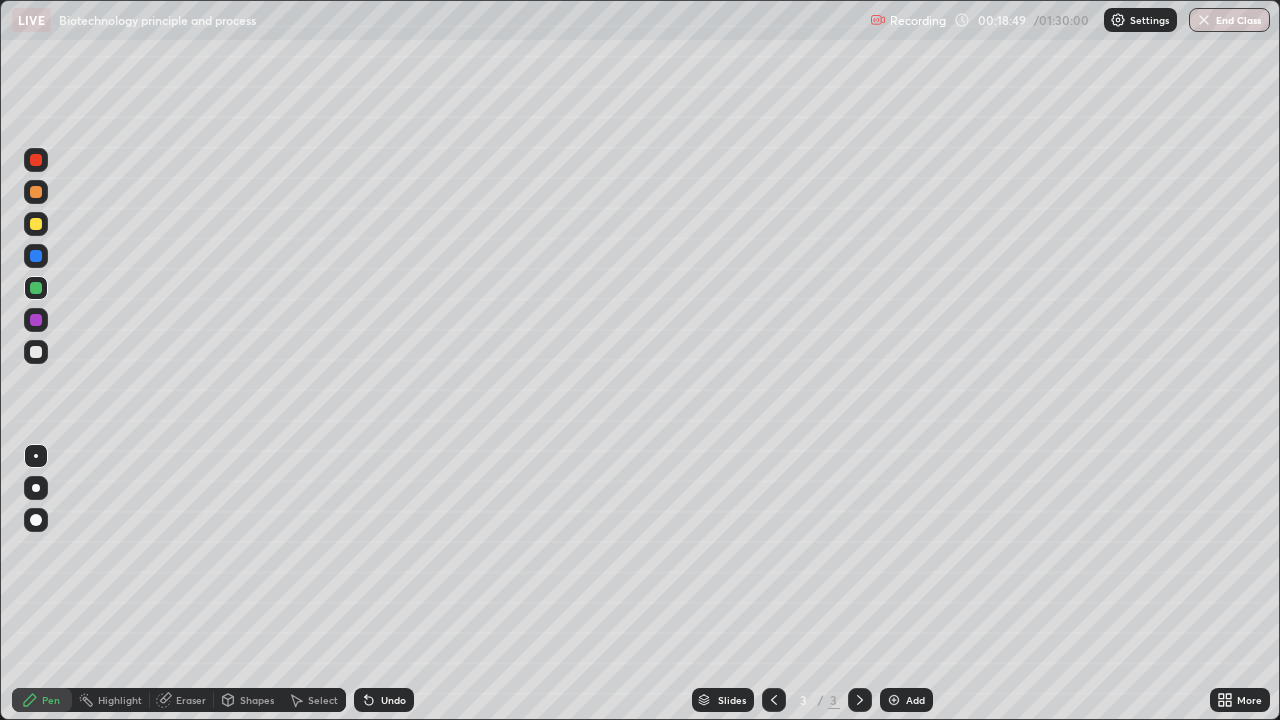 click on "Add" at bounding box center [915, 700] 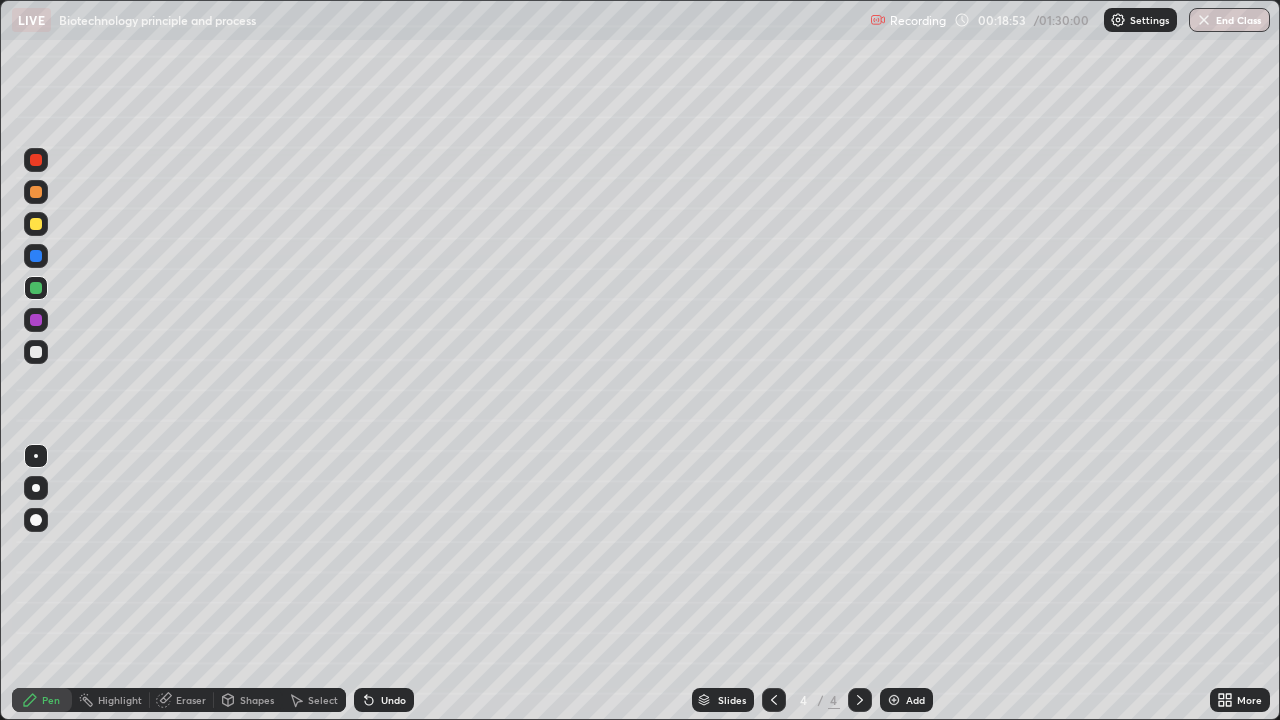 click at bounding box center [36, 224] 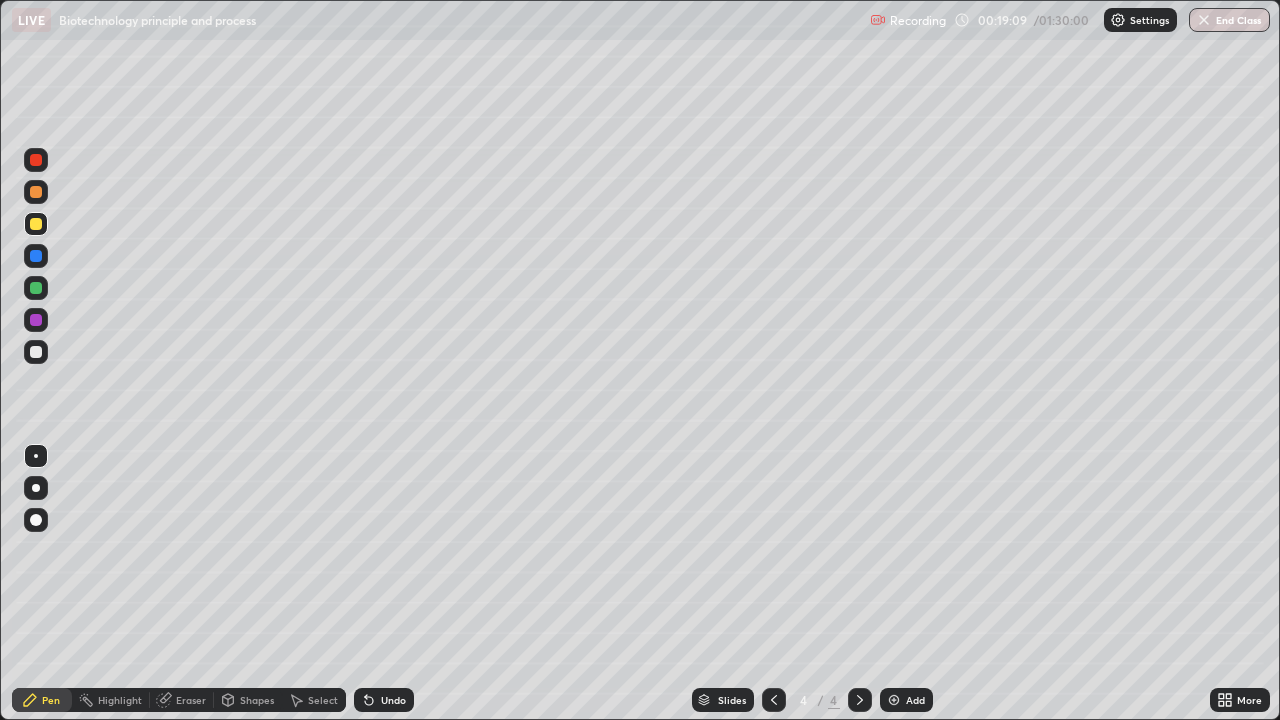 click at bounding box center [36, 352] 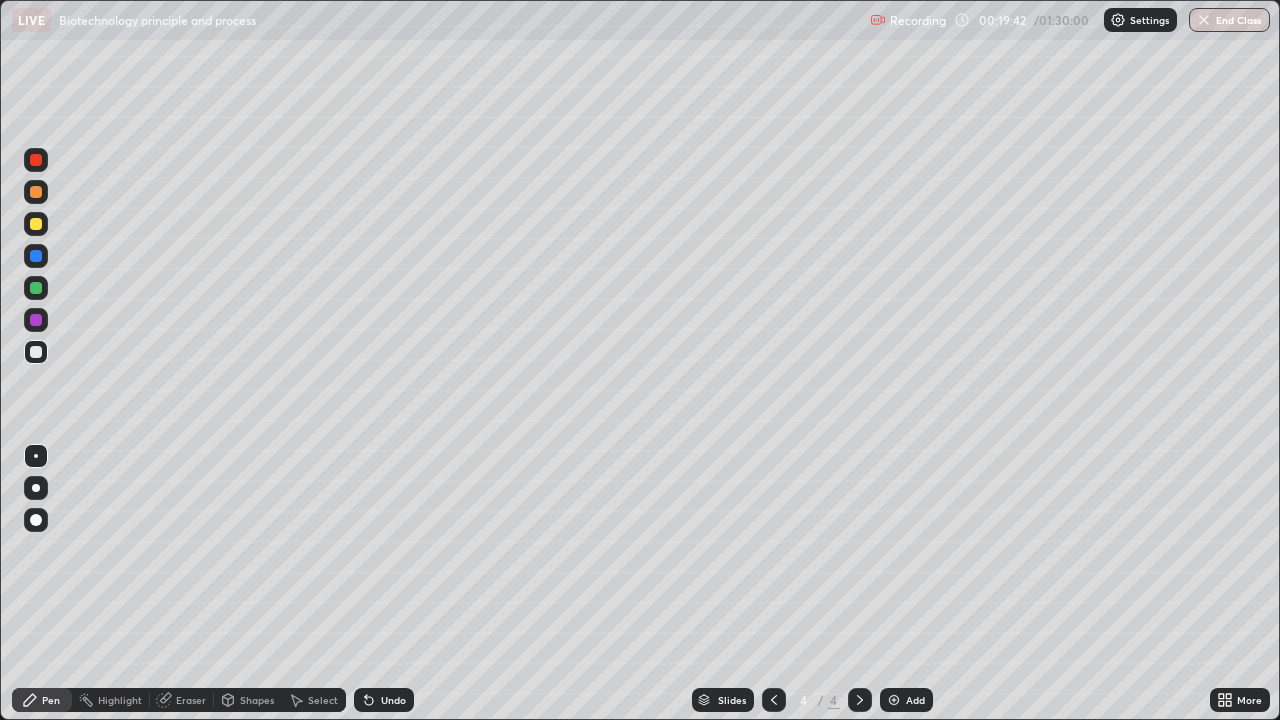 click at bounding box center (36, 224) 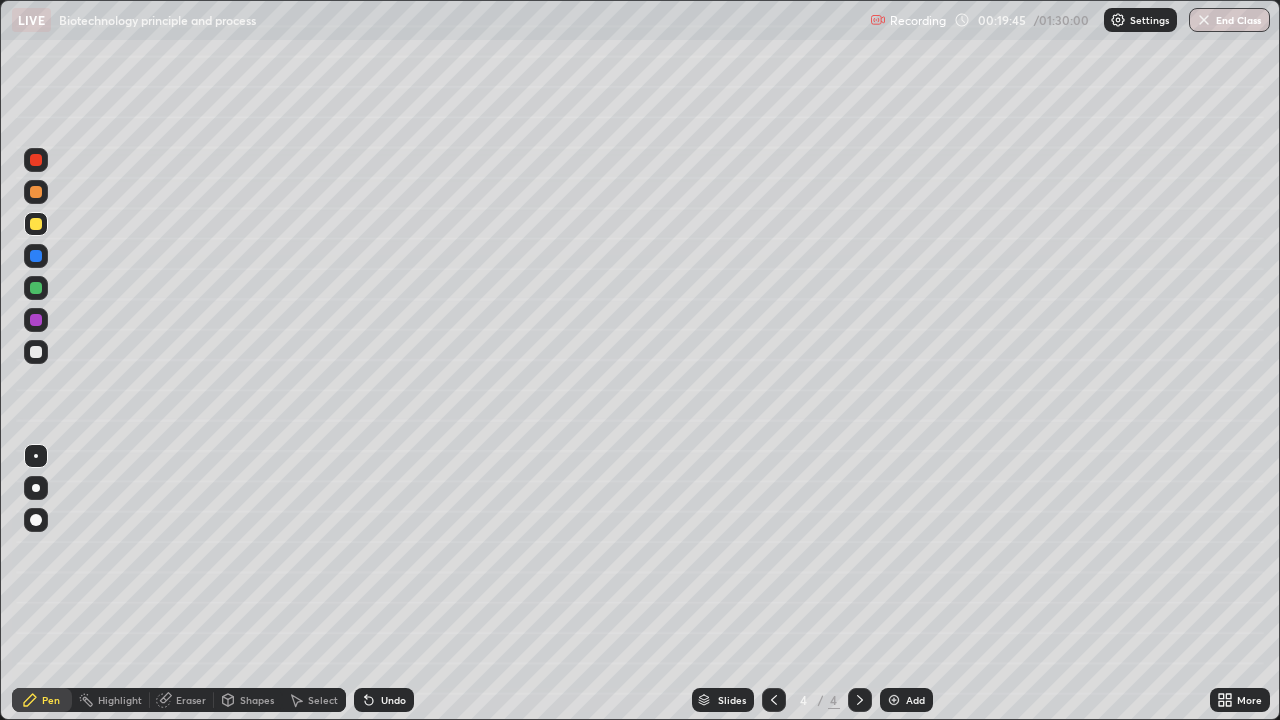 click at bounding box center (36, 352) 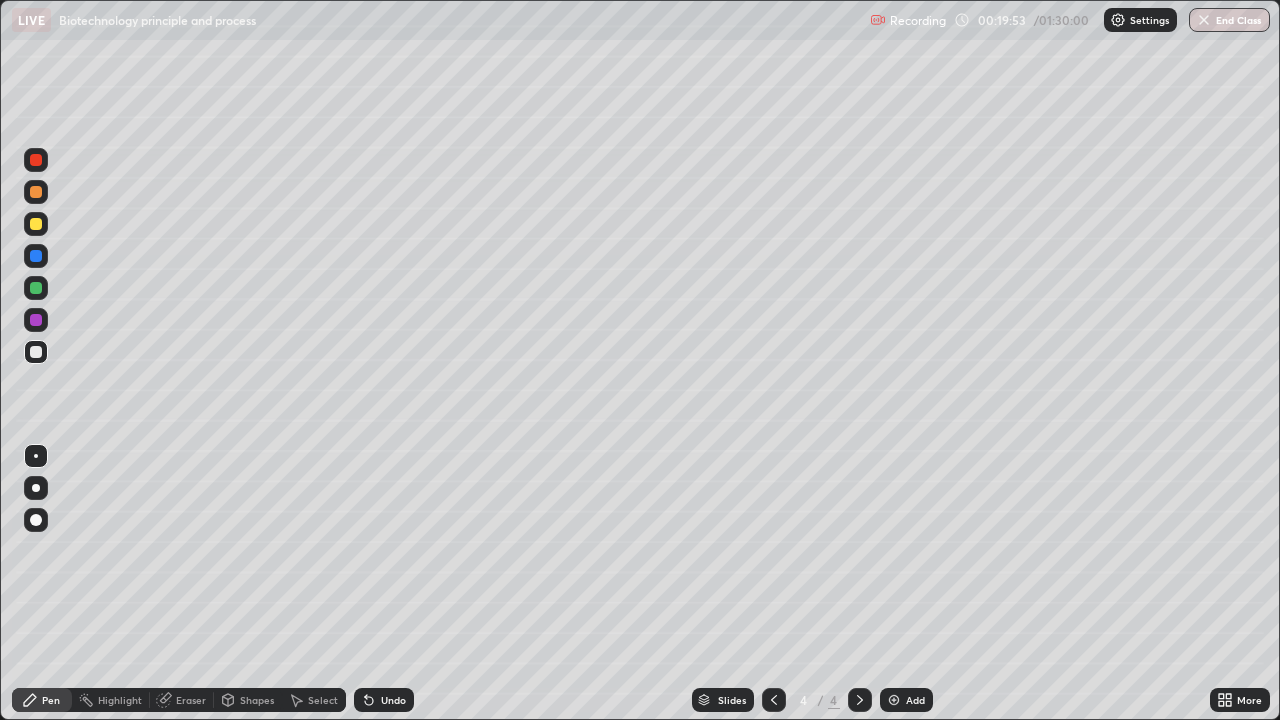 click at bounding box center [36, 224] 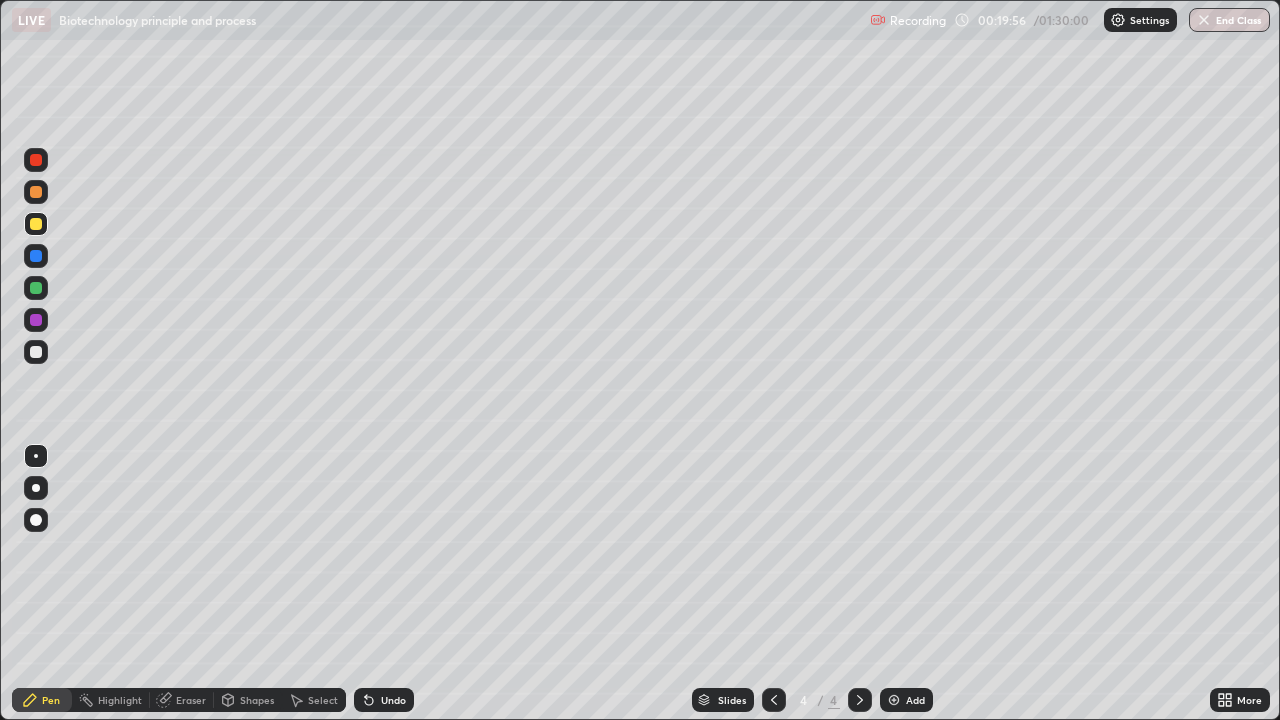 click at bounding box center [36, 288] 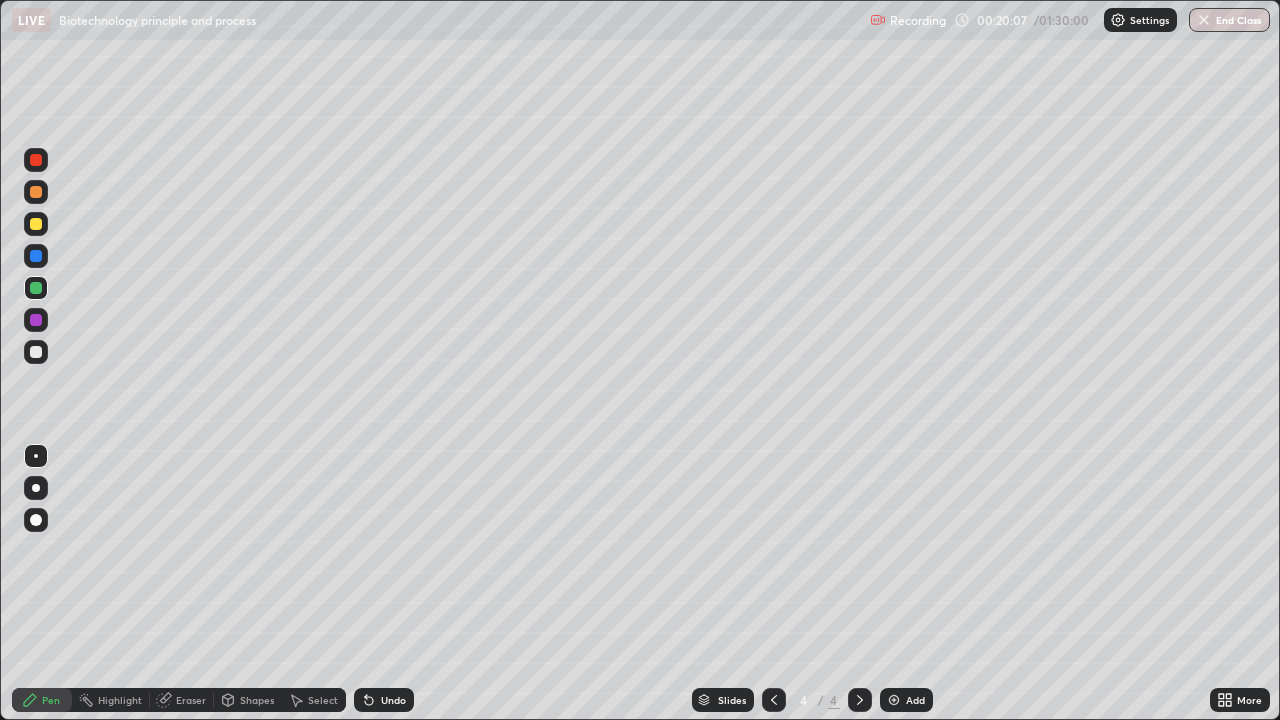 click at bounding box center [36, 352] 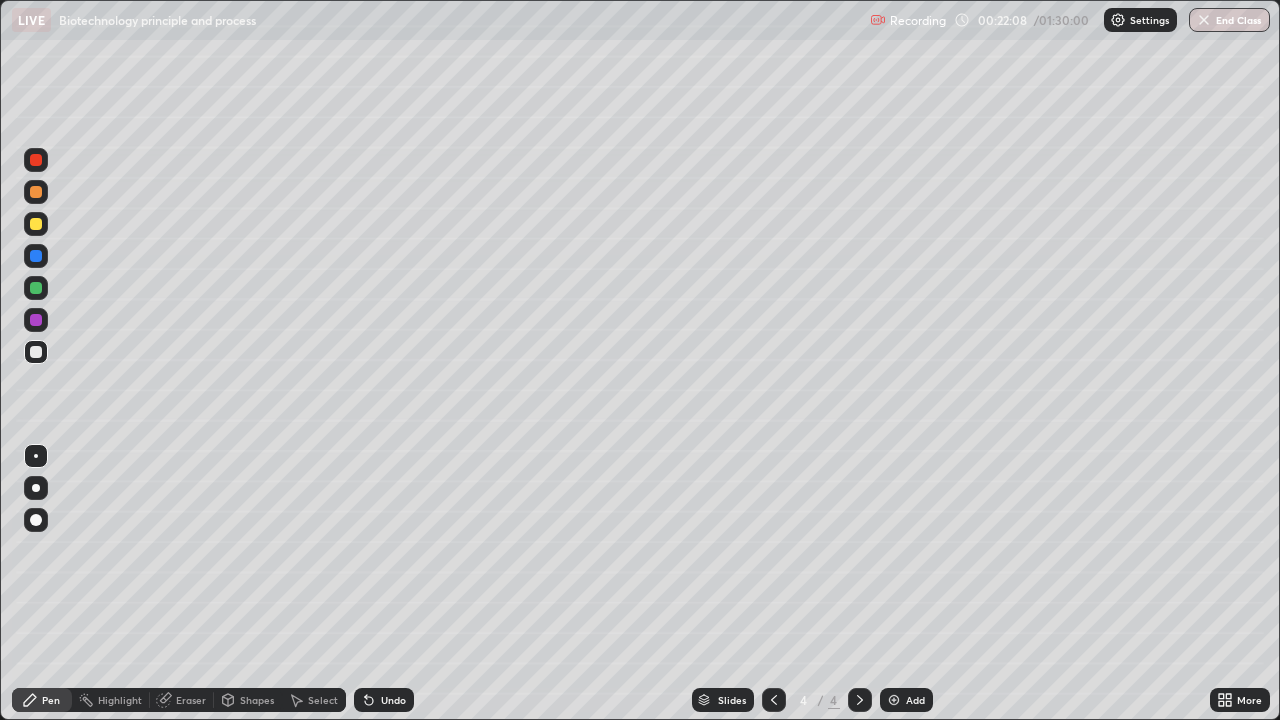 click at bounding box center [36, 352] 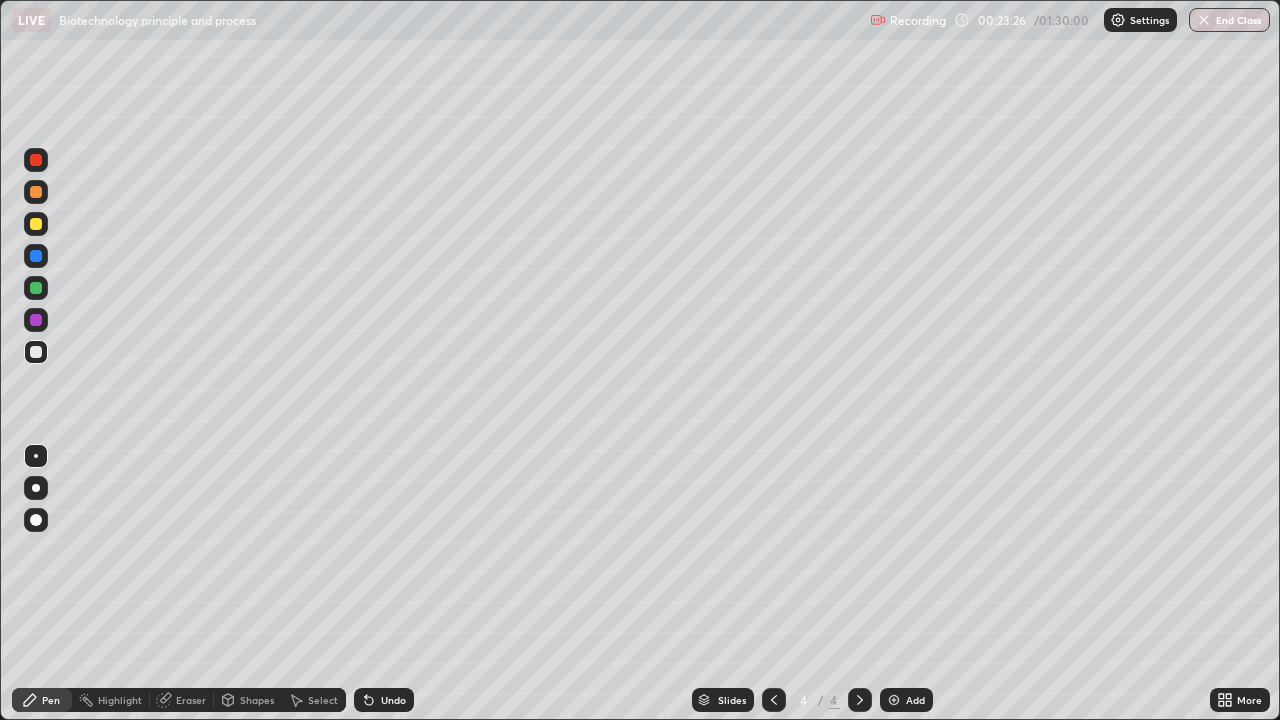 click on "Undo" at bounding box center [384, 700] 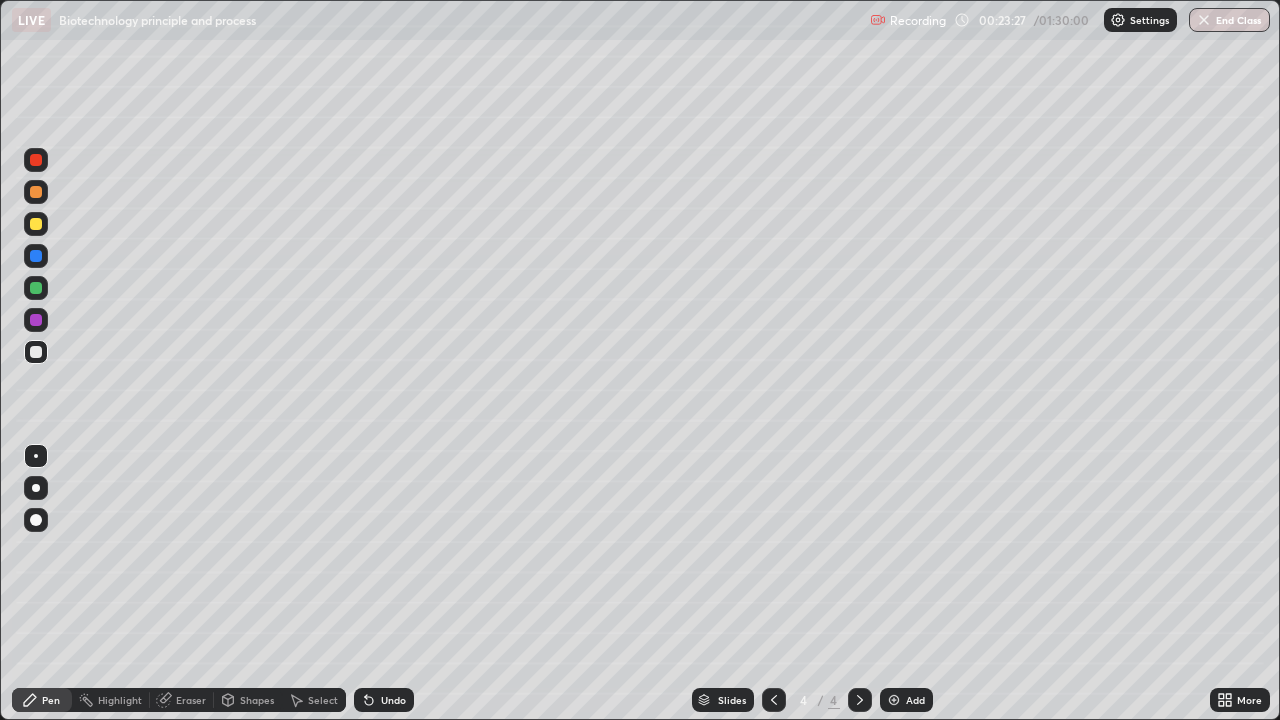 click on "Undo" at bounding box center [384, 700] 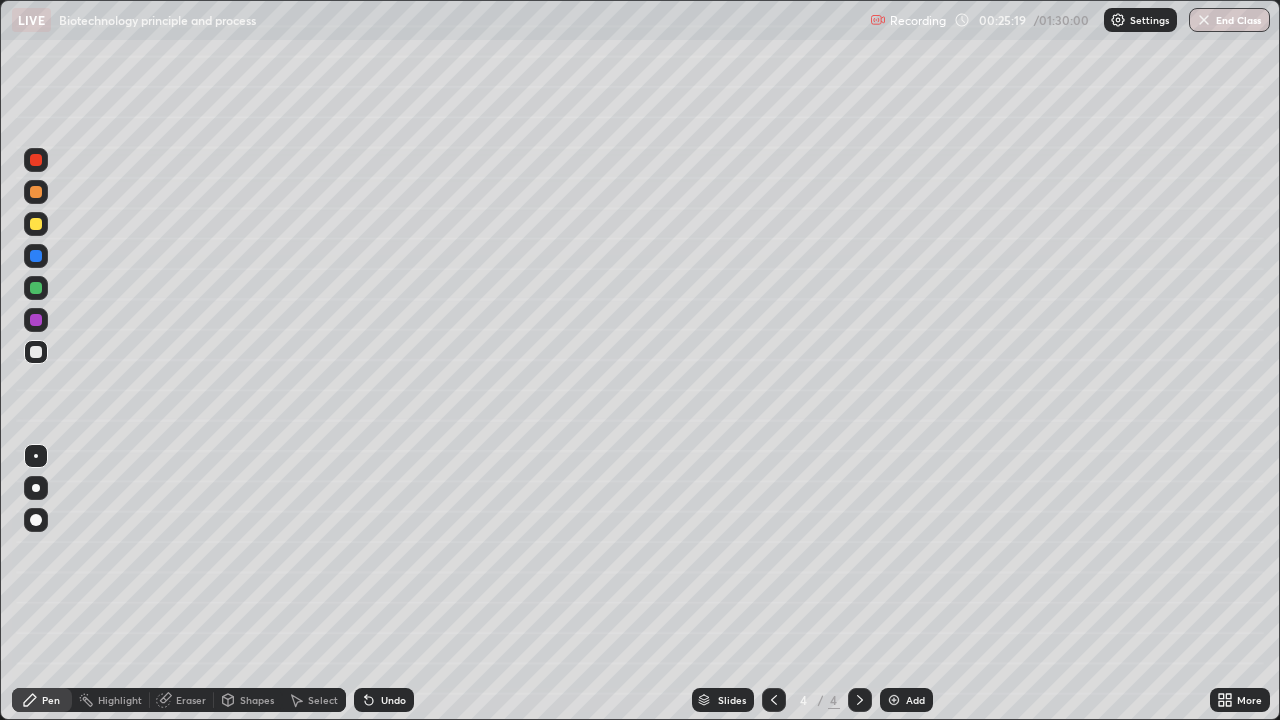 click on "Eraser" at bounding box center [191, 700] 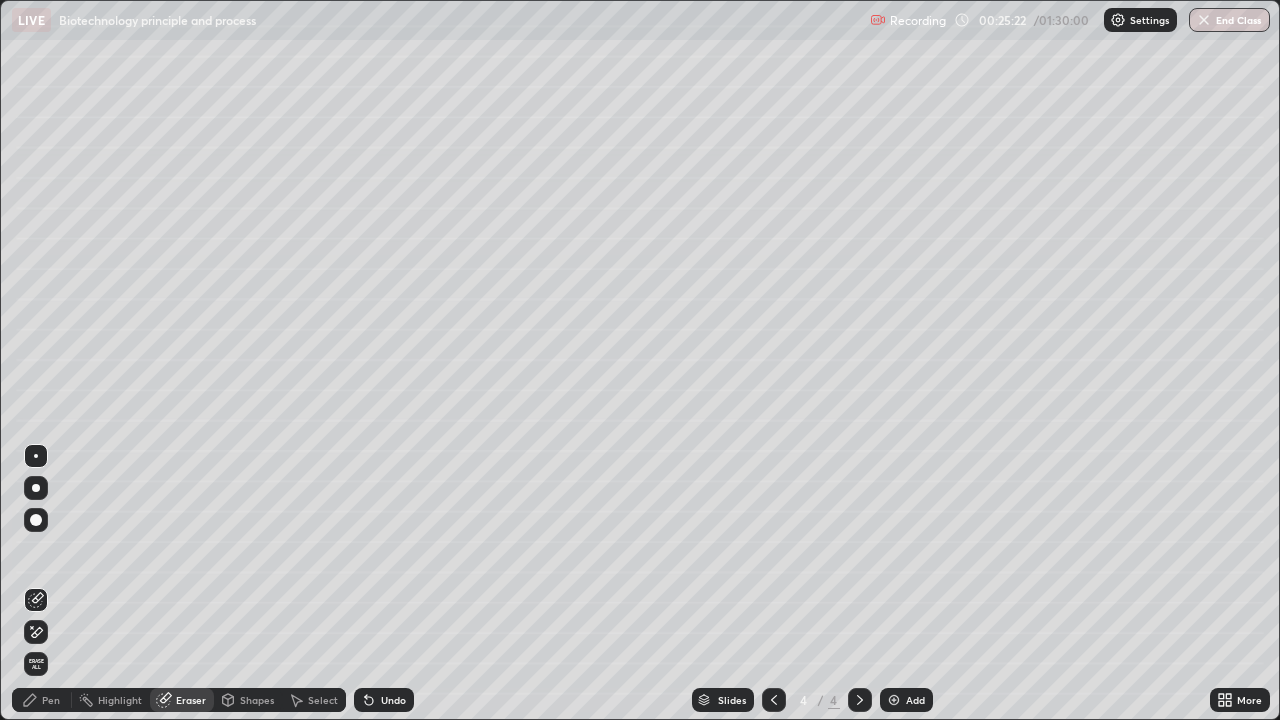click on "Pen" at bounding box center (42, 700) 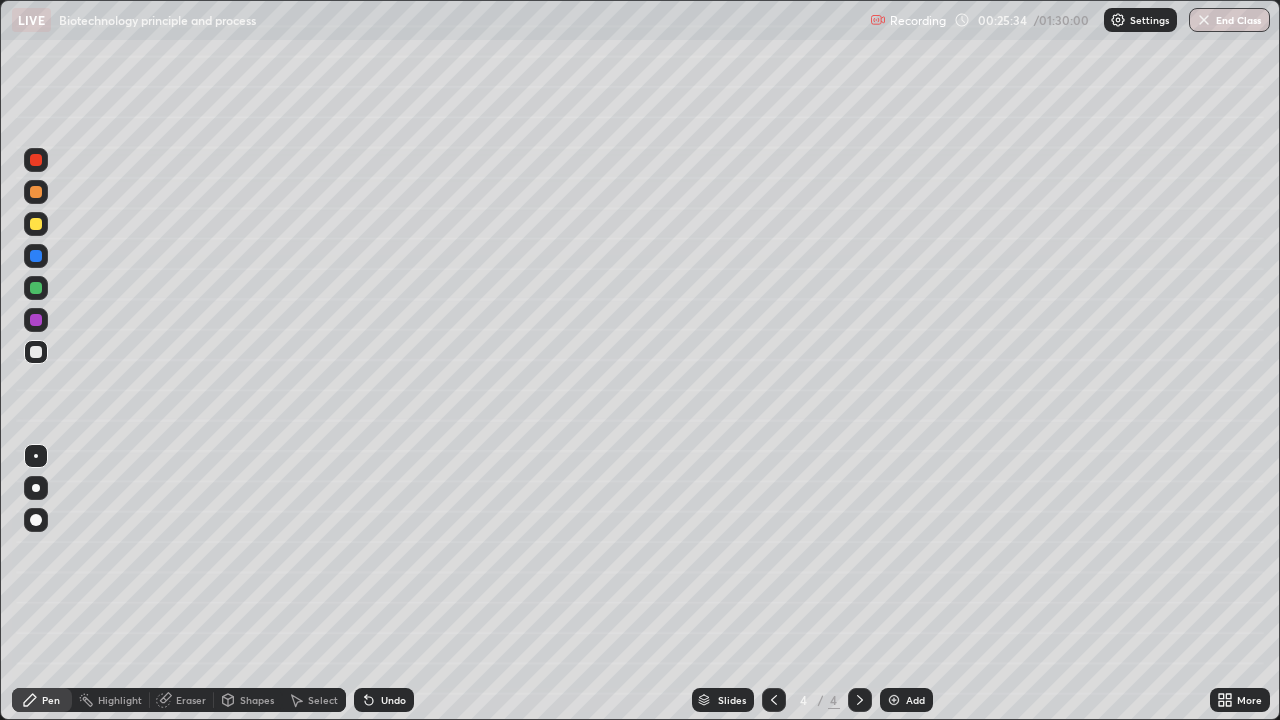 click on "Shapes" at bounding box center [257, 700] 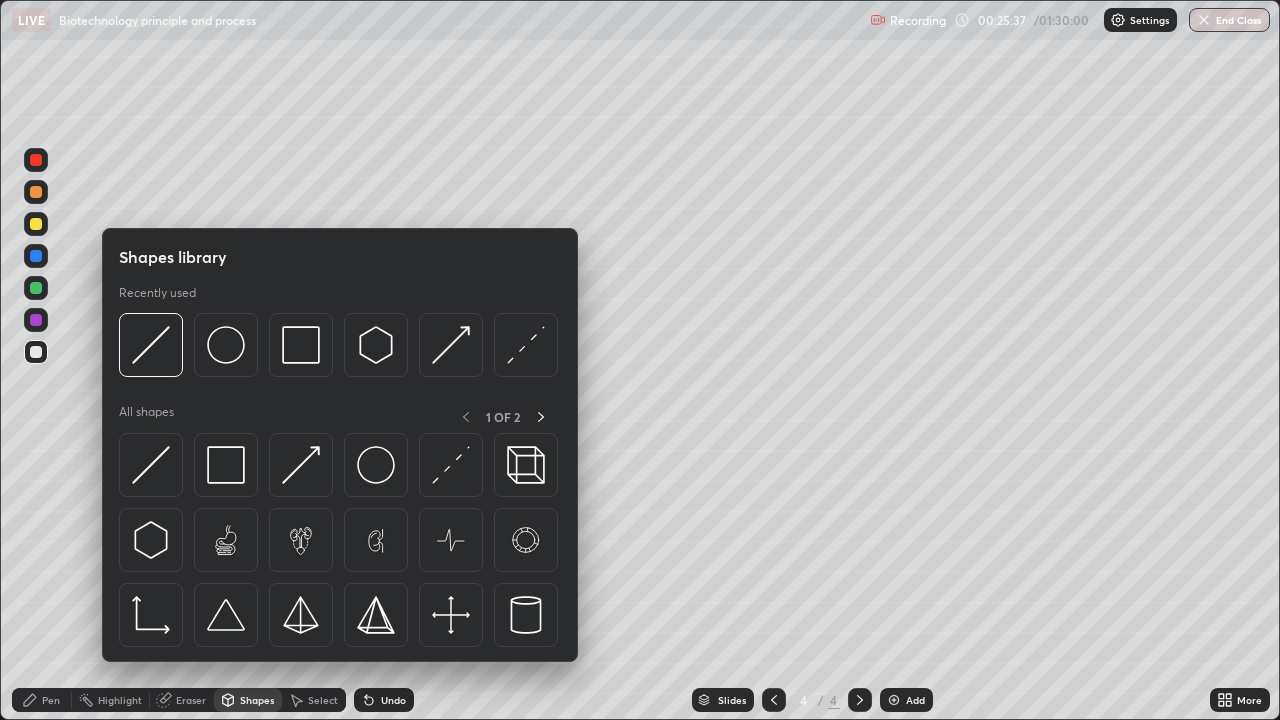 click on "Pen" at bounding box center (42, 700) 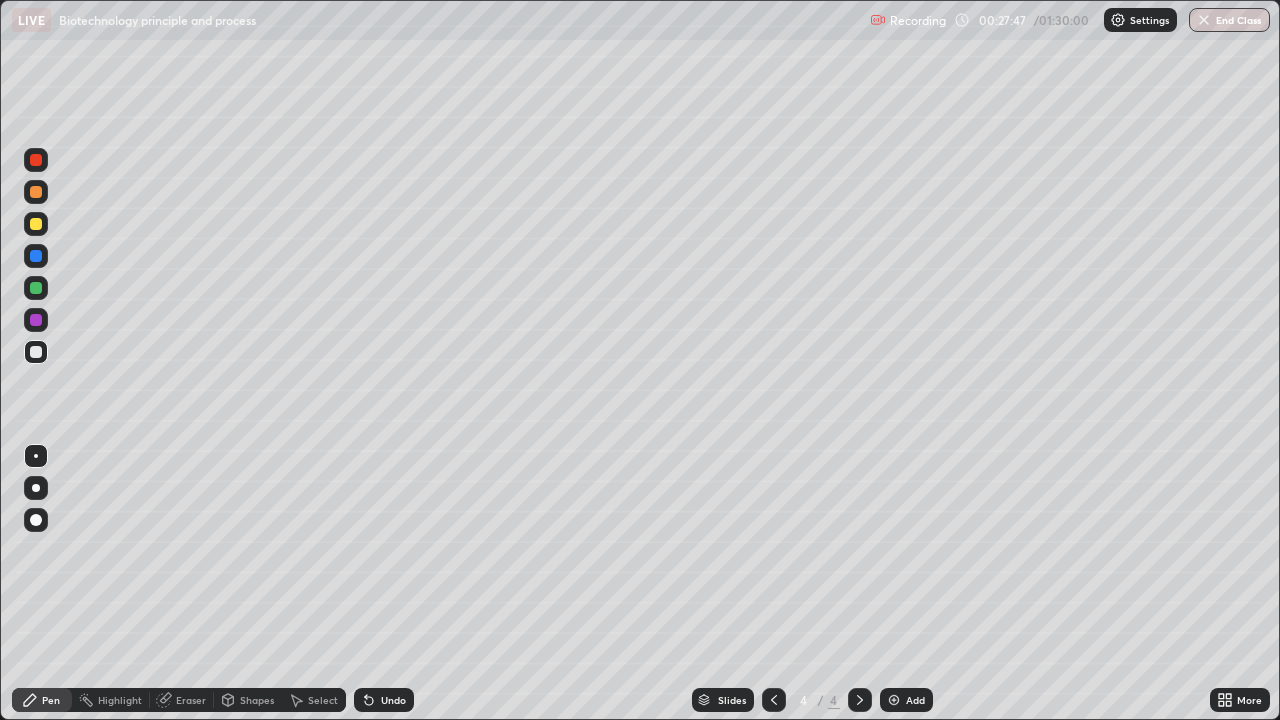 click at bounding box center (36, 256) 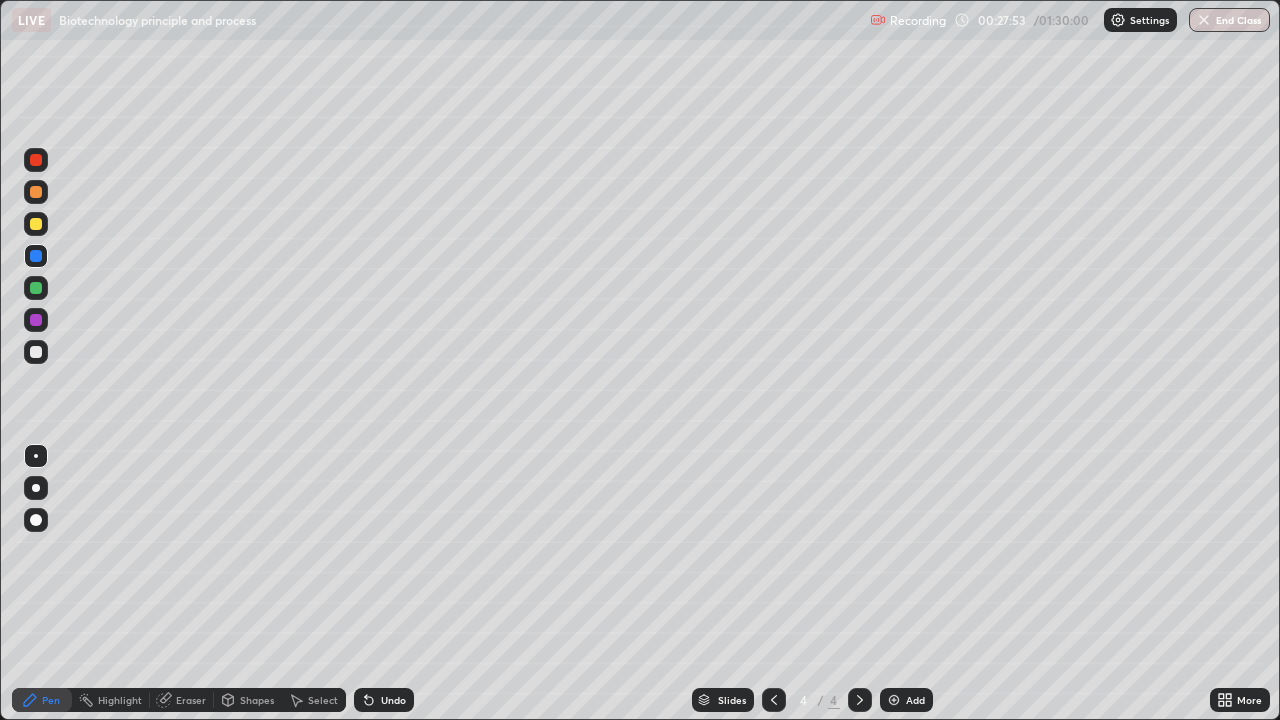 click at bounding box center (36, 352) 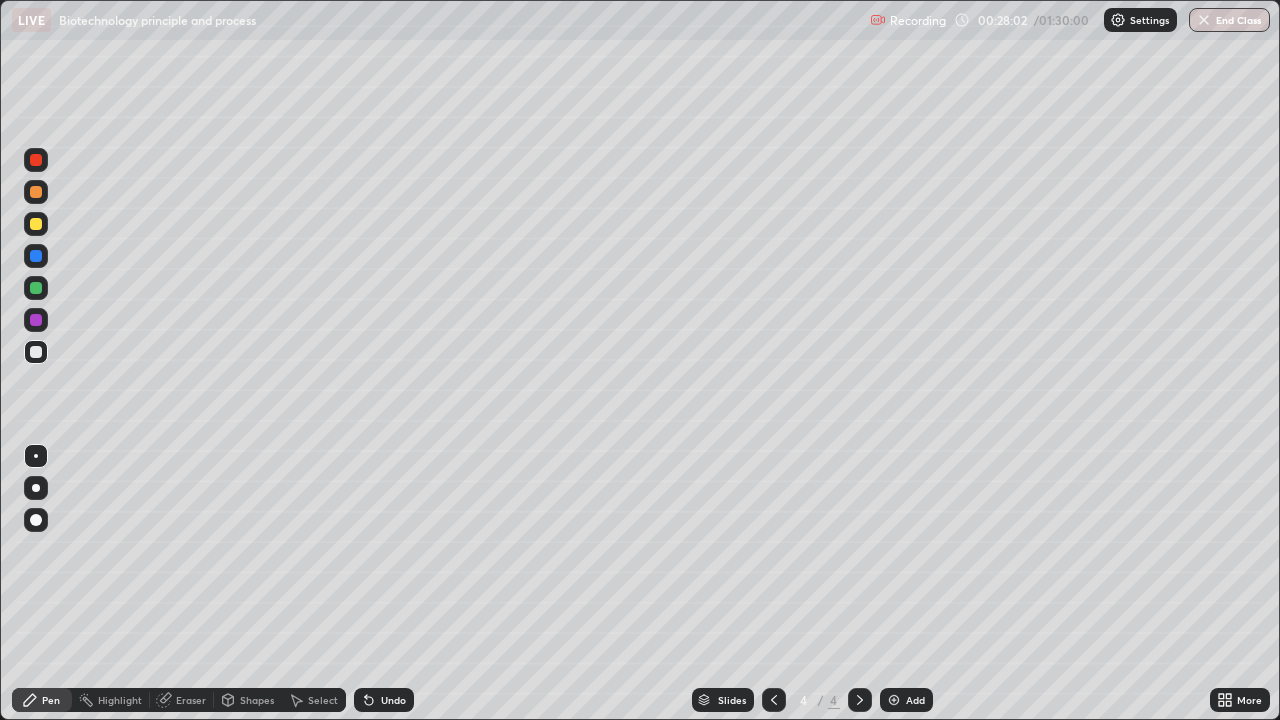 click 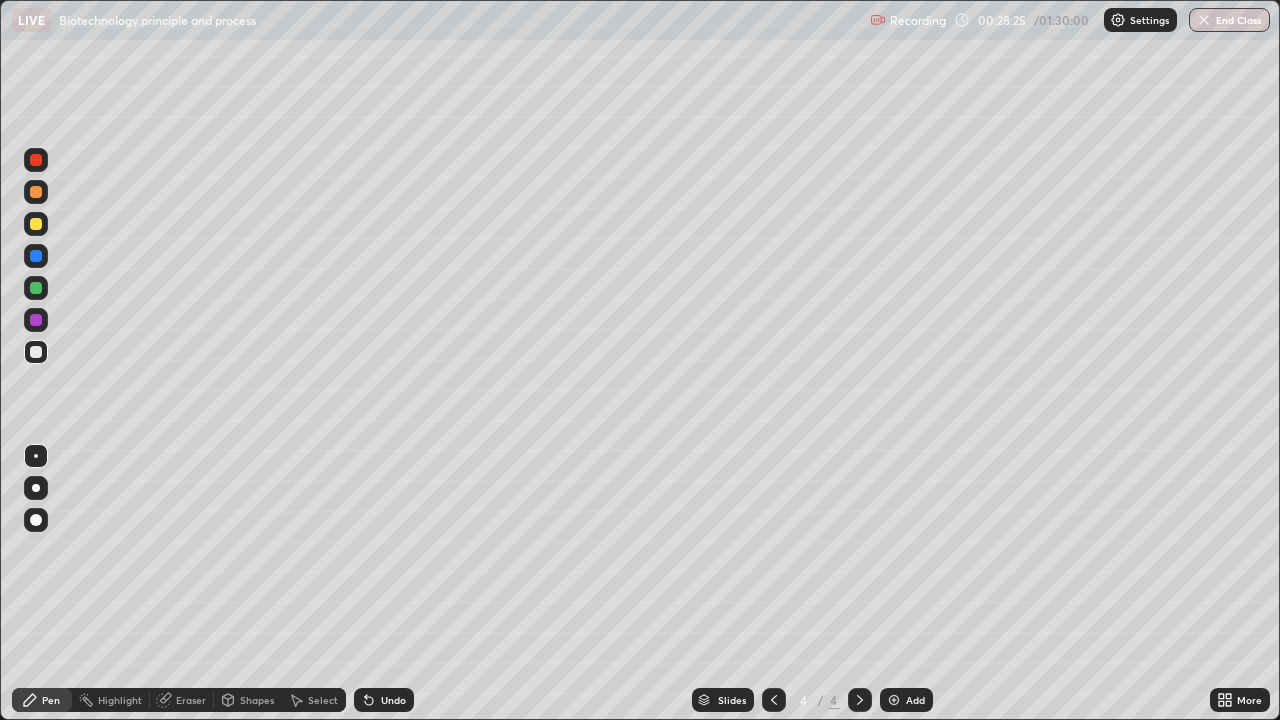click at bounding box center (36, 352) 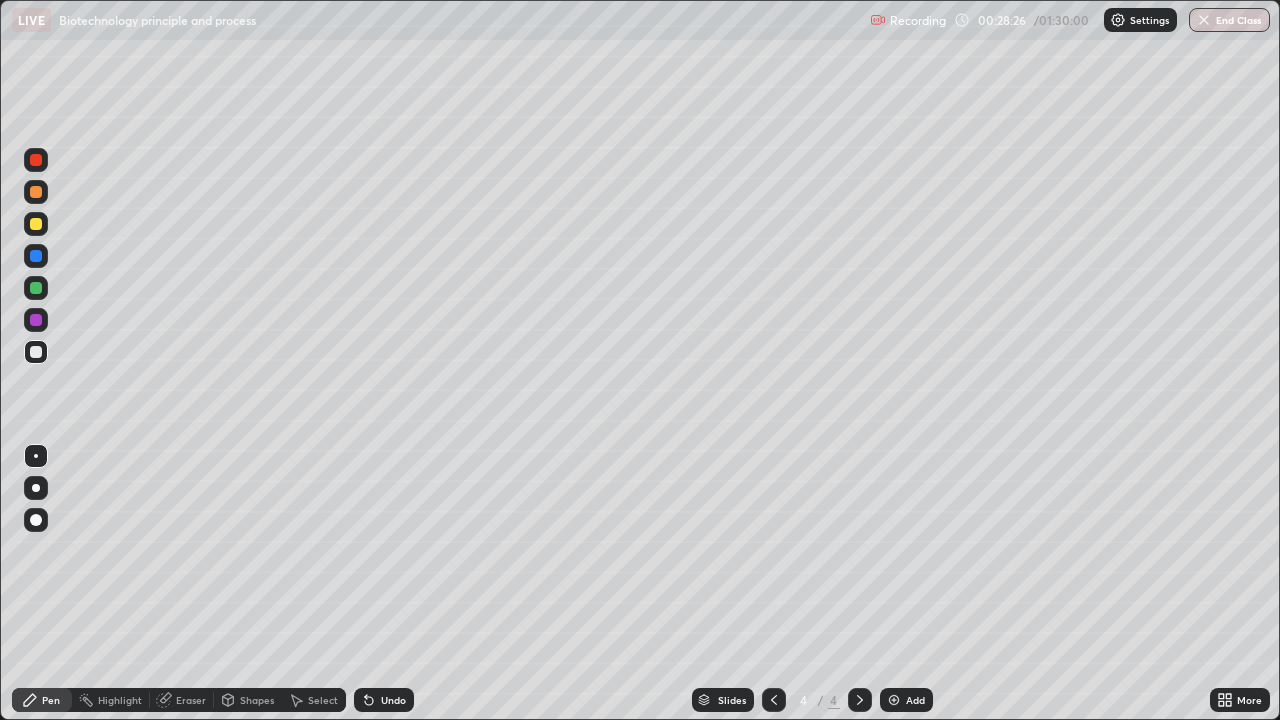 click at bounding box center (36, 520) 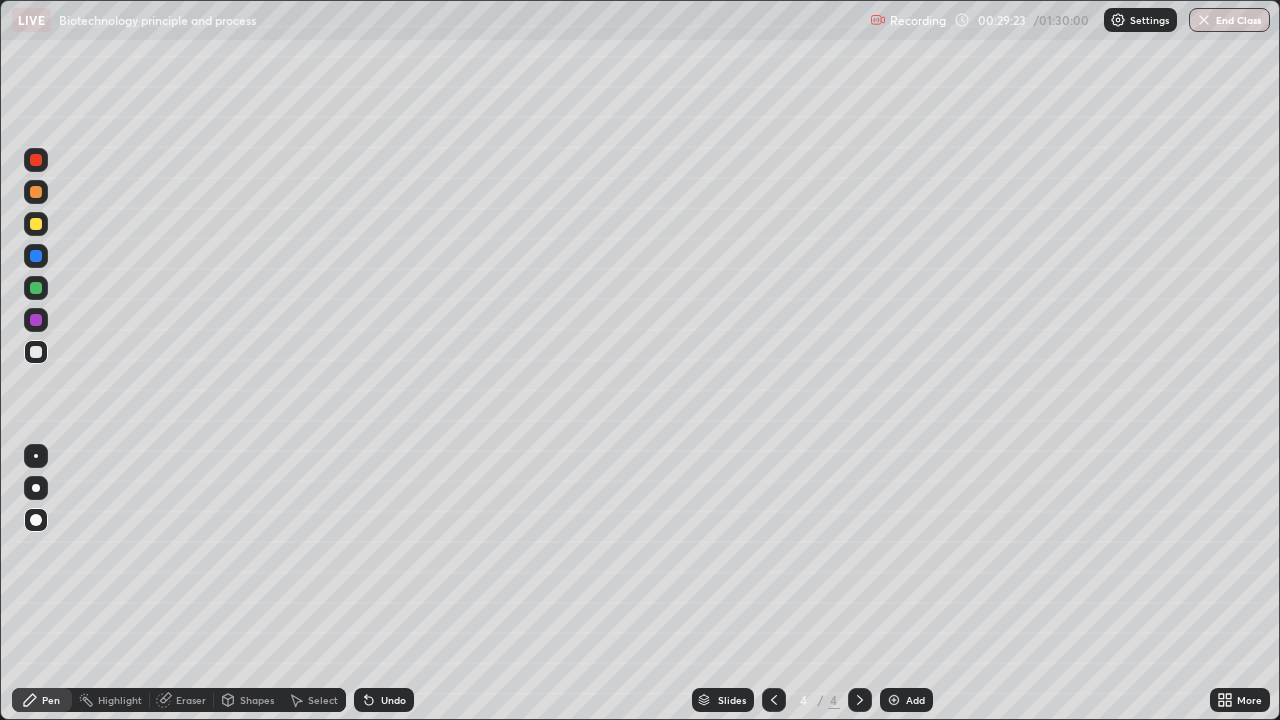 click at bounding box center (36, 288) 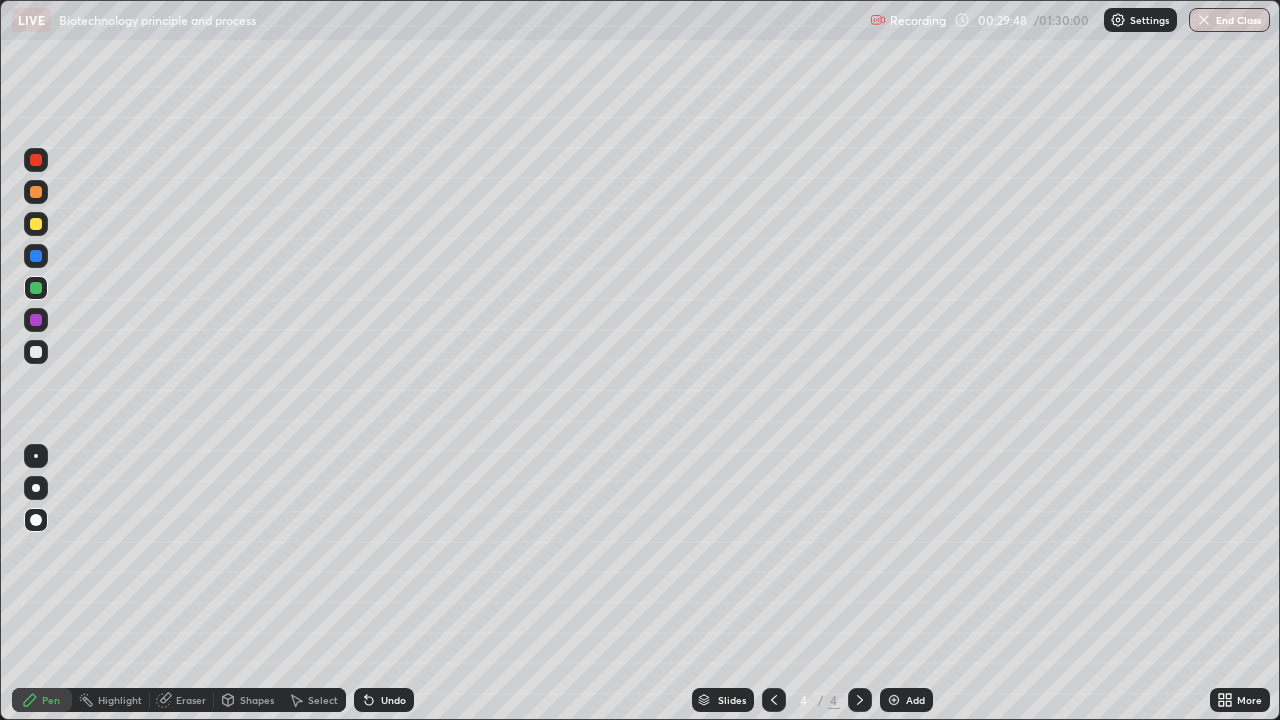 click at bounding box center (36, 456) 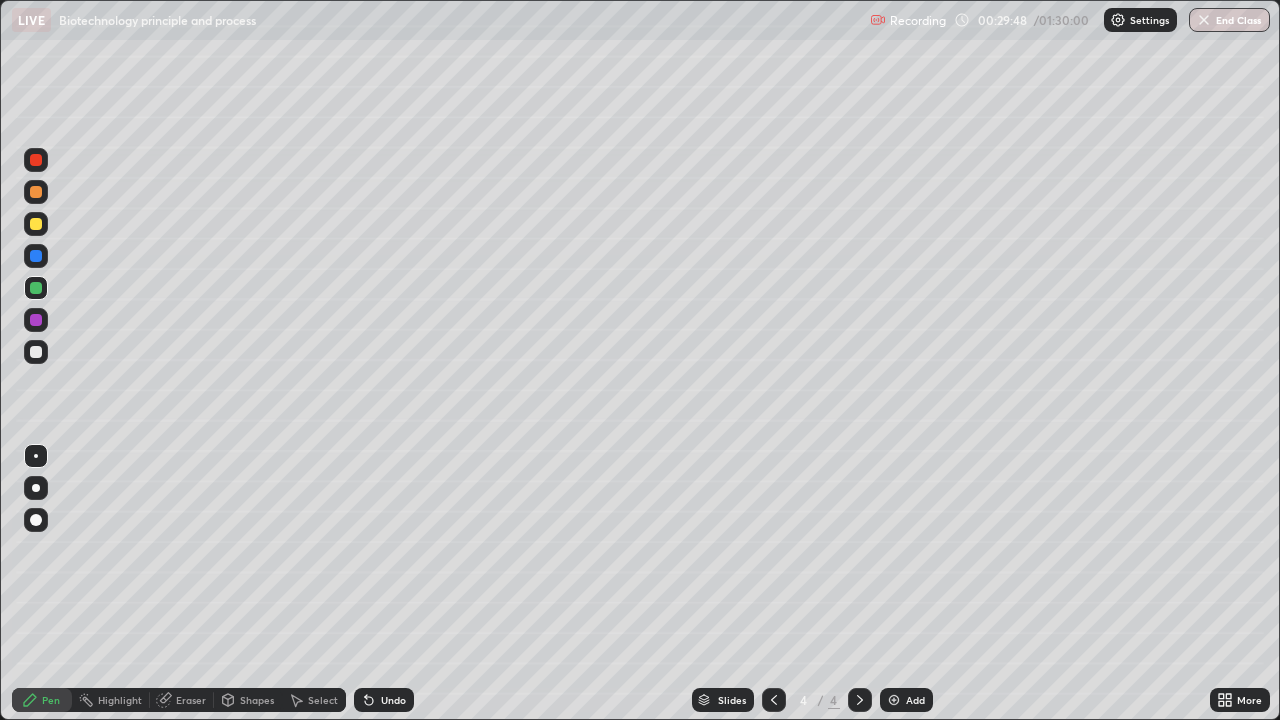 click at bounding box center (36, 352) 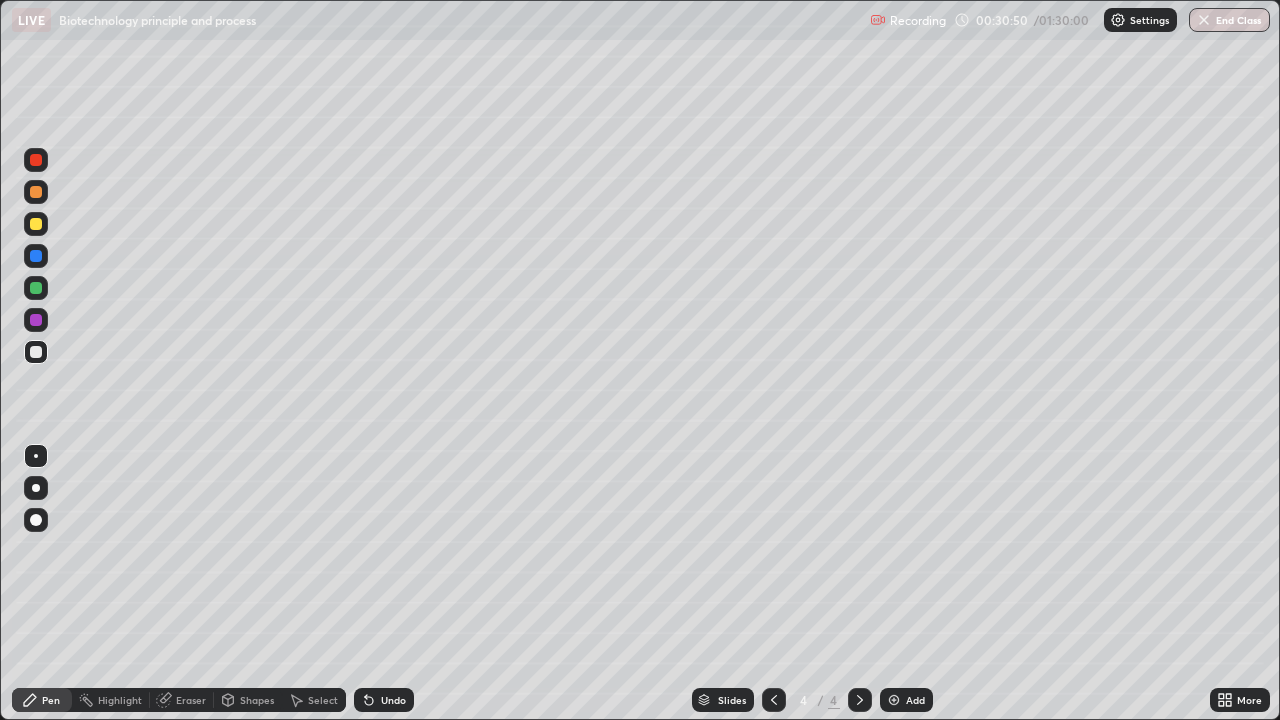 click at bounding box center [36, 256] 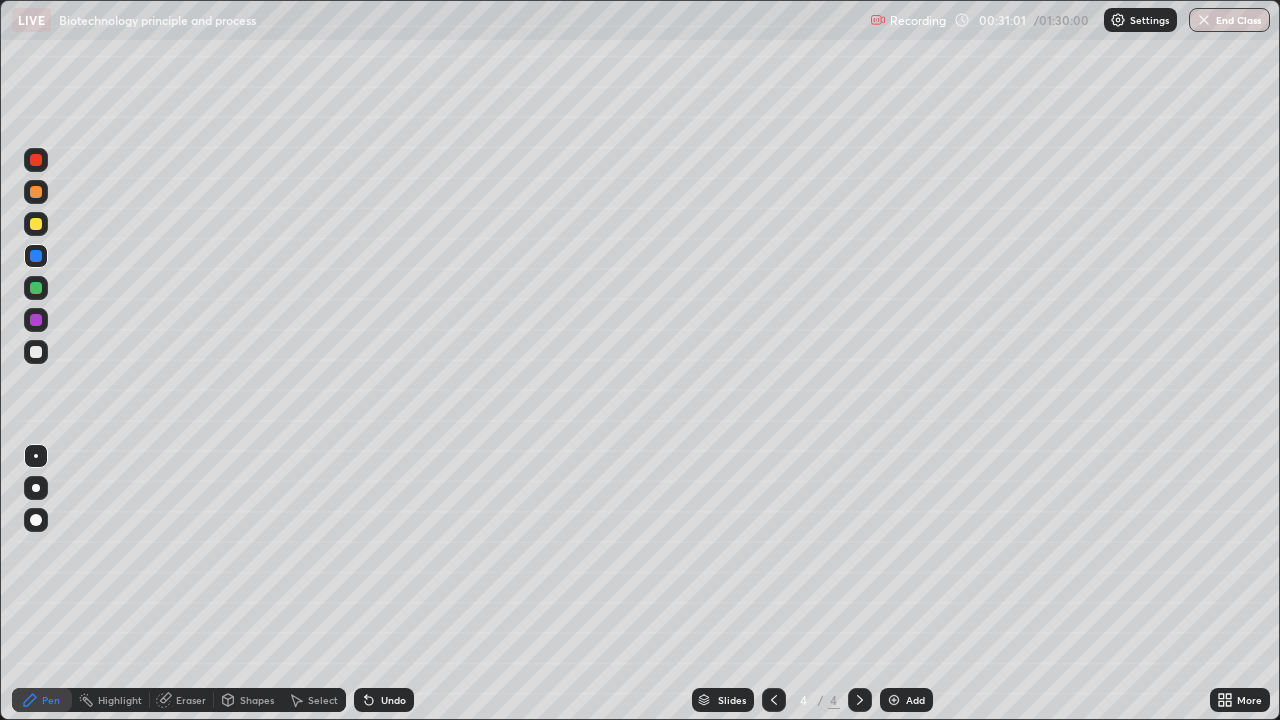 click at bounding box center (36, 352) 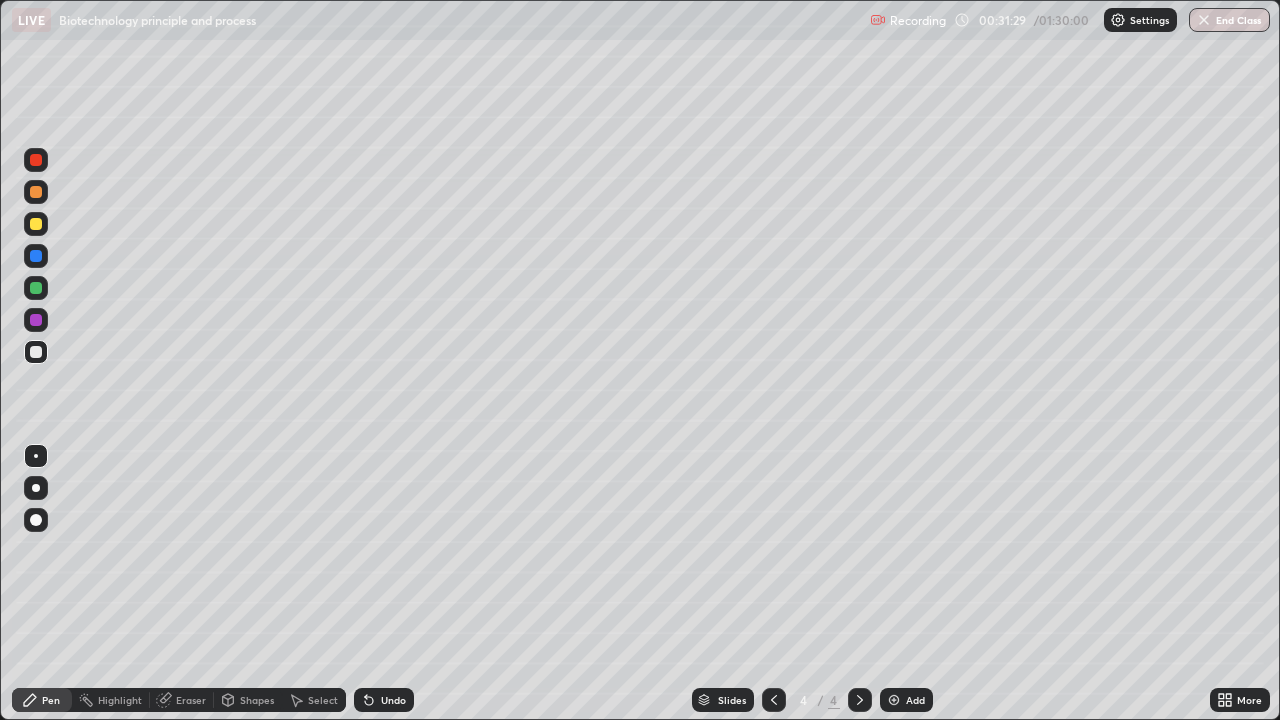 click at bounding box center (36, 520) 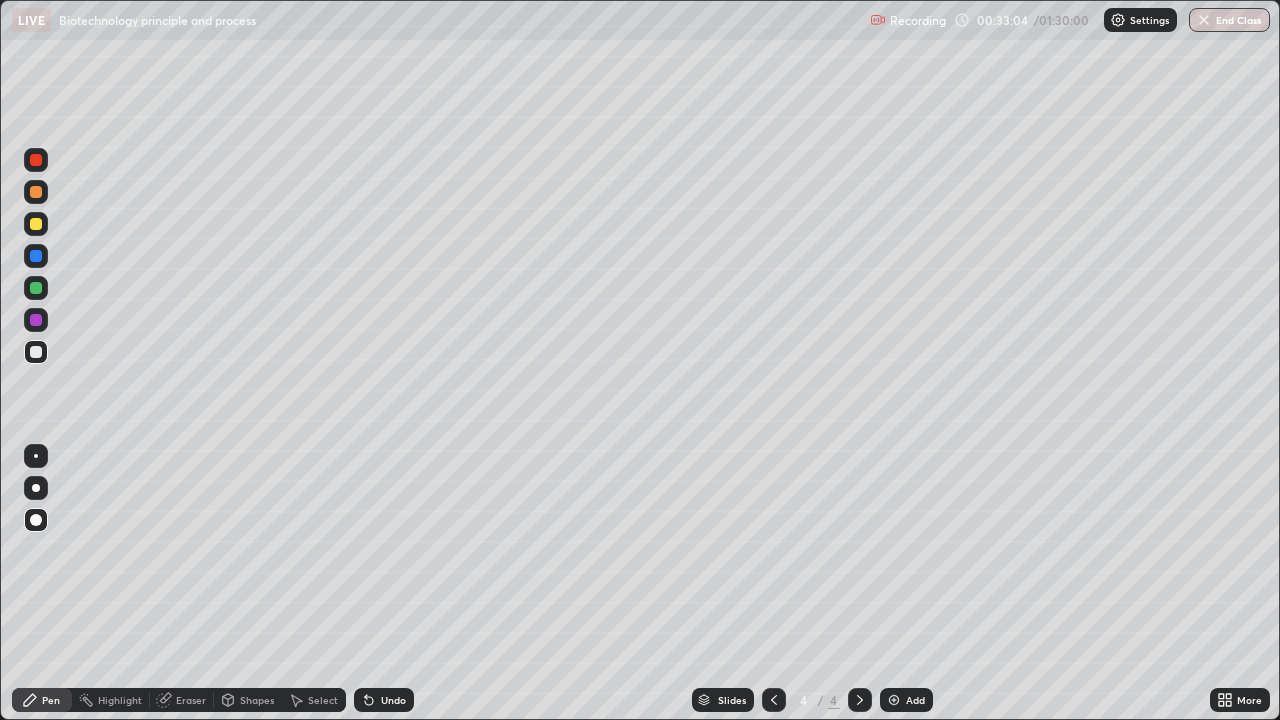 click at bounding box center [36, 352] 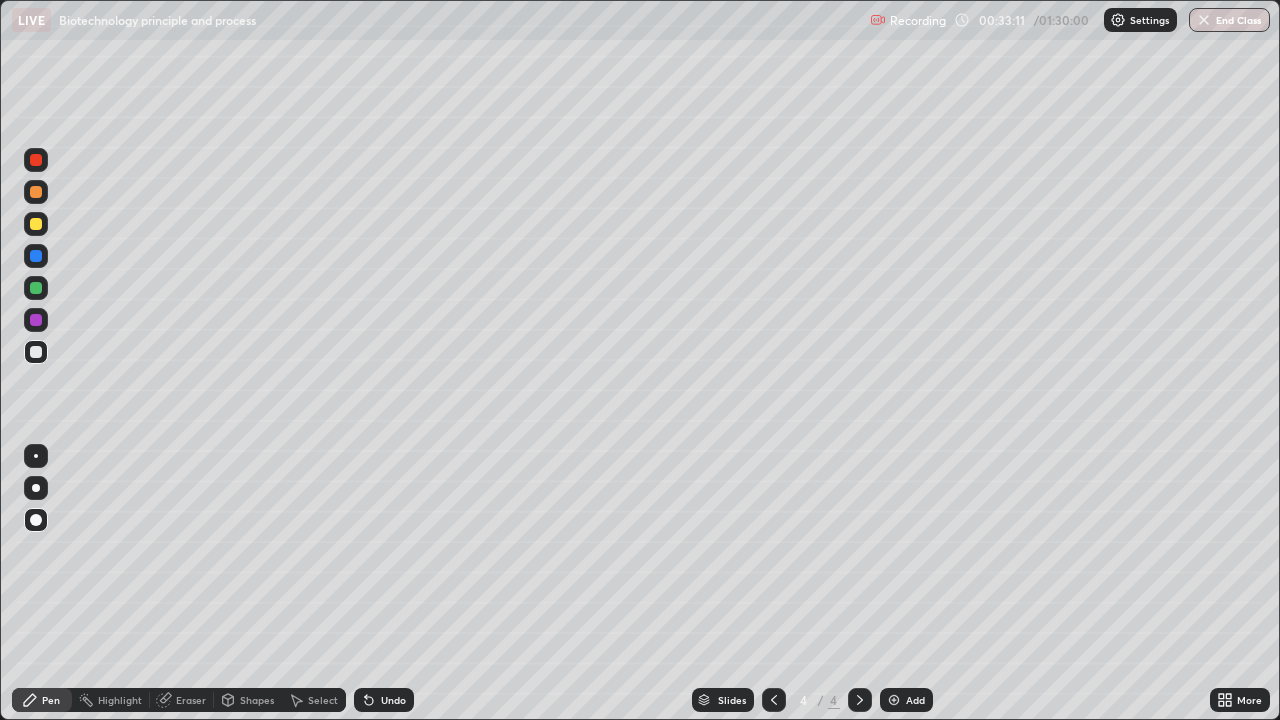 click on "Undo" at bounding box center [393, 700] 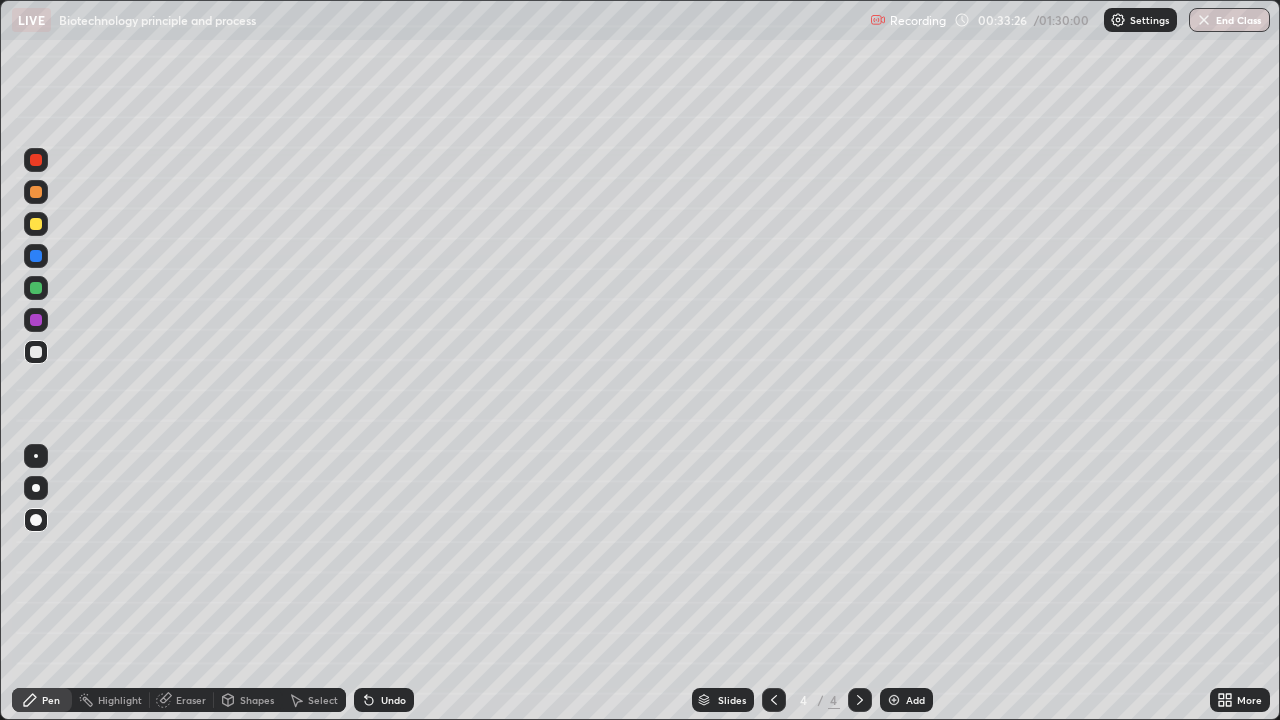 click at bounding box center (36, 352) 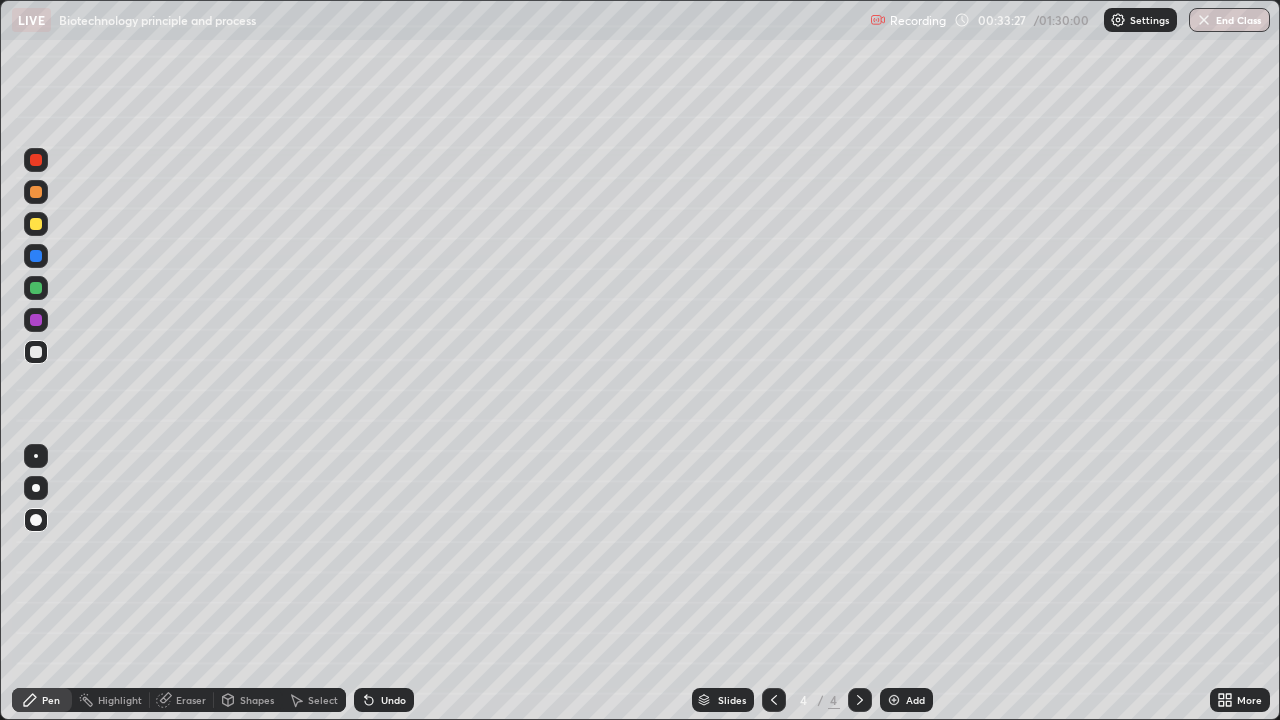 click at bounding box center [36, 456] 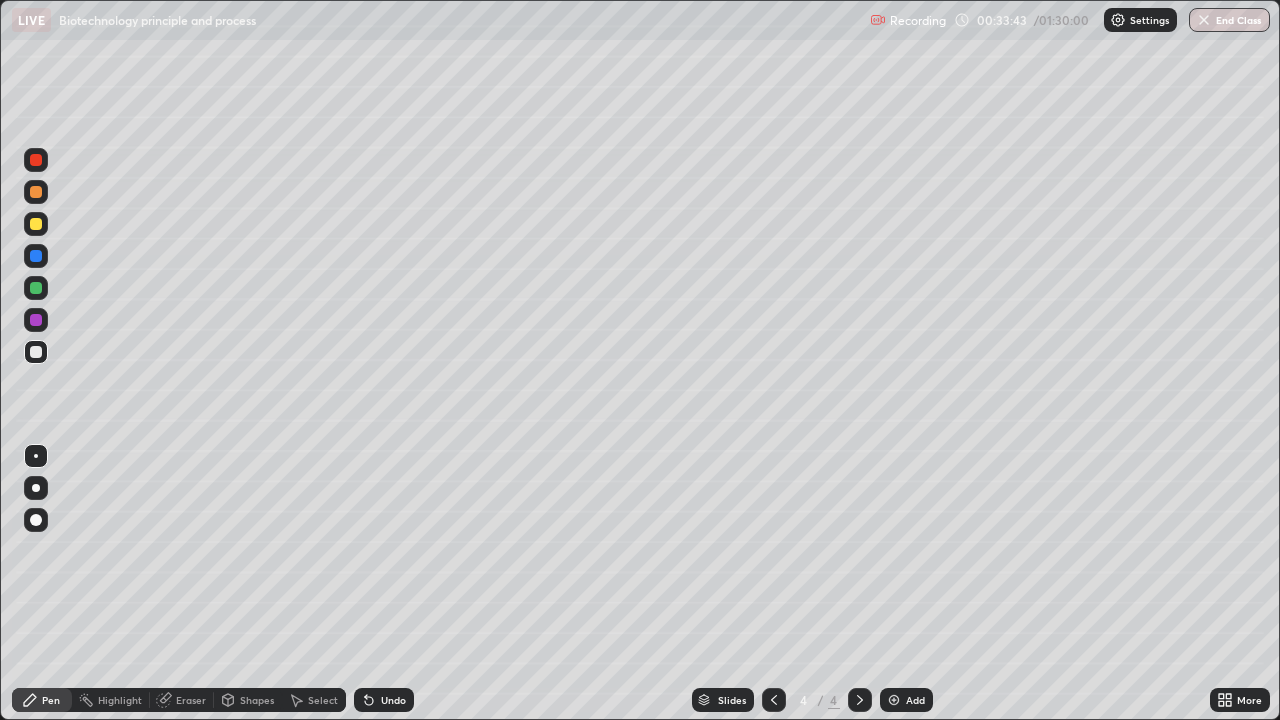 click 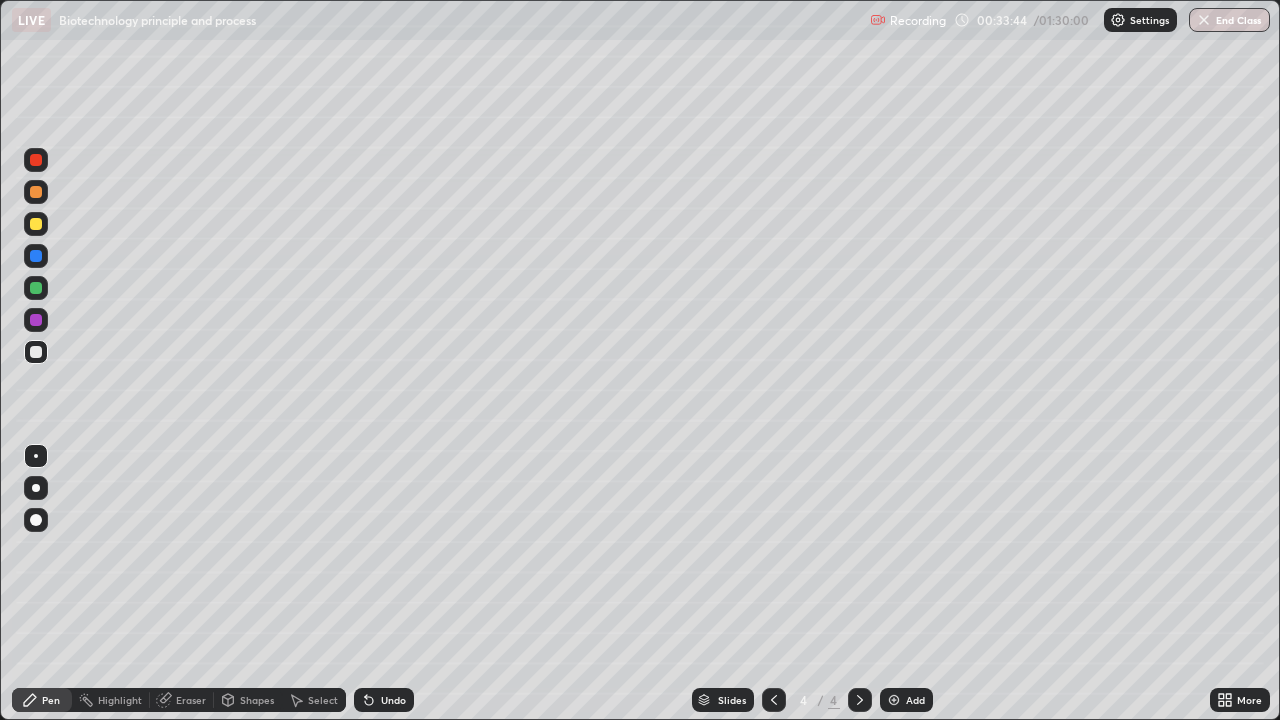 click on "Undo" at bounding box center (384, 700) 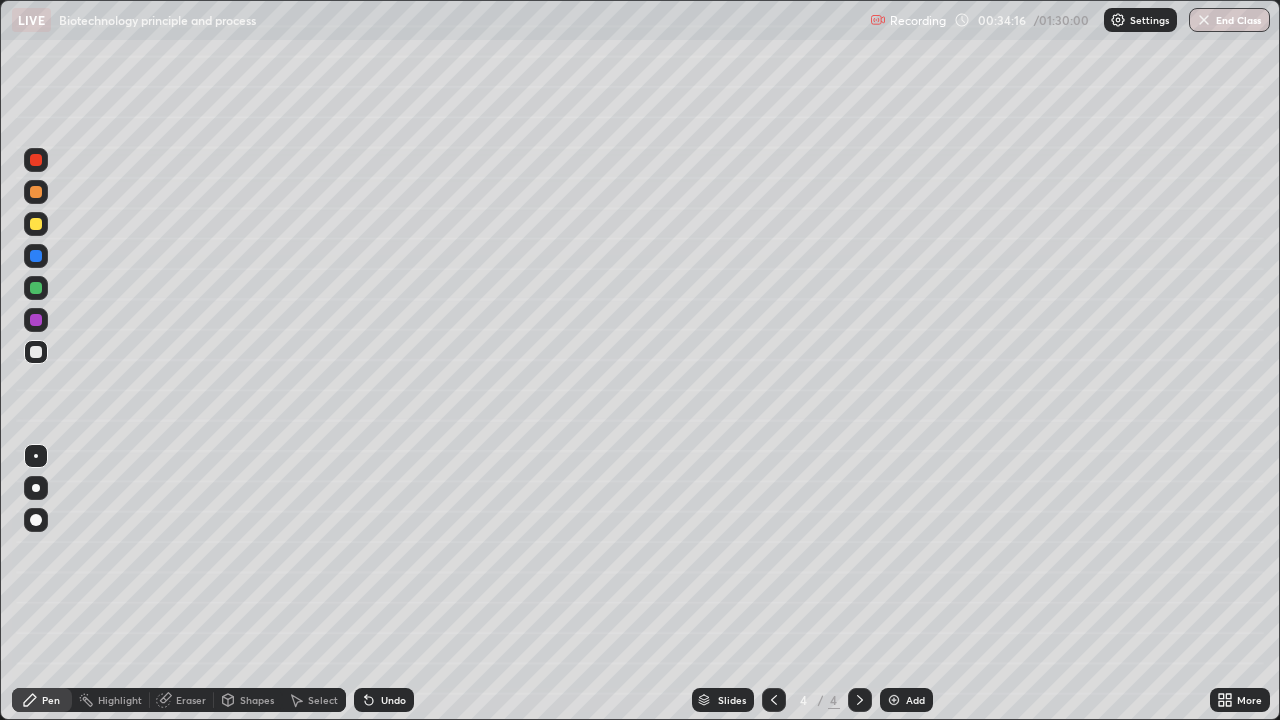 click at bounding box center [36, 352] 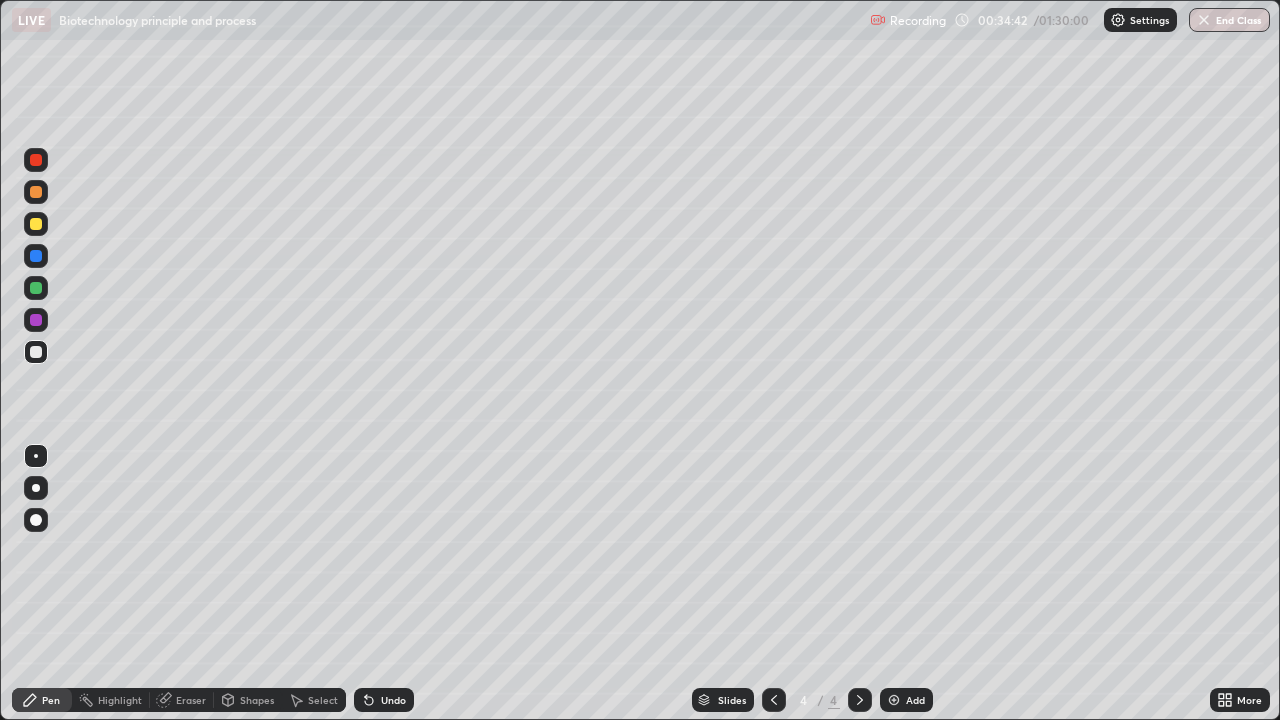 click at bounding box center (36, 256) 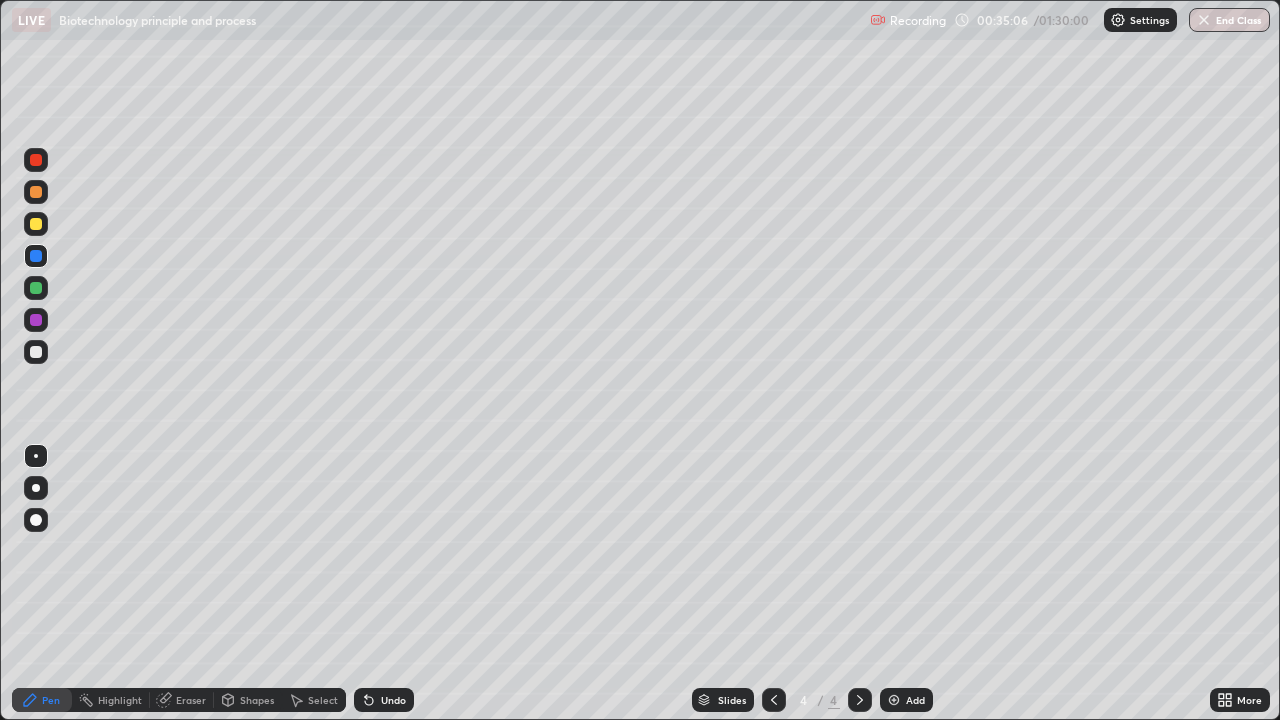 click at bounding box center [36, 352] 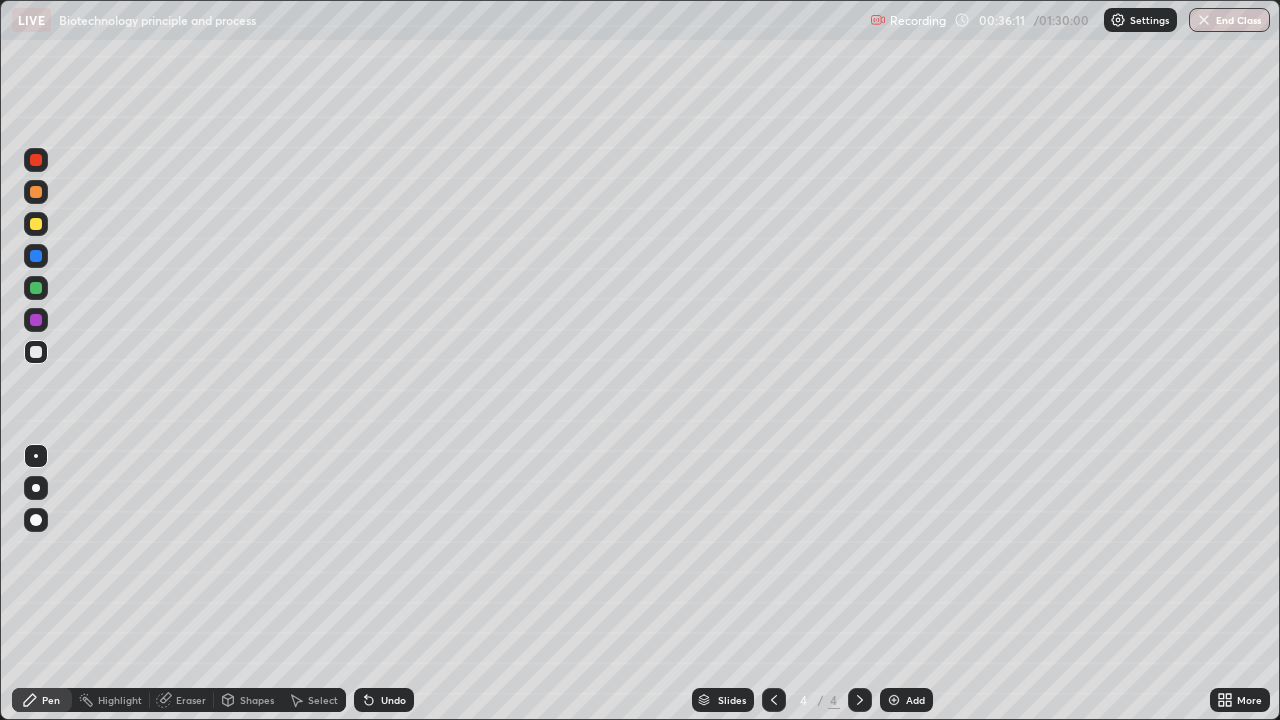 click at bounding box center (36, 224) 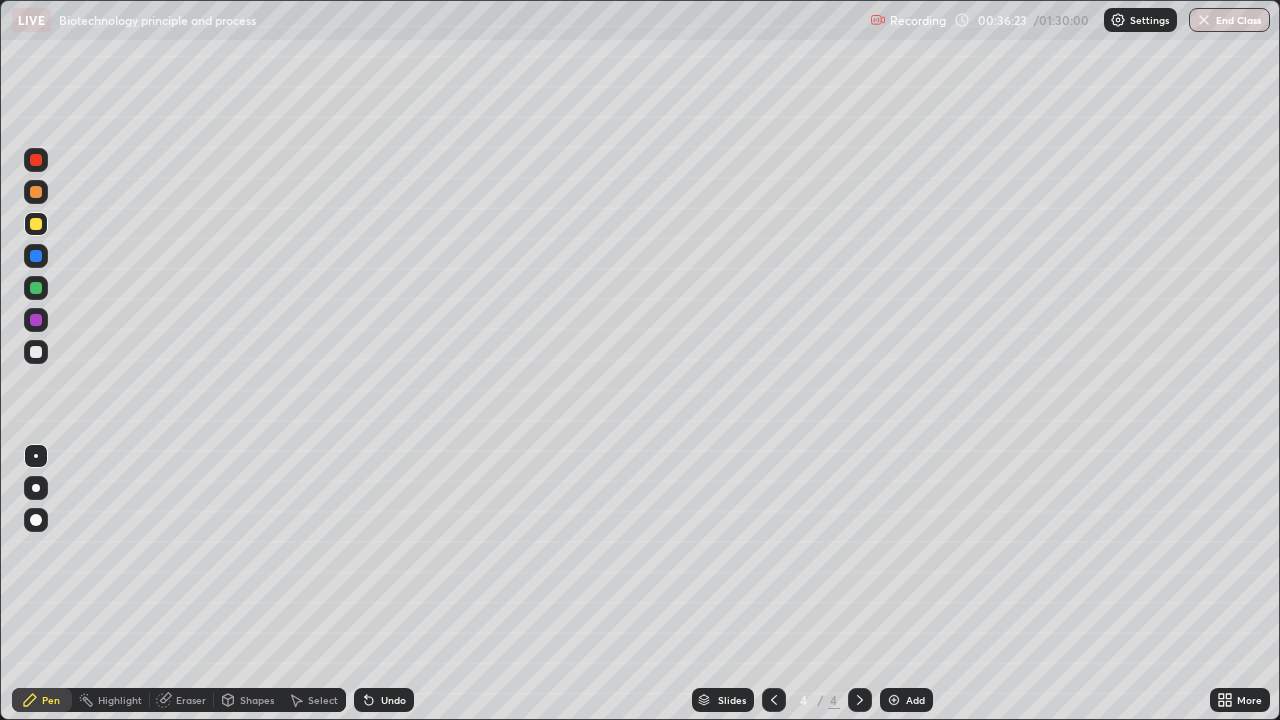 click at bounding box center [36, 352] 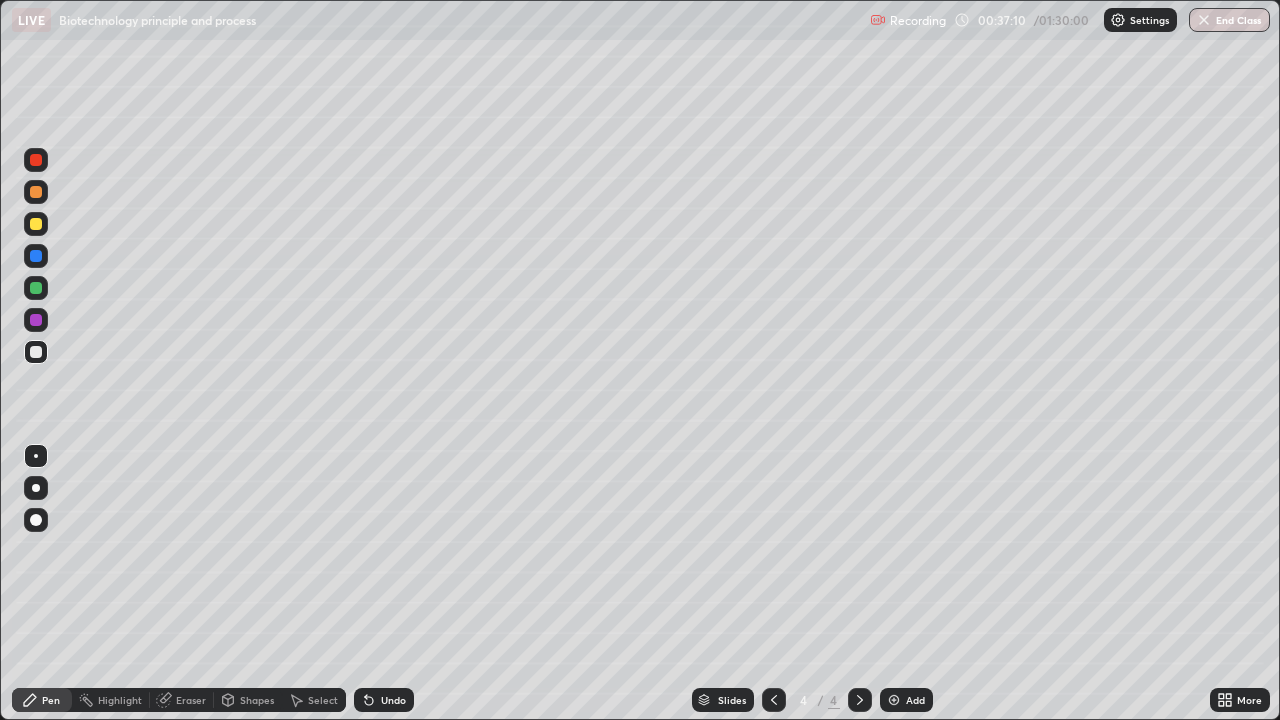 click at bounding box center [36, 352] 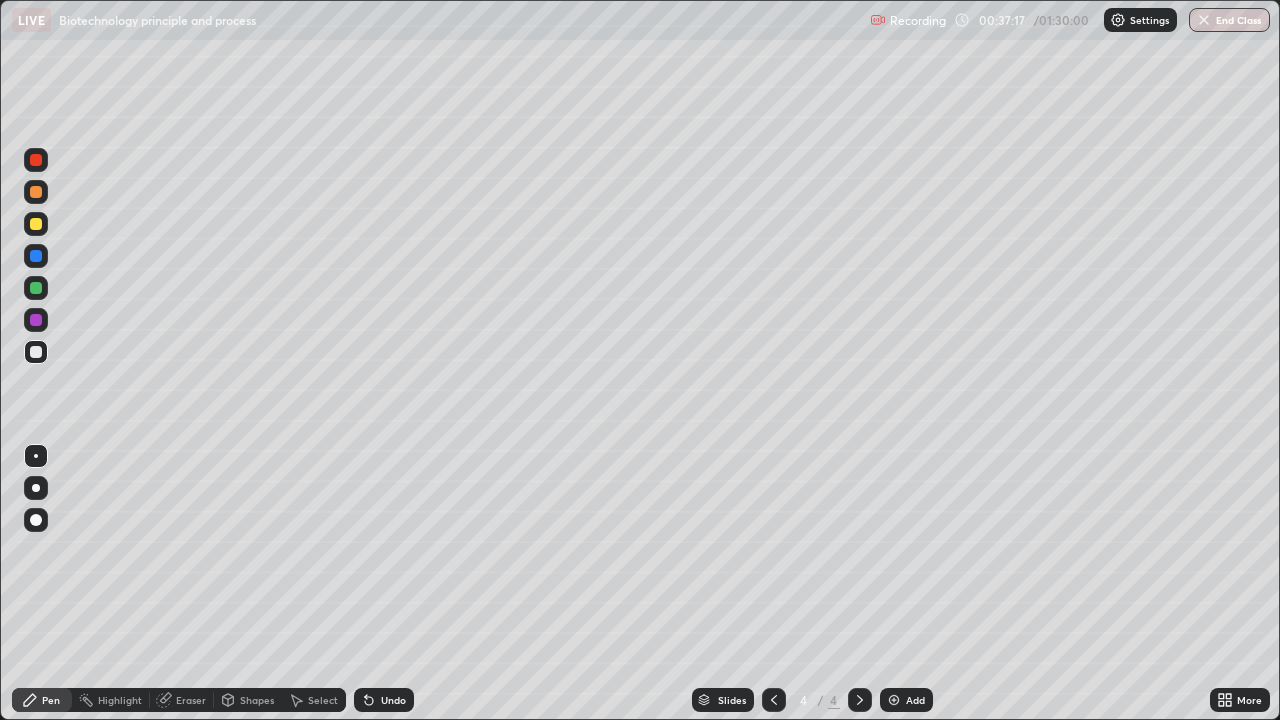 click at bounding box center (36, 352) 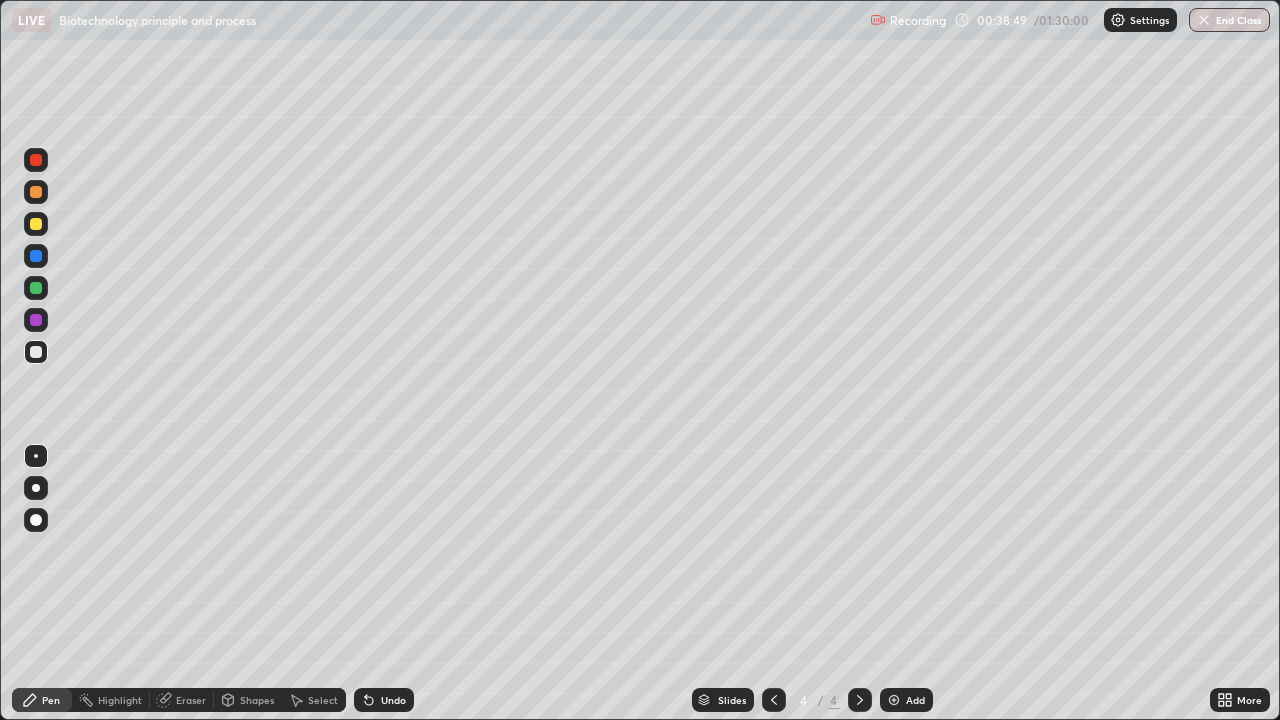 click at bounding box center [36, 224] 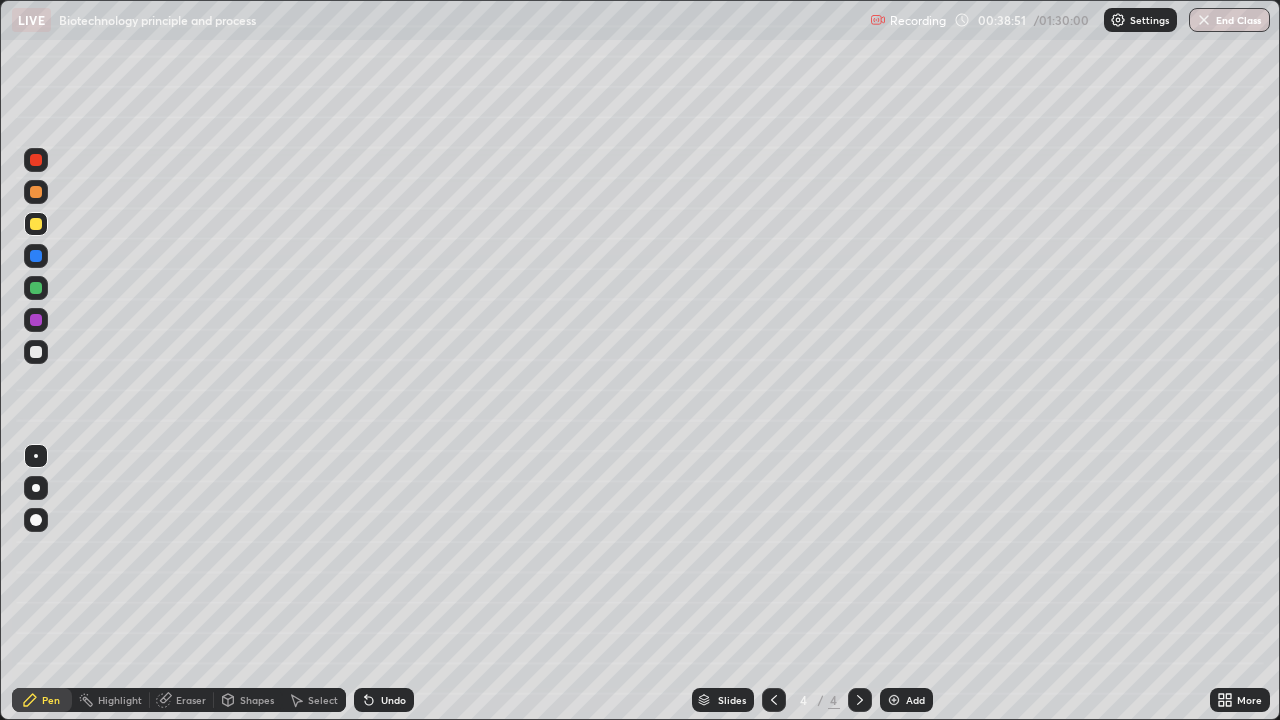 click at bounding box center [36, 192] 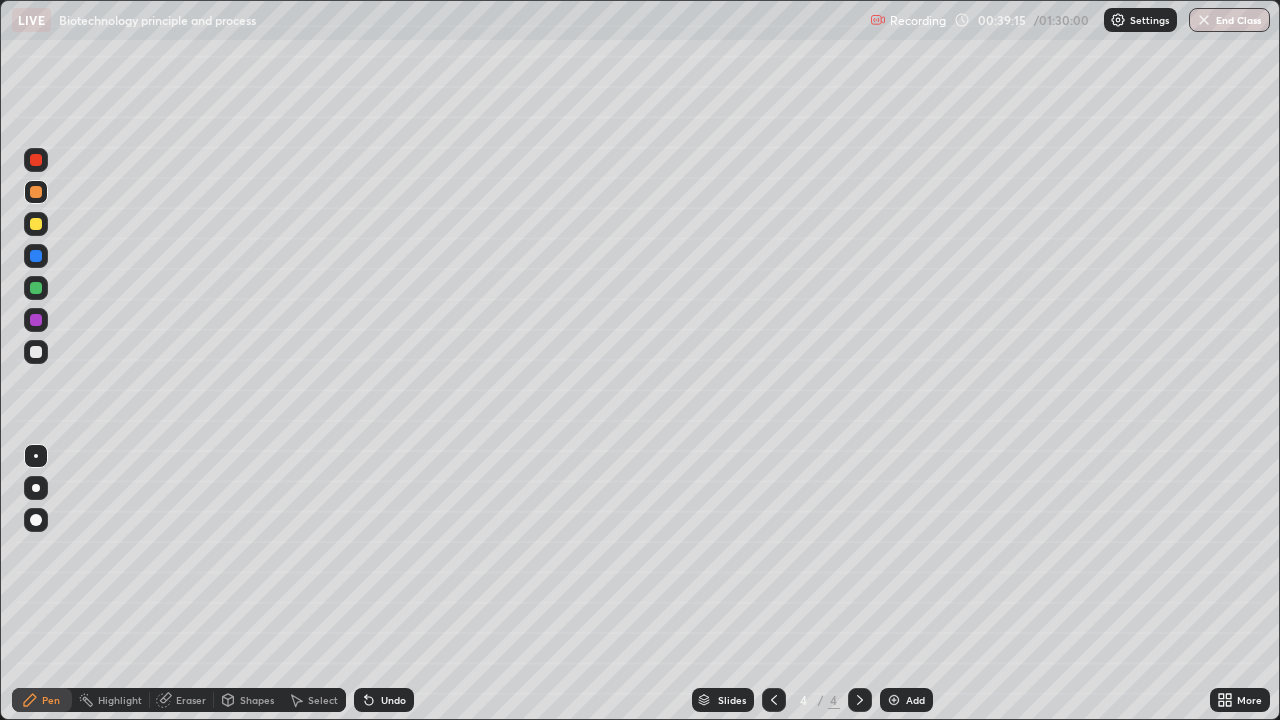 click on "Undo" at bounding box center (393, 700) 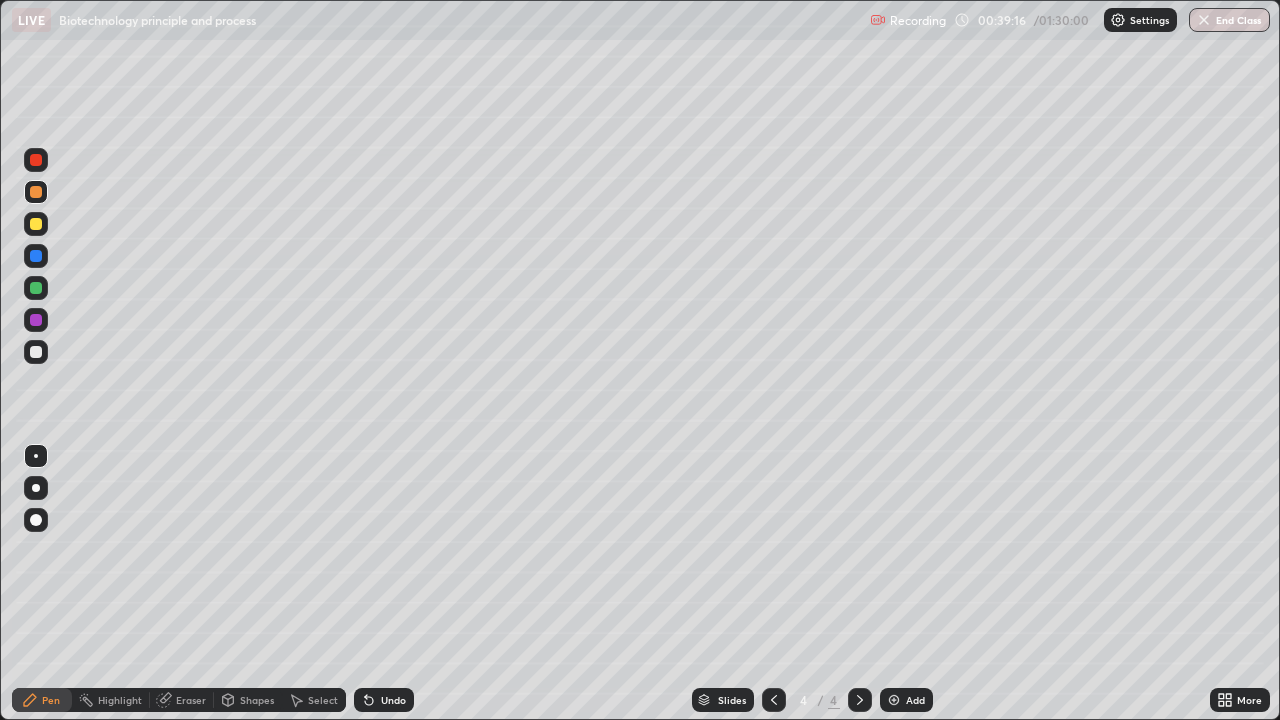 click on "Undo" at bounding box center (393, 700) 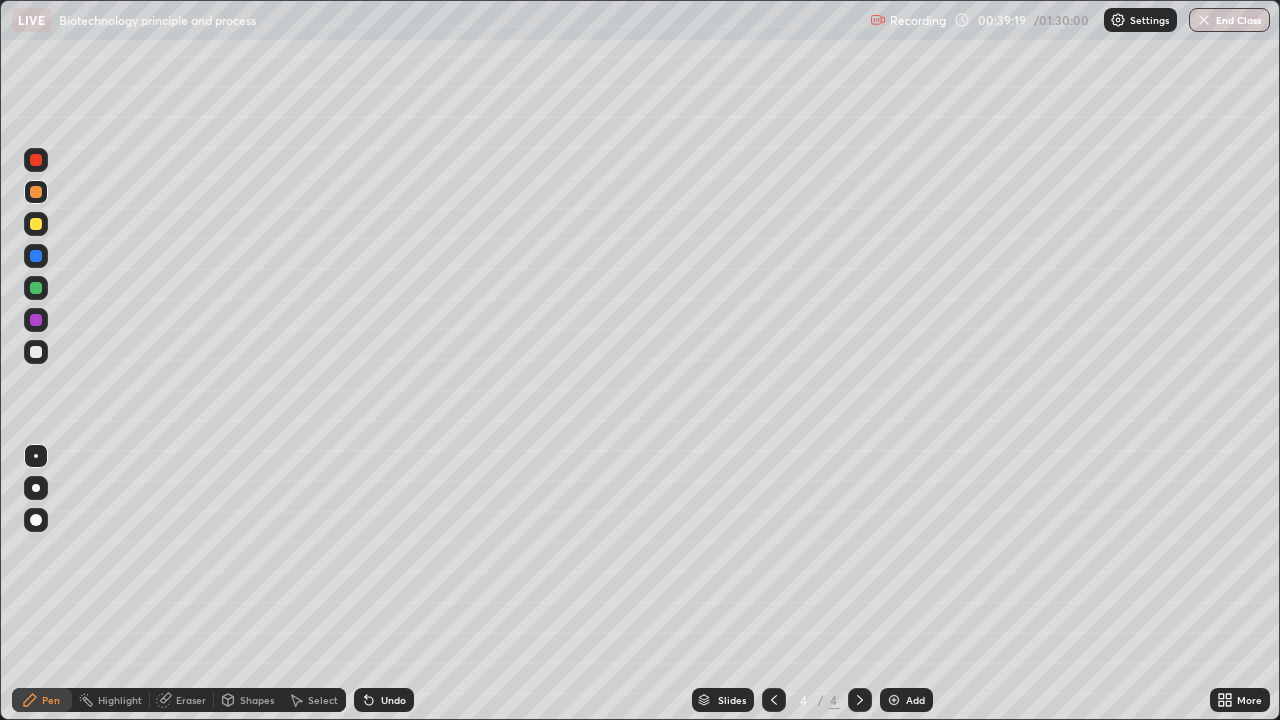 click on "Undo" at bounding box center [393, 700] 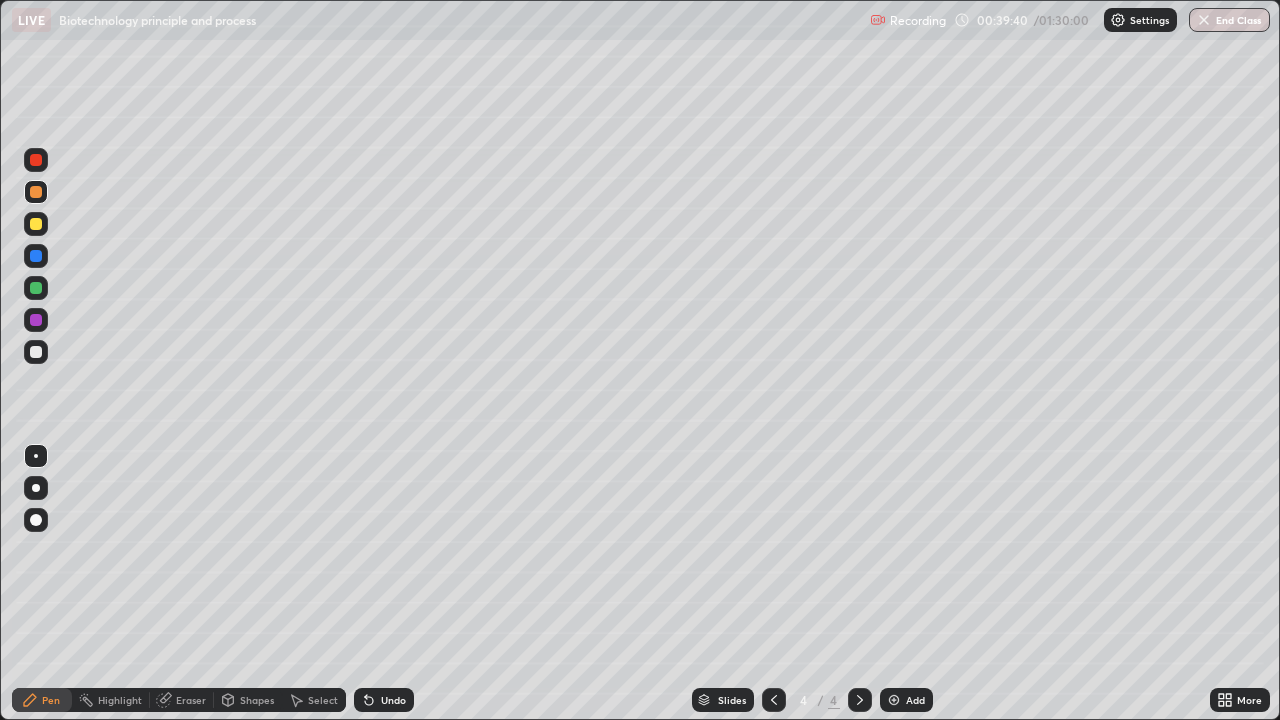 click on "Undo" at bounding box center (384, 700) 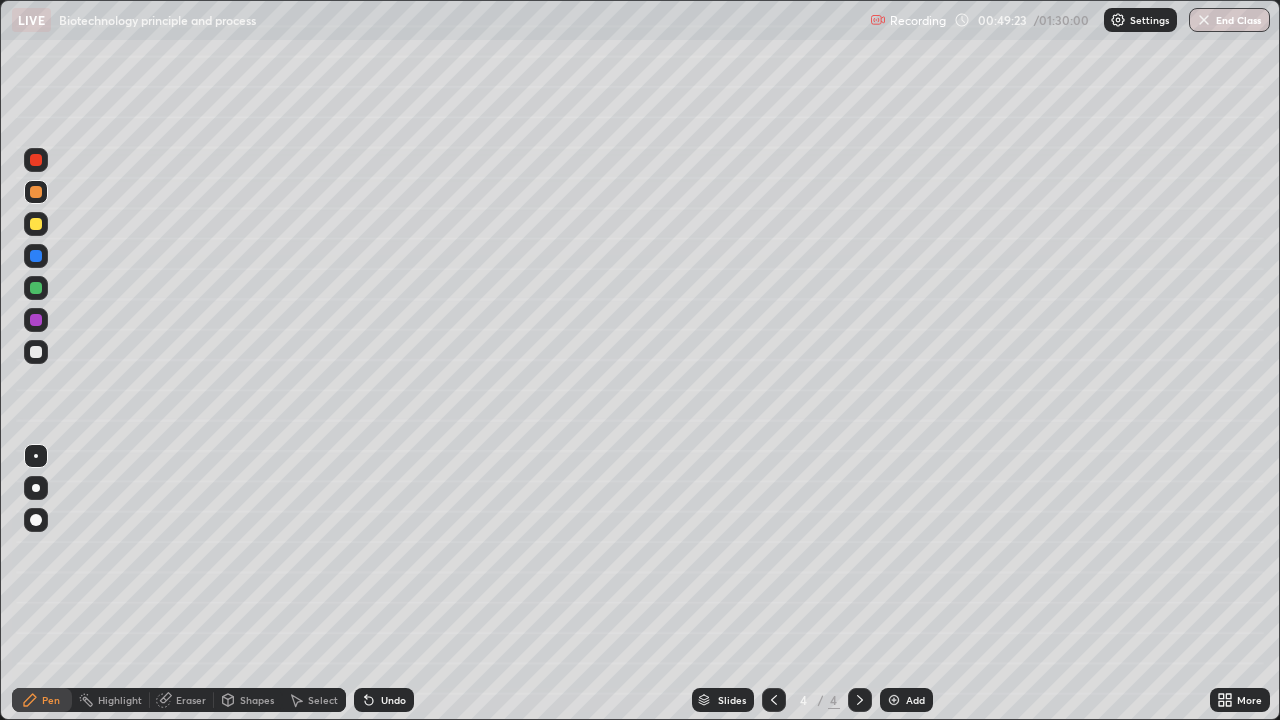 click at bounding box center [894, 700] 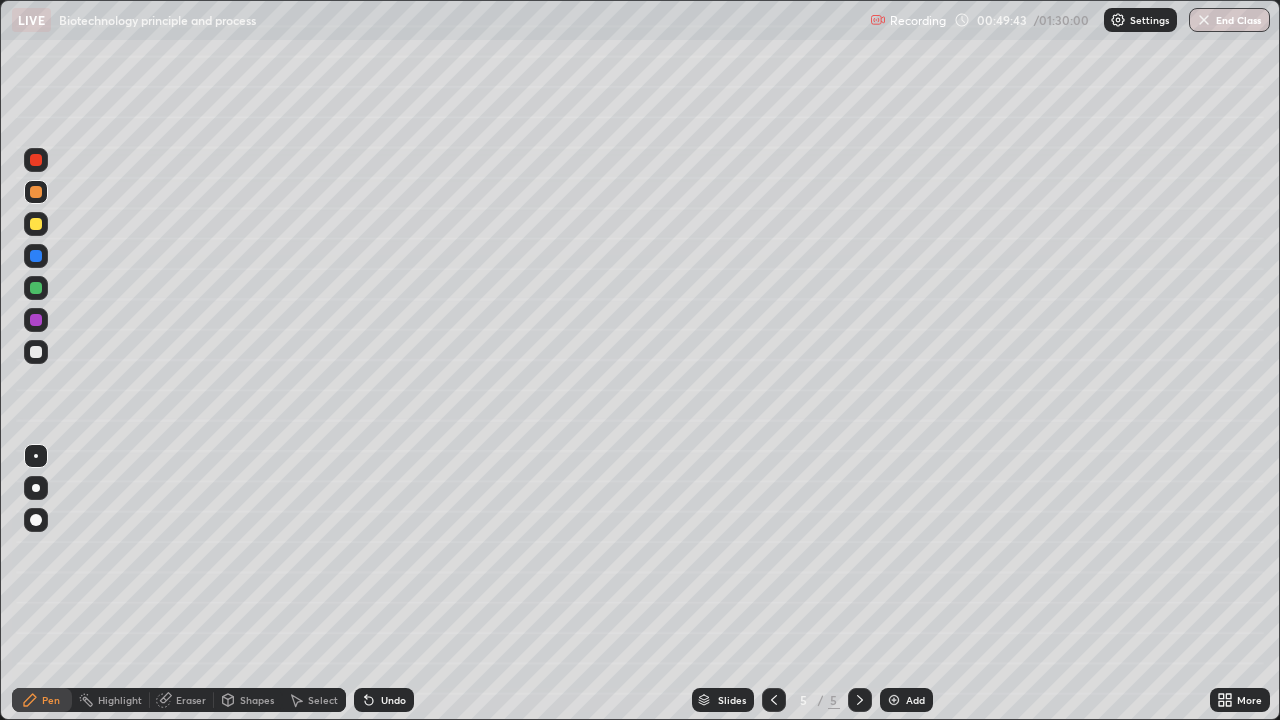 click at bounding box center [36, 352] 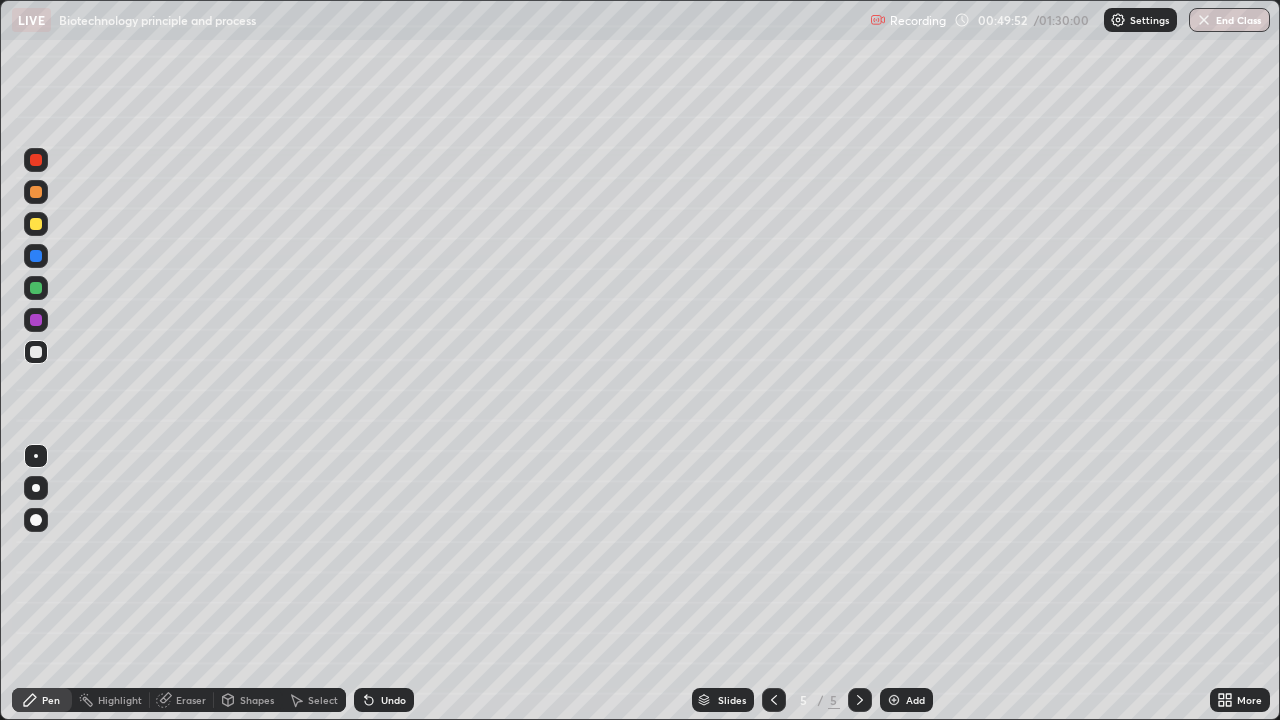 click on "Shapes" at bounding box center (257, 700) 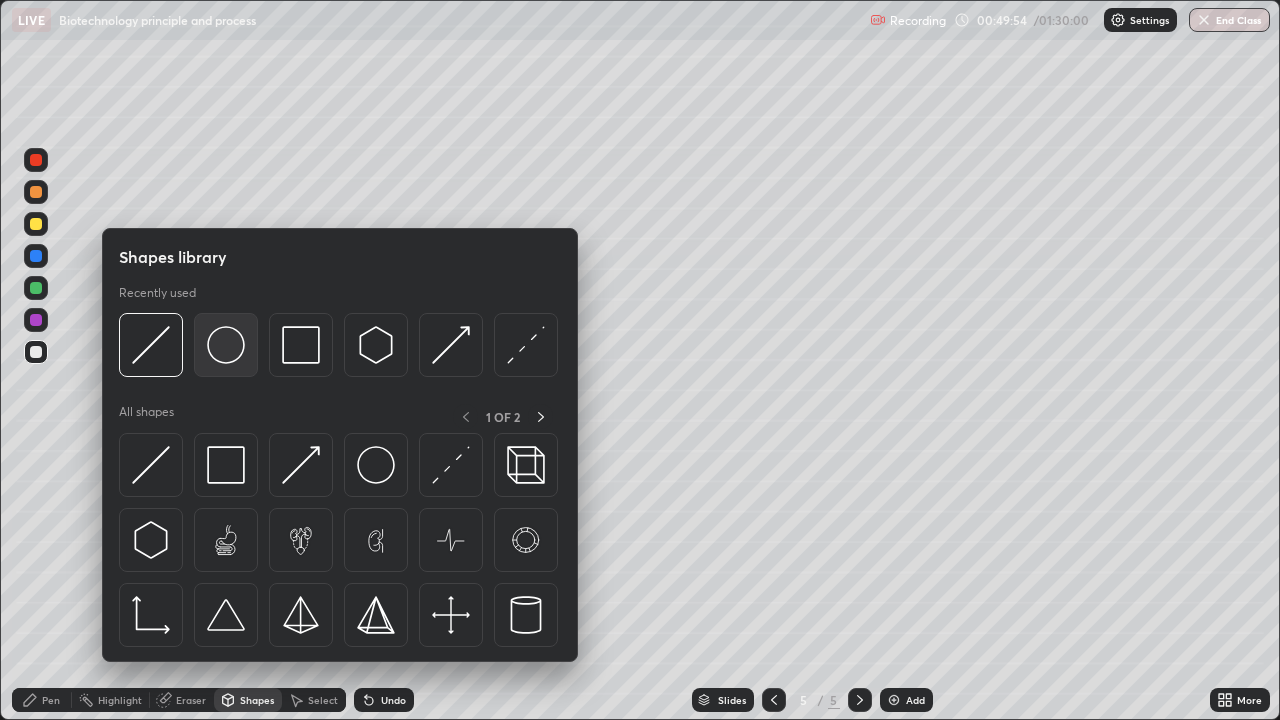 click at bounding box center (226, 345) 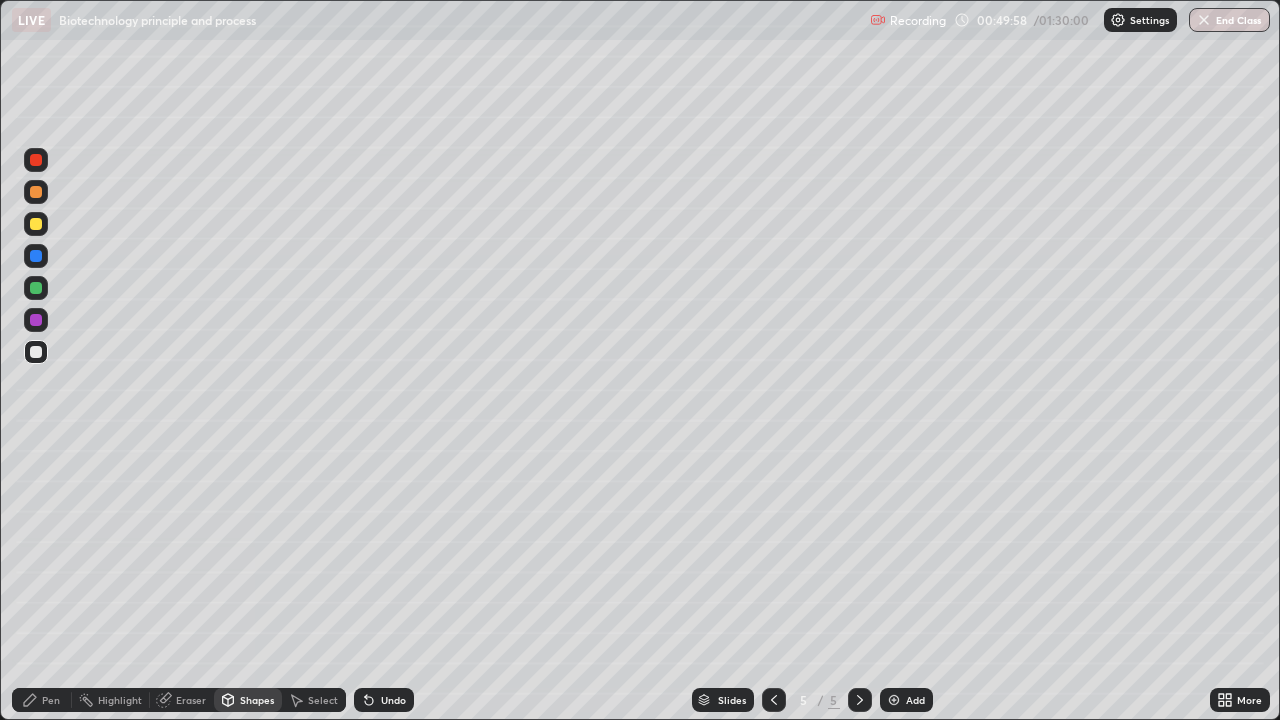 click on "Pen" at bounding box center (51, 700) 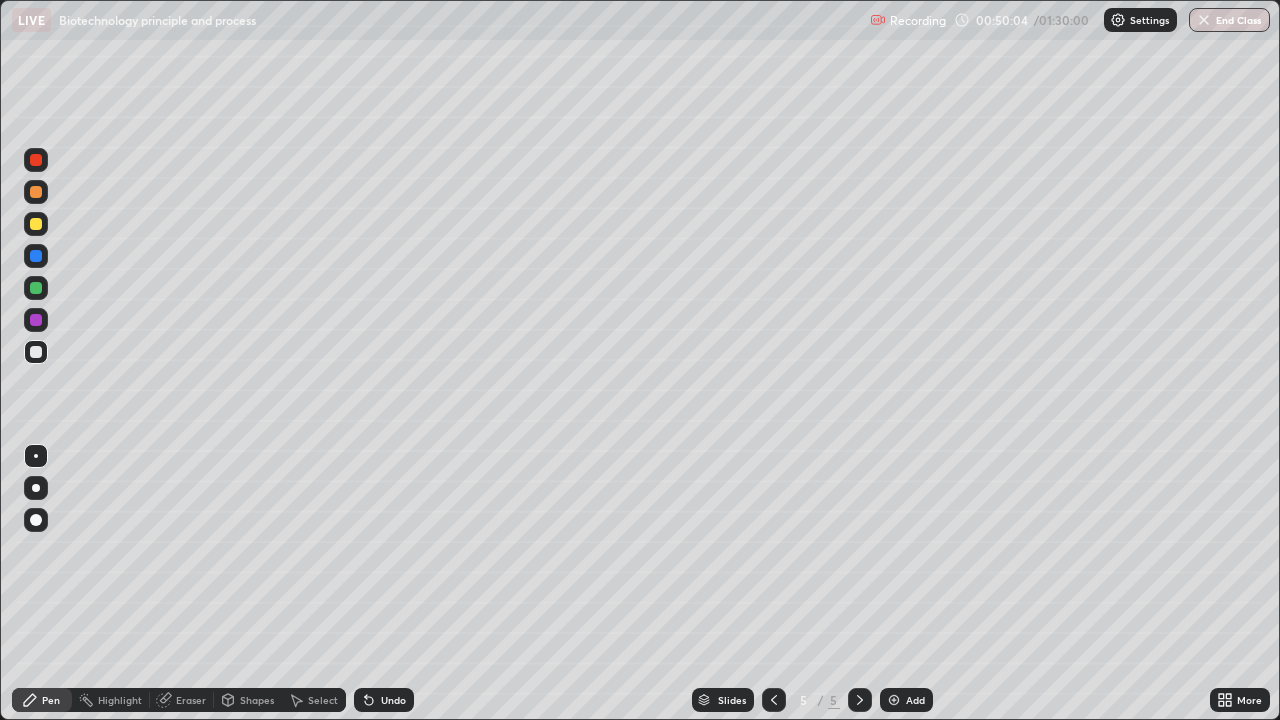 click at bounding box center [36, 256] 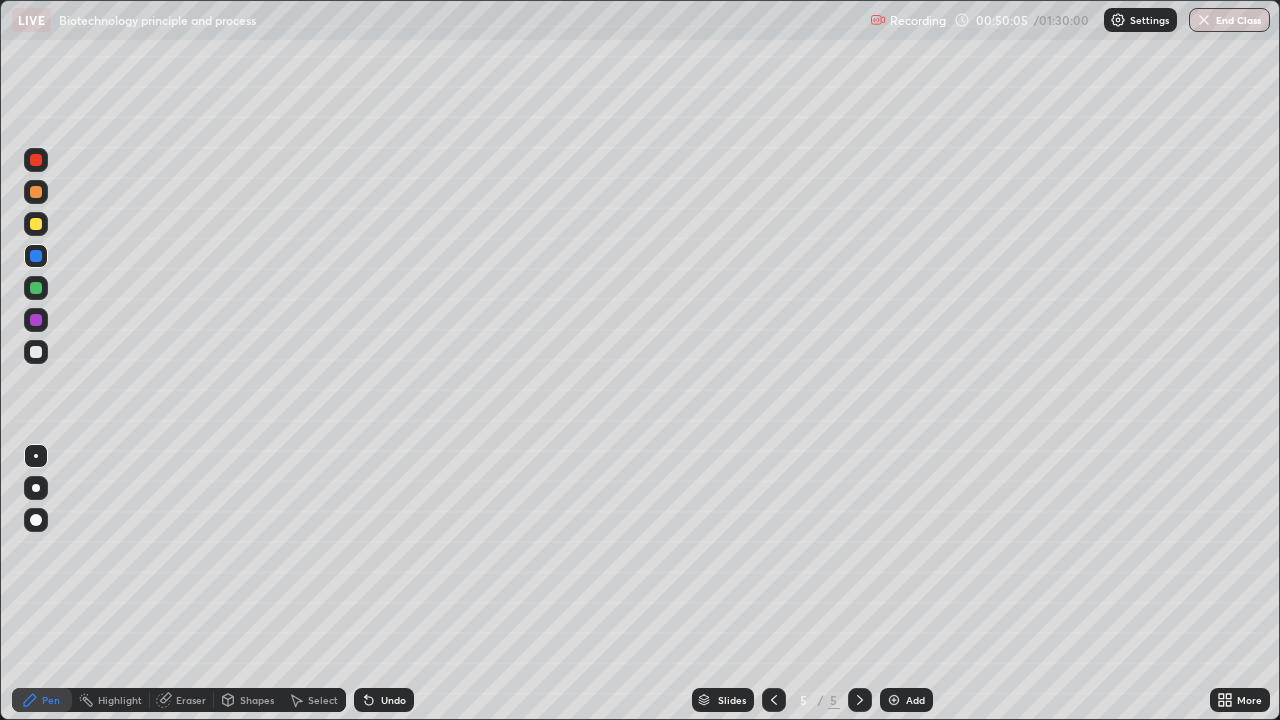 click at bounding box center [36, 488] 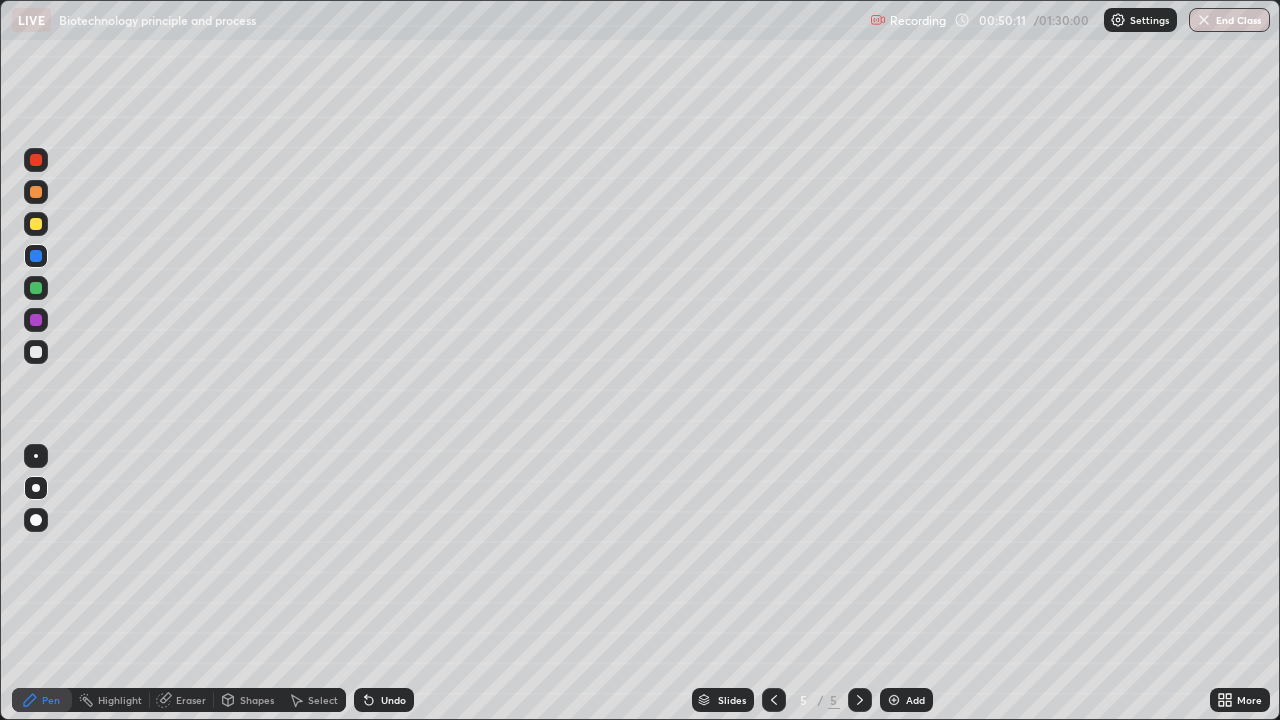 click at bounding box center (36, 352) 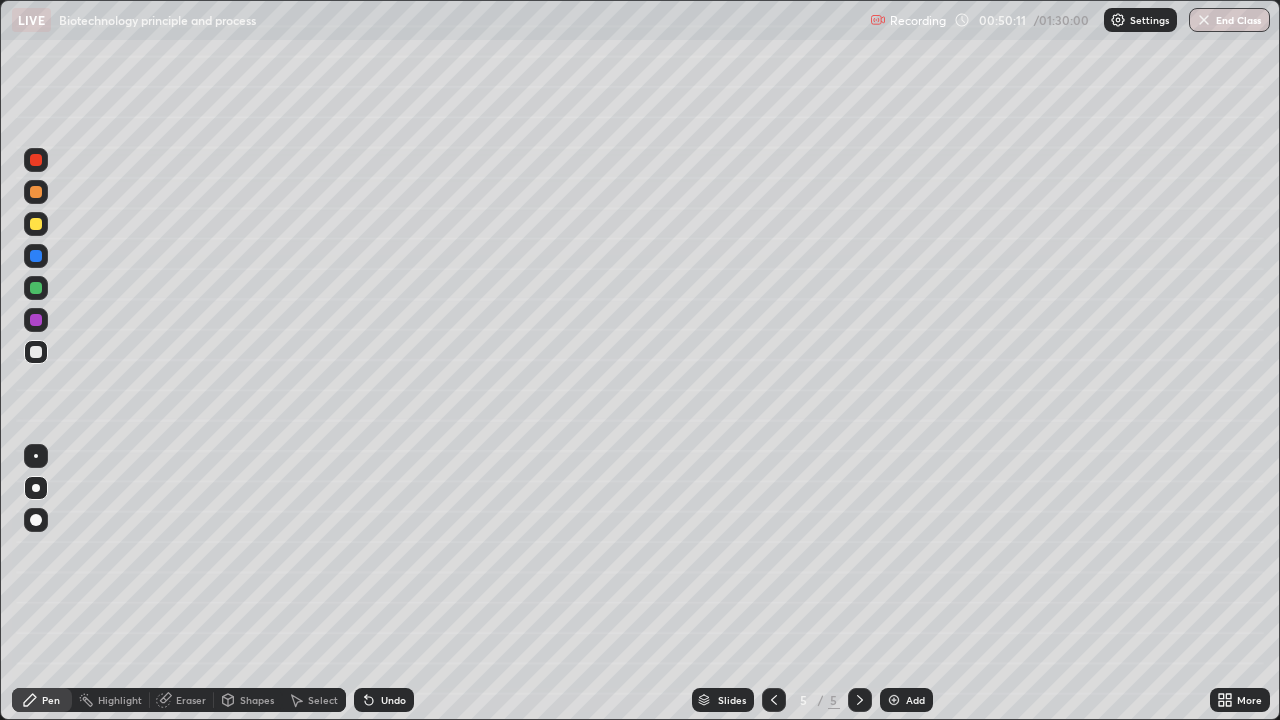 click at bounding box center (36, 456) 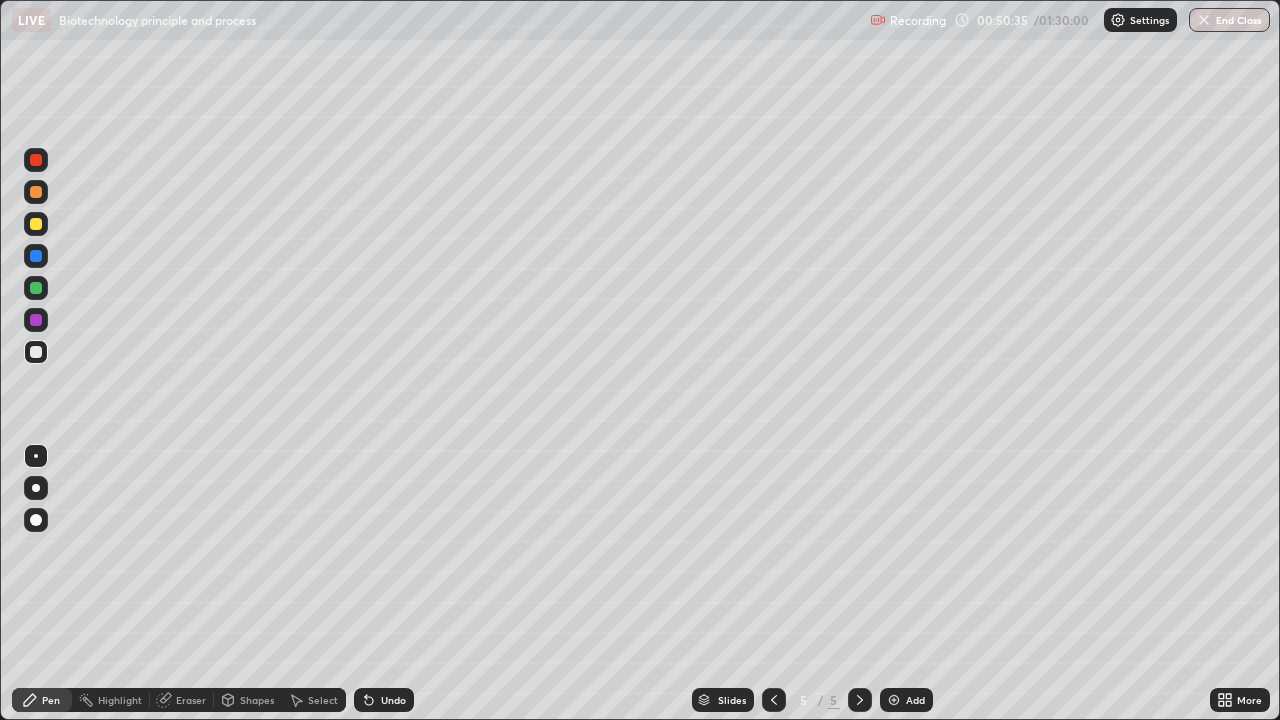 click at bounding box center [36, 224] 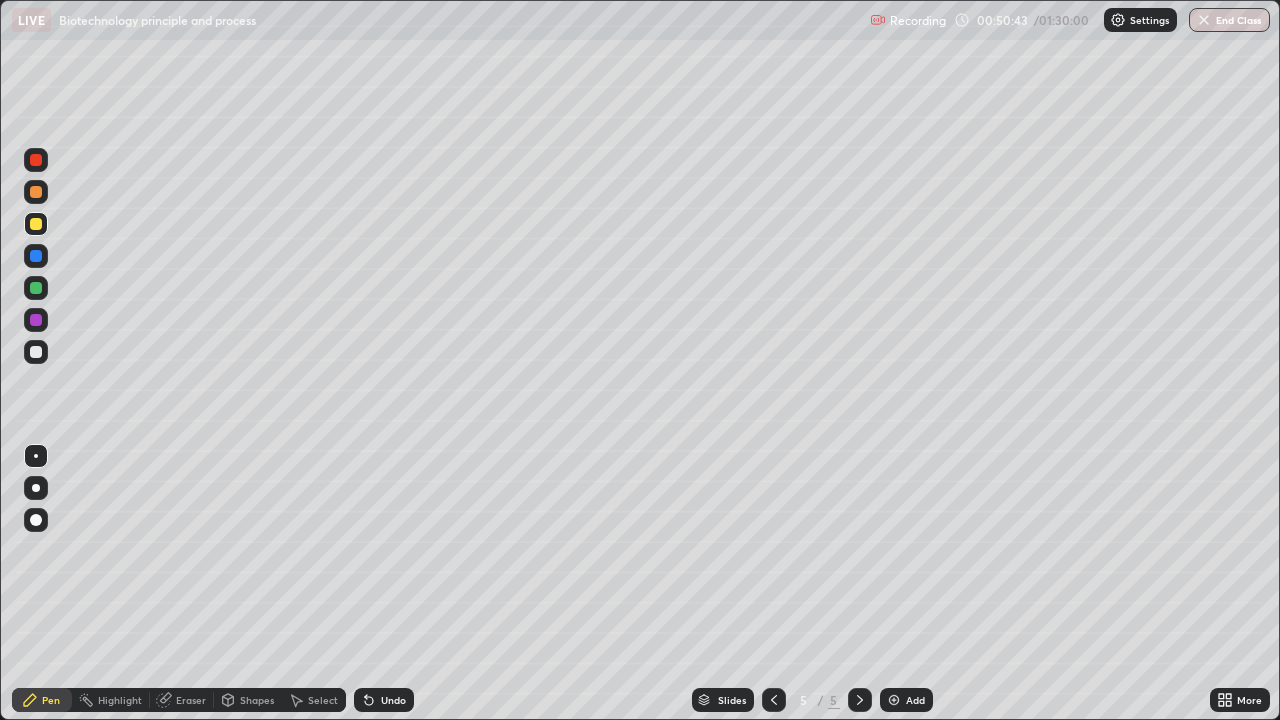 click at bounding box center (36, 488) 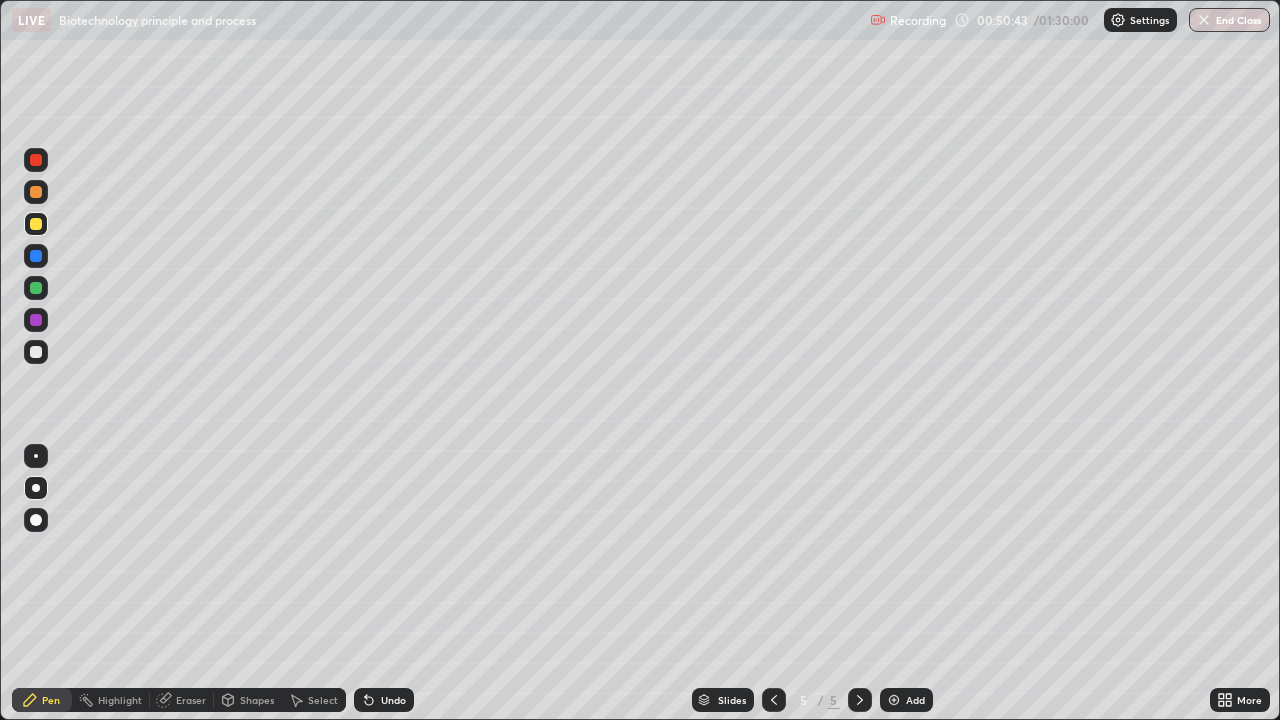 click at bounding box center (36, 520) 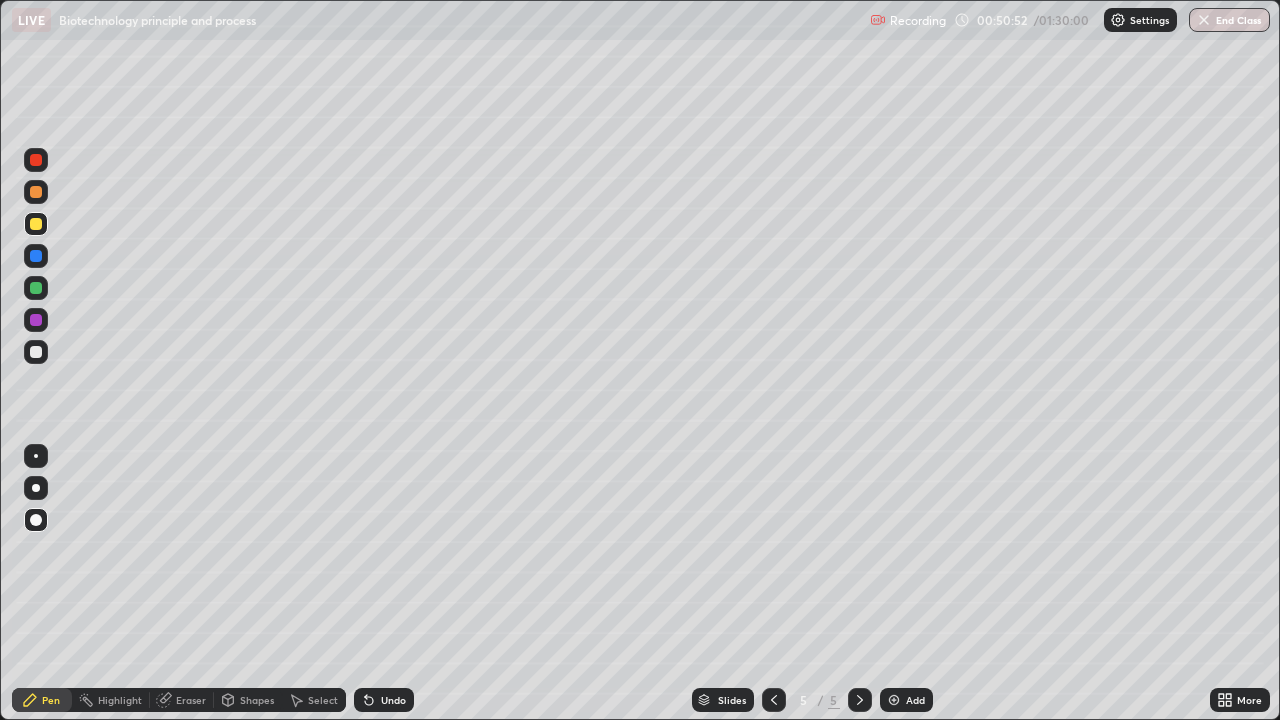 click at bounding box center (36, 456) 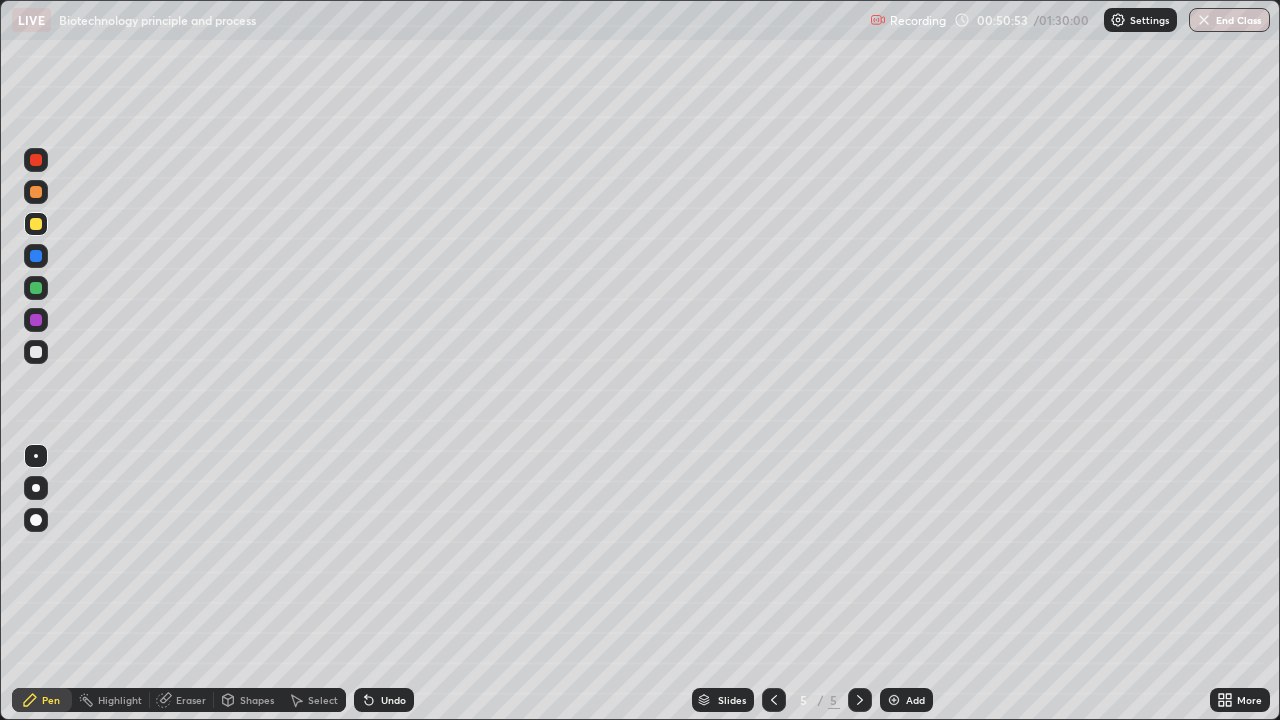 click at bounding box center (36, 352) 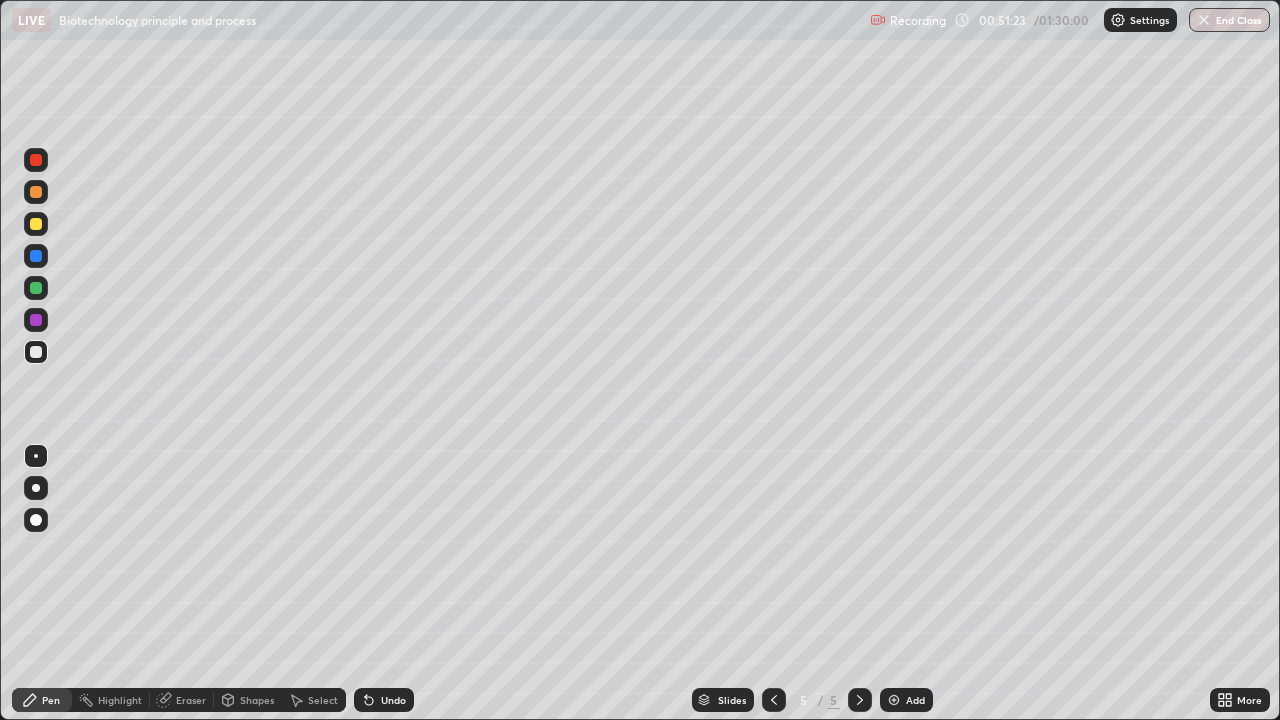 click on "Undo" at bounding box center (384, 700) 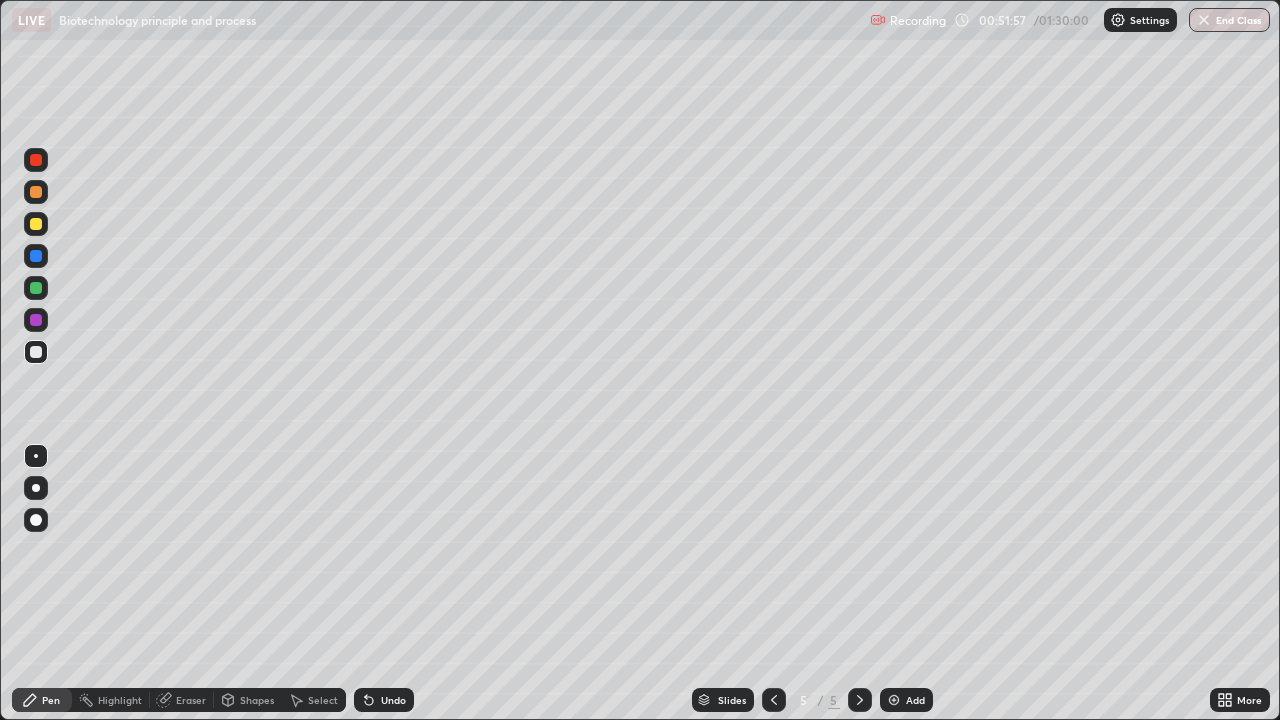click at bounding box center (36, 288) 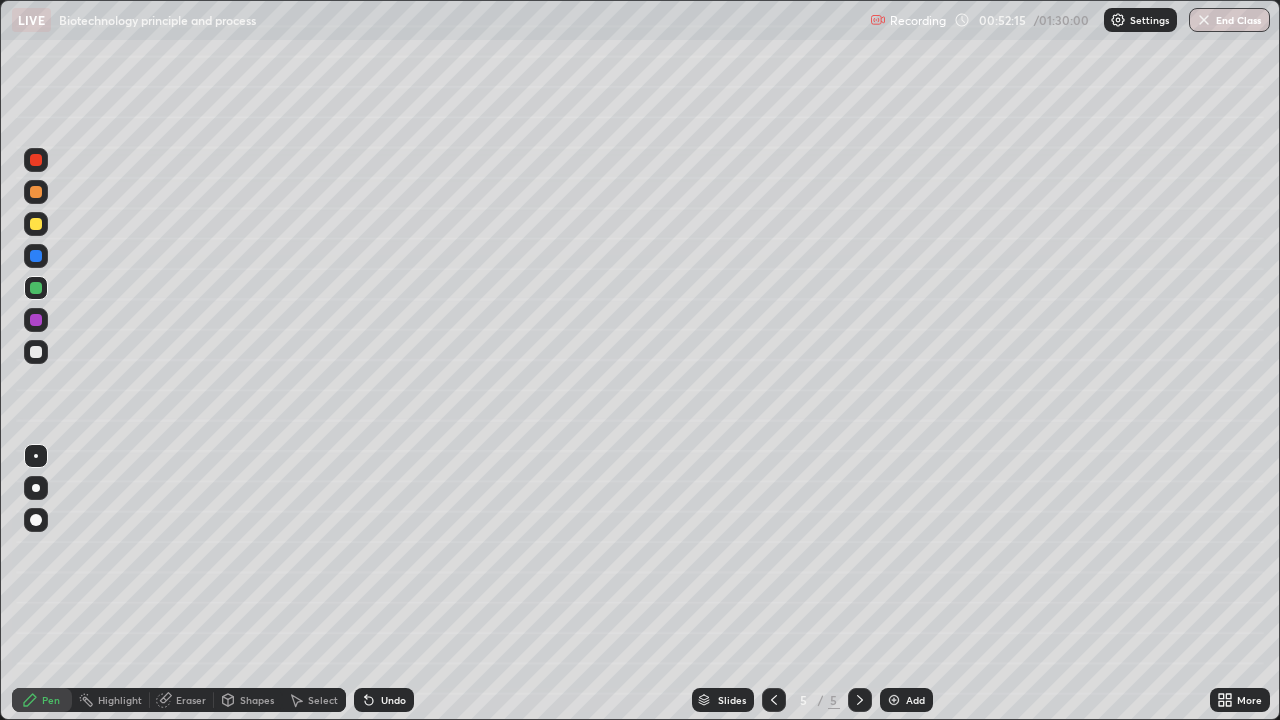 click at bounding box center [36, 352] 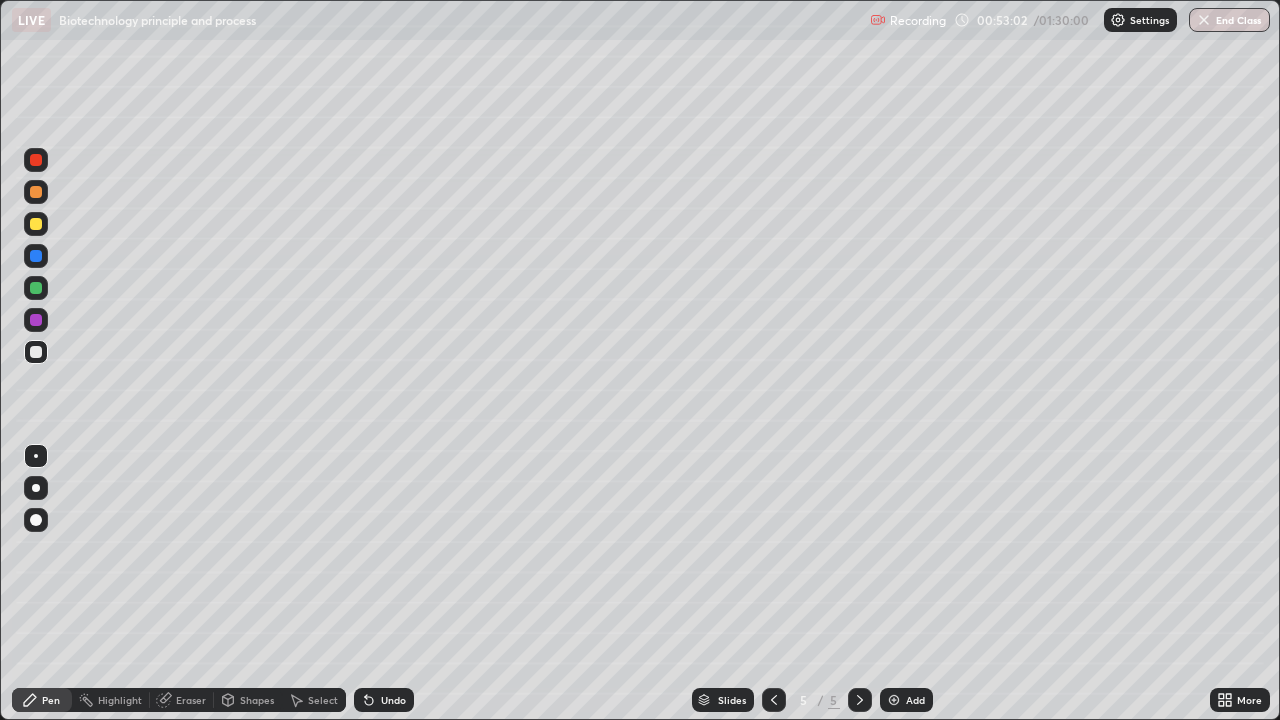 click at bounding box center (36, 256) 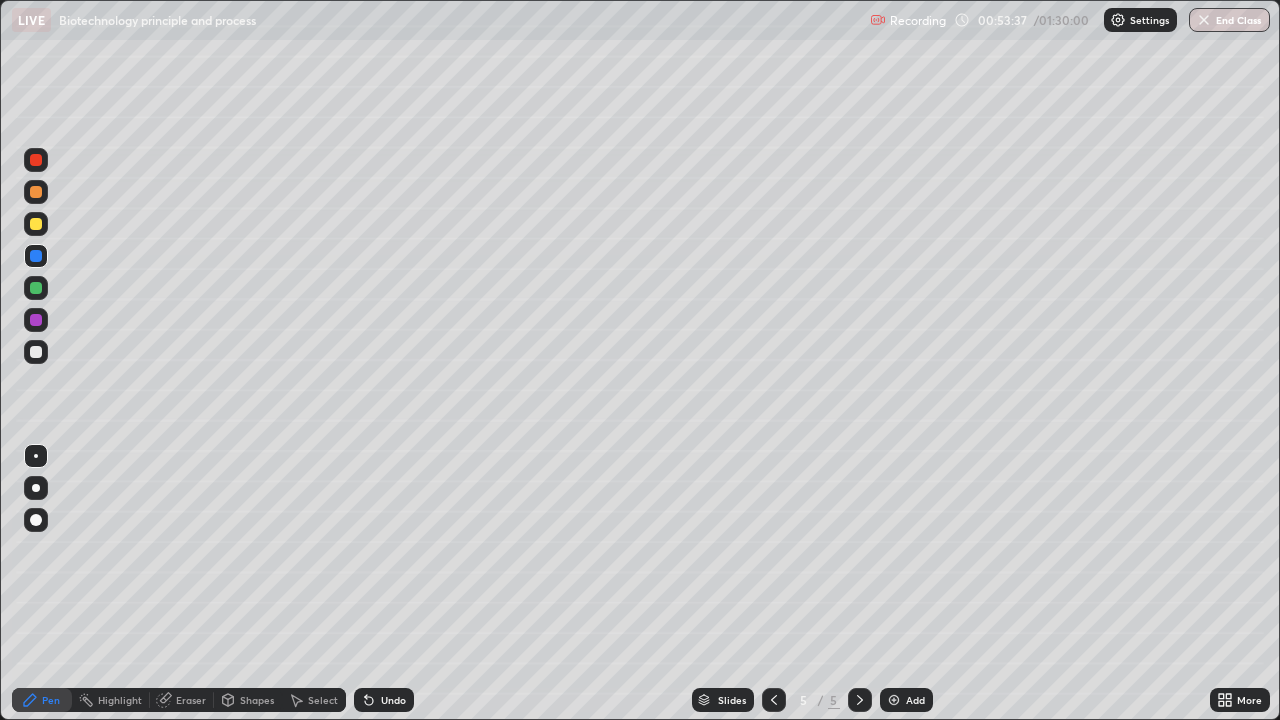 click at bounding box center [36, 352] 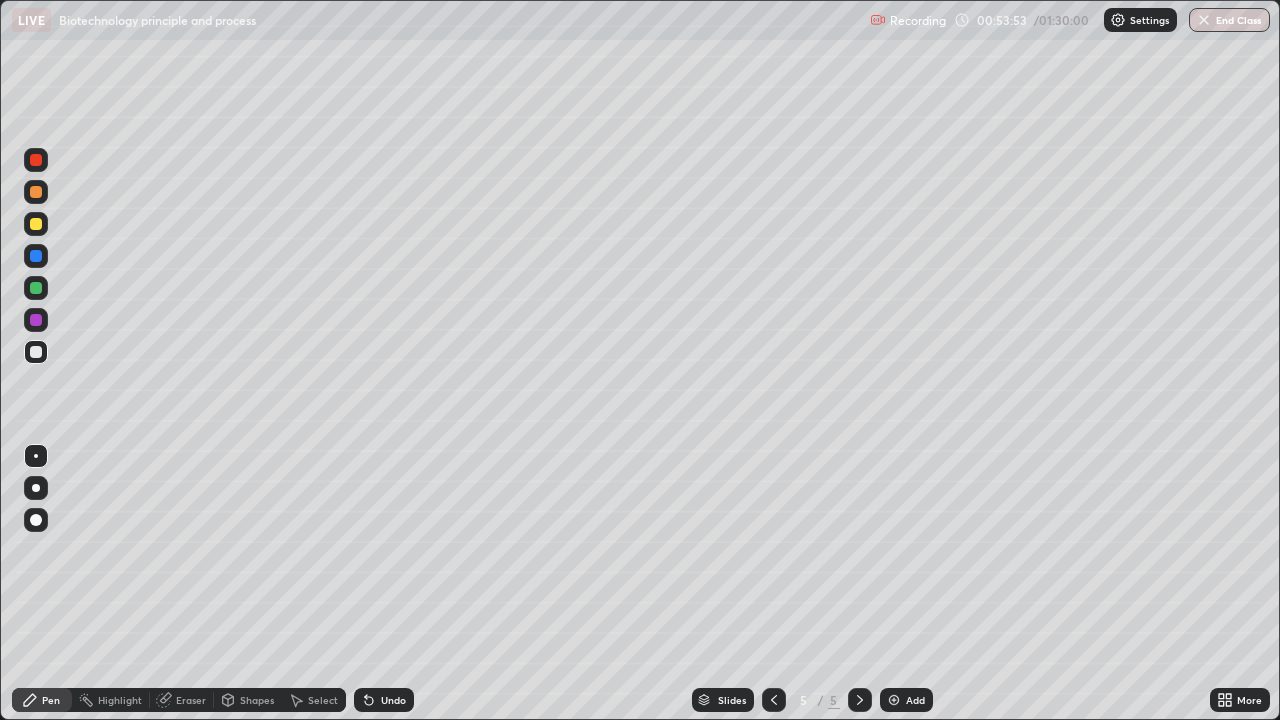 click at bounding box center (36, 224) 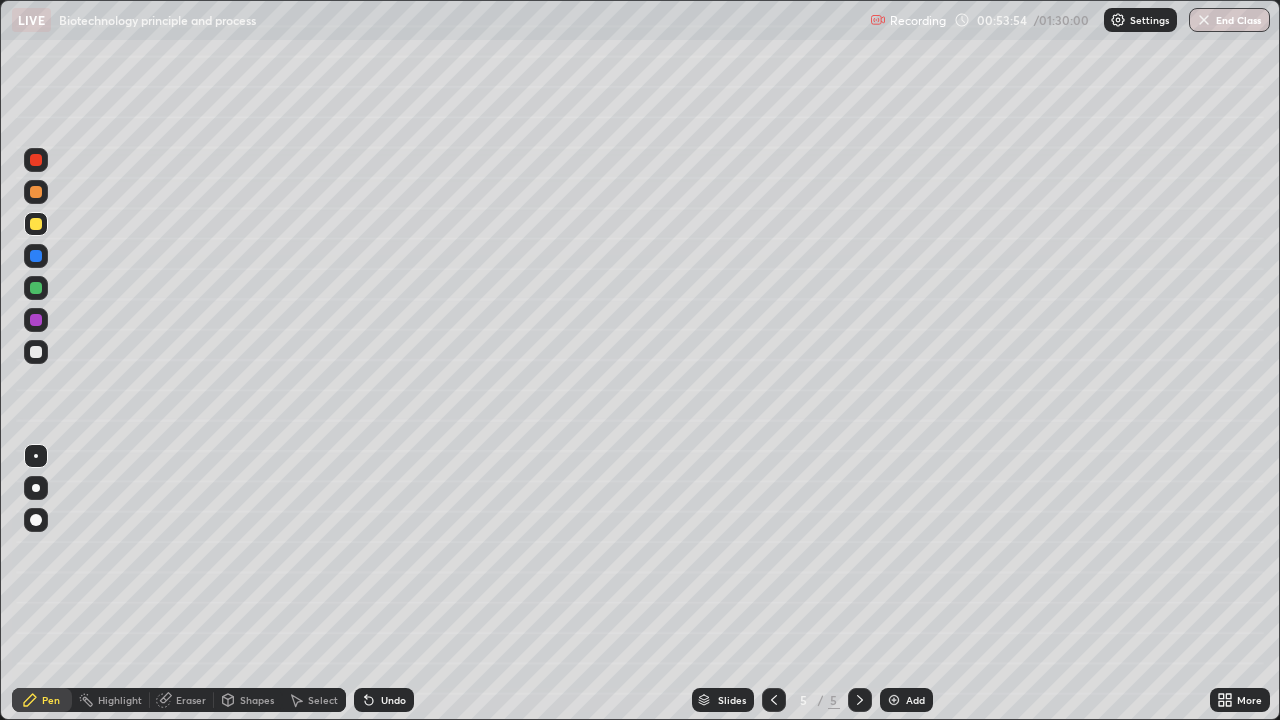 click at bounding box center (36, 256) 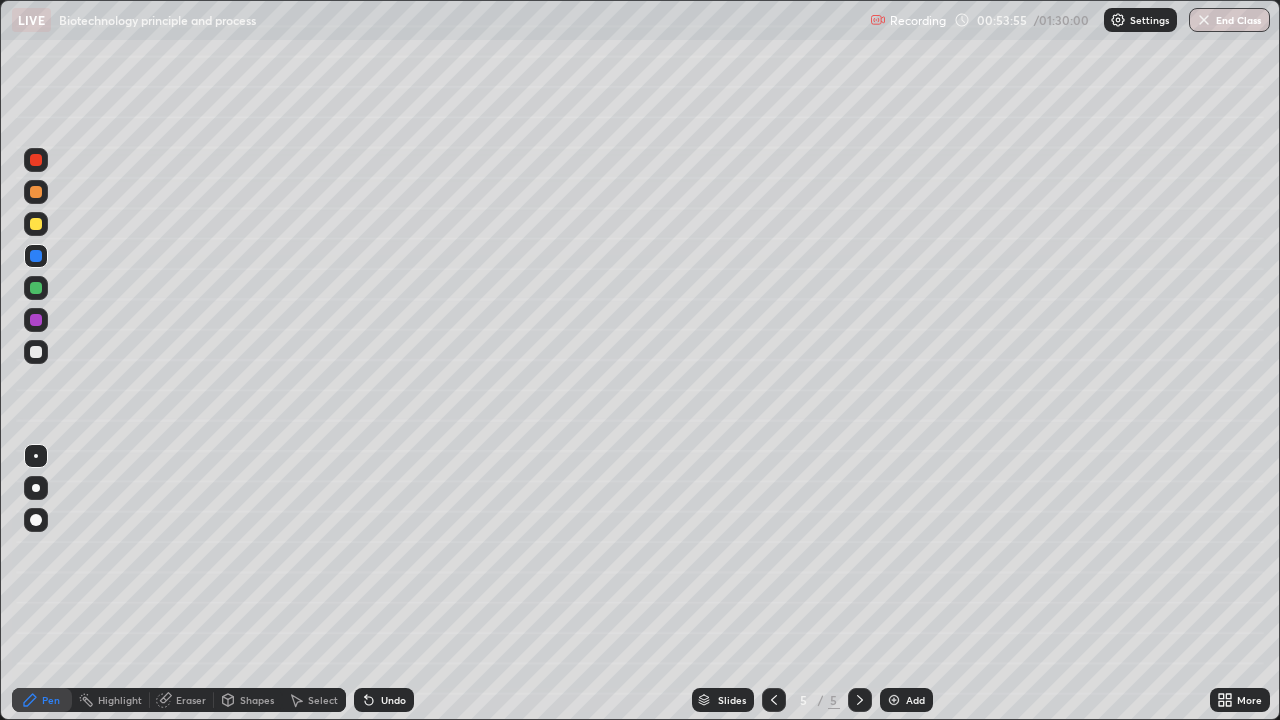 click at bounding box center (36, 288) 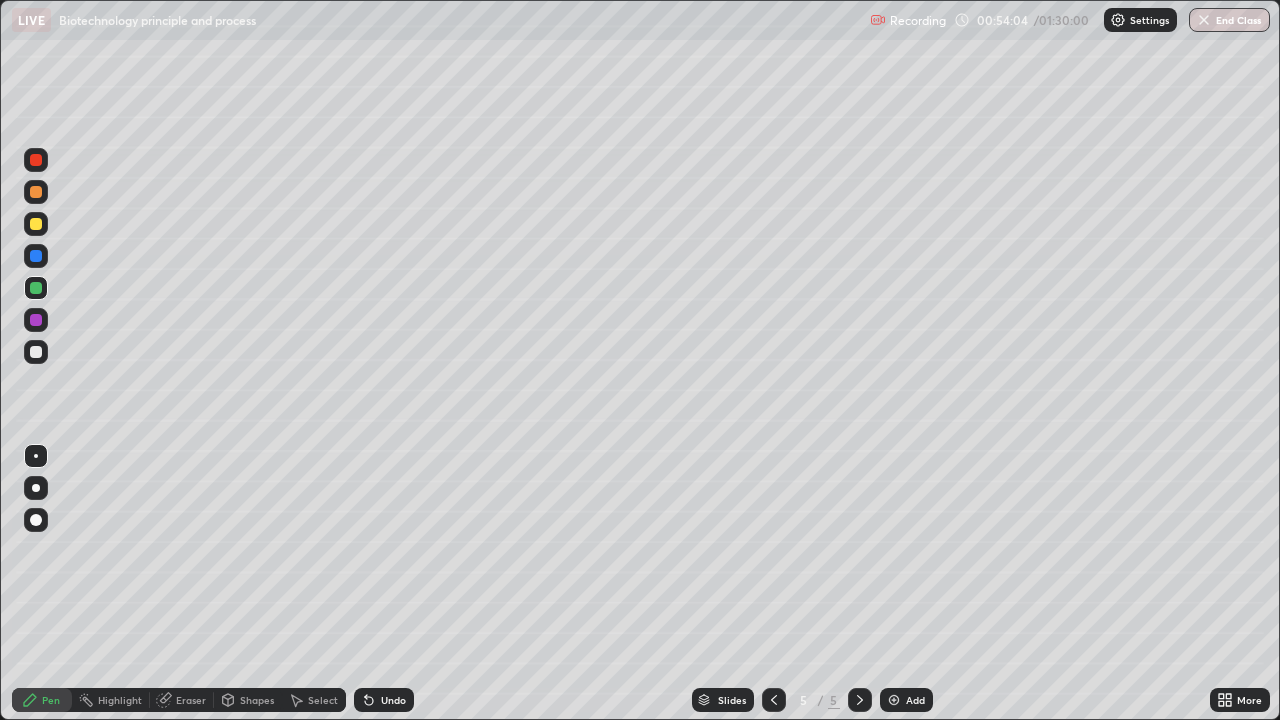 click at bounding box center (36, 352) 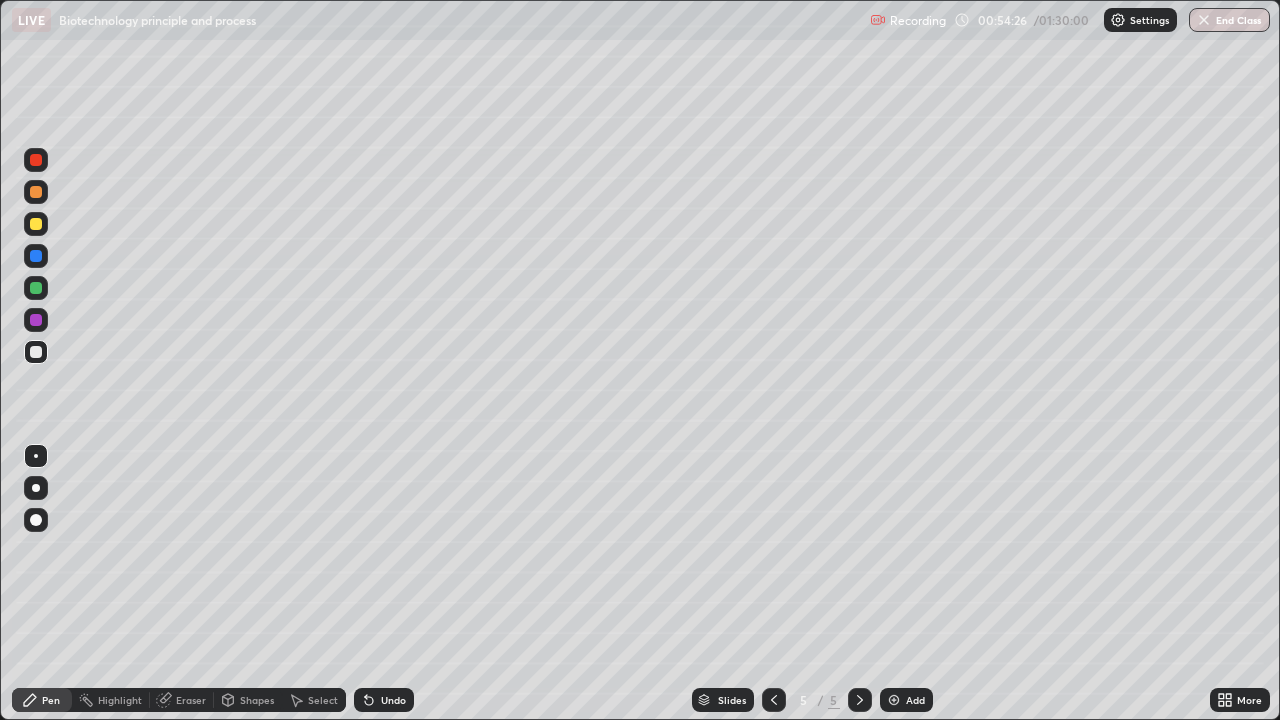 click on "Undo" at bounding box center [384, 700] 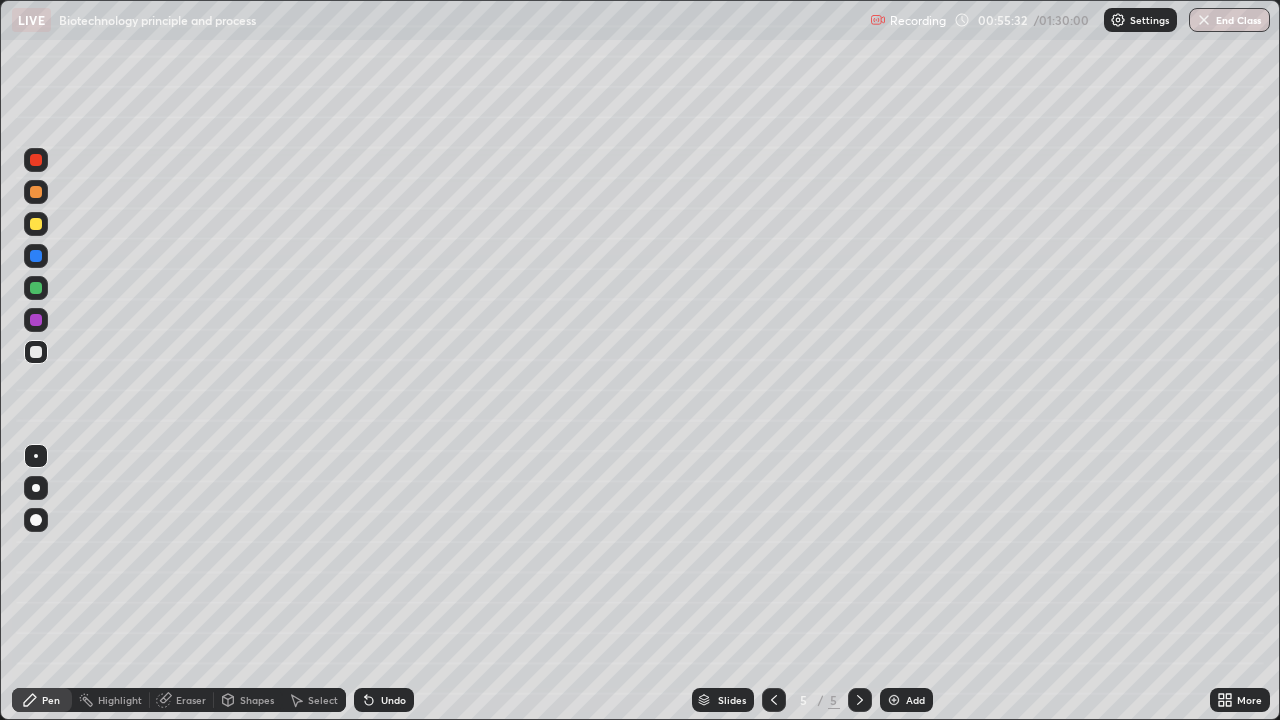 click 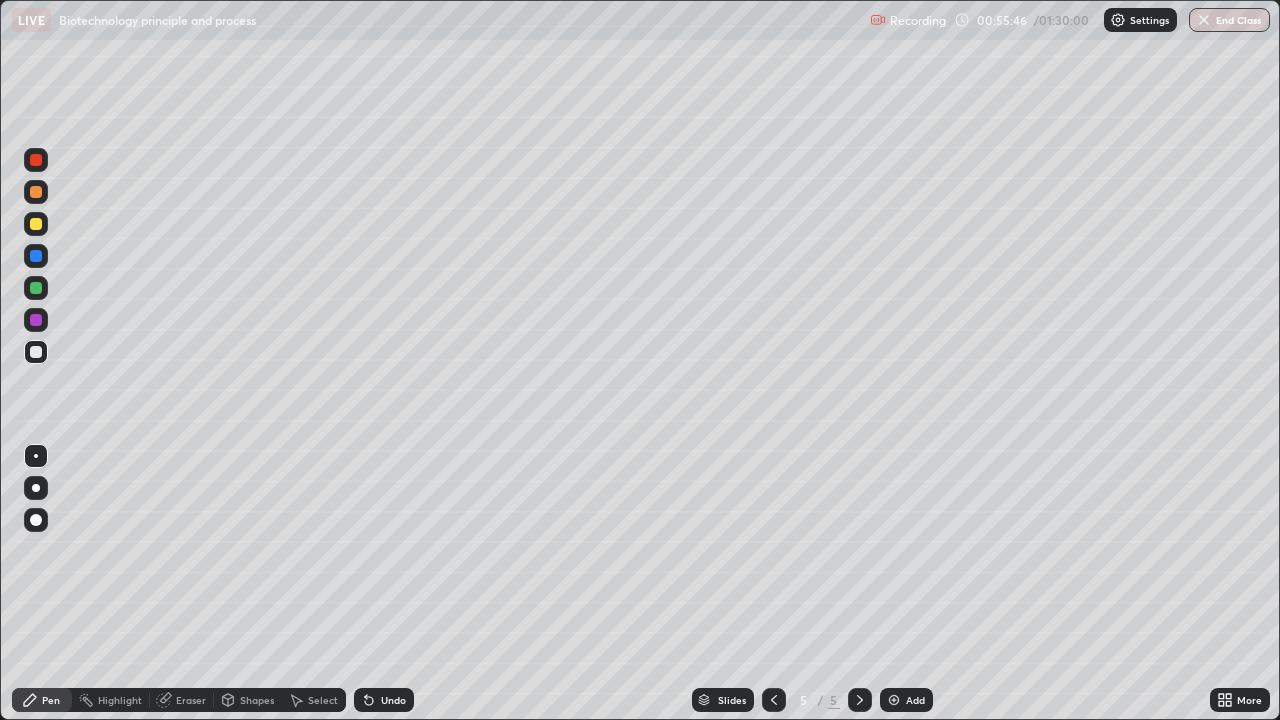 click at bounding box center (36, 352) 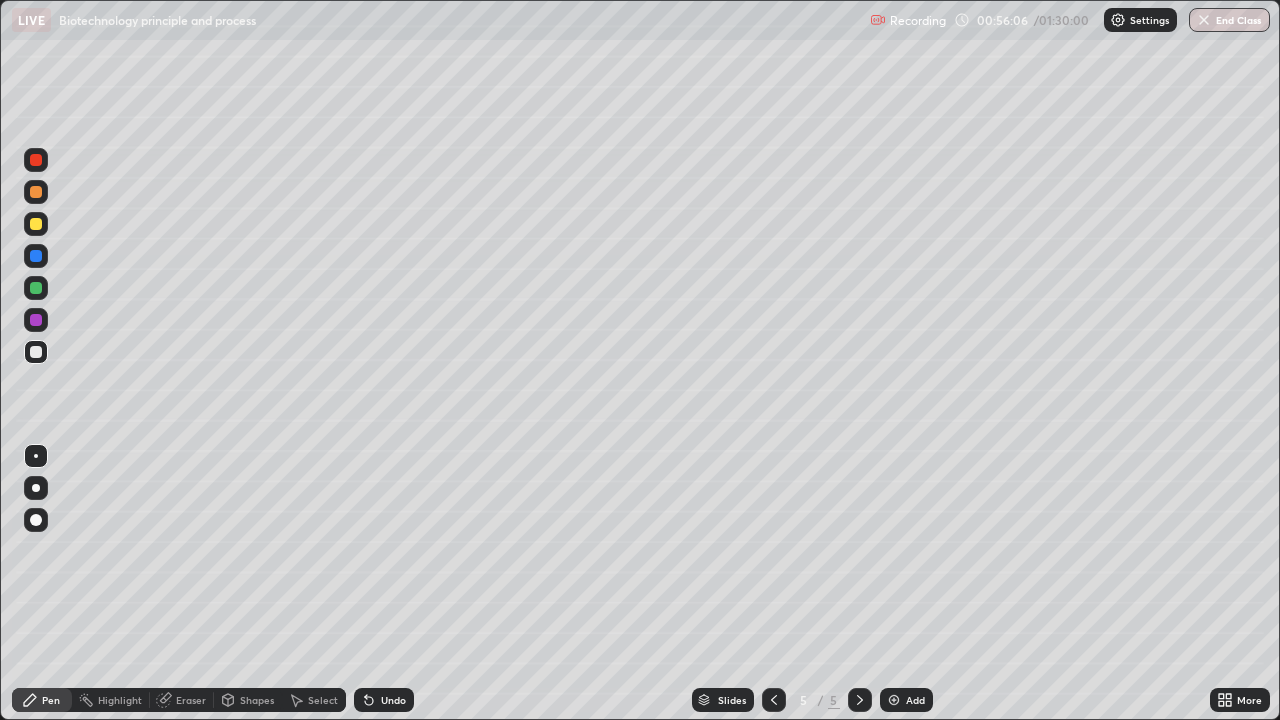 click at bounding box center (36, 224) 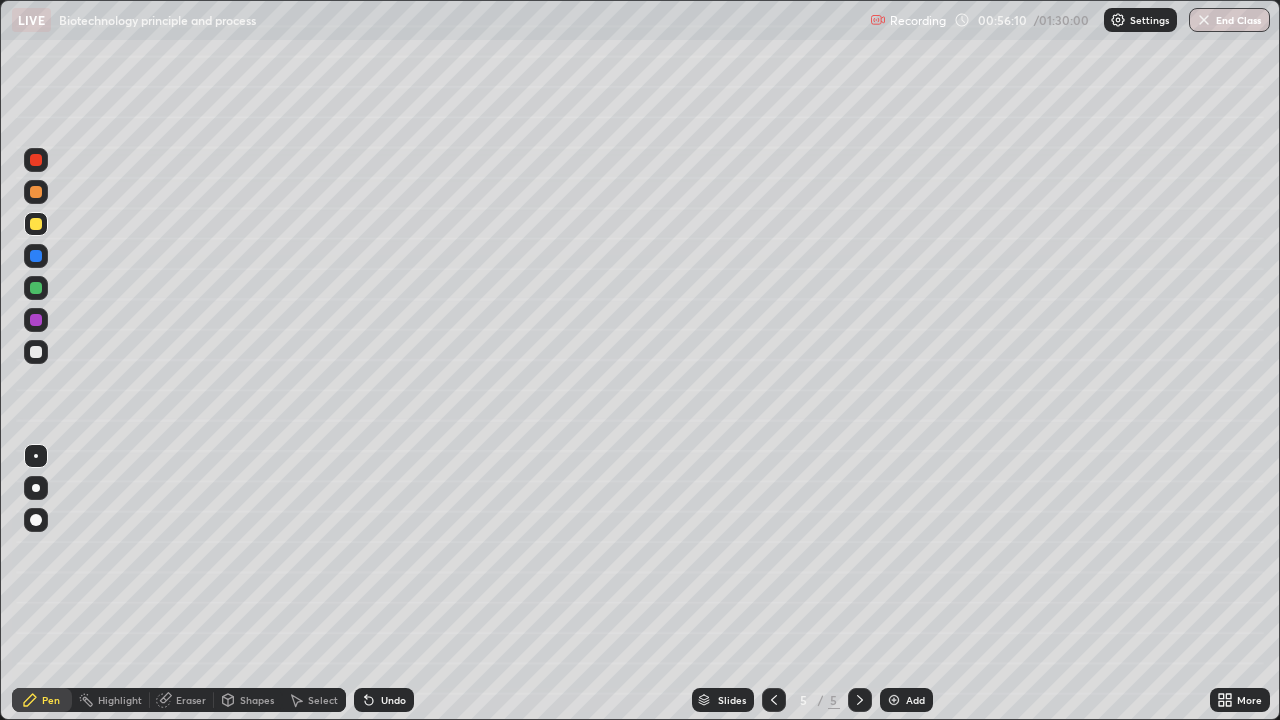 click at bounding box center (36, 352) 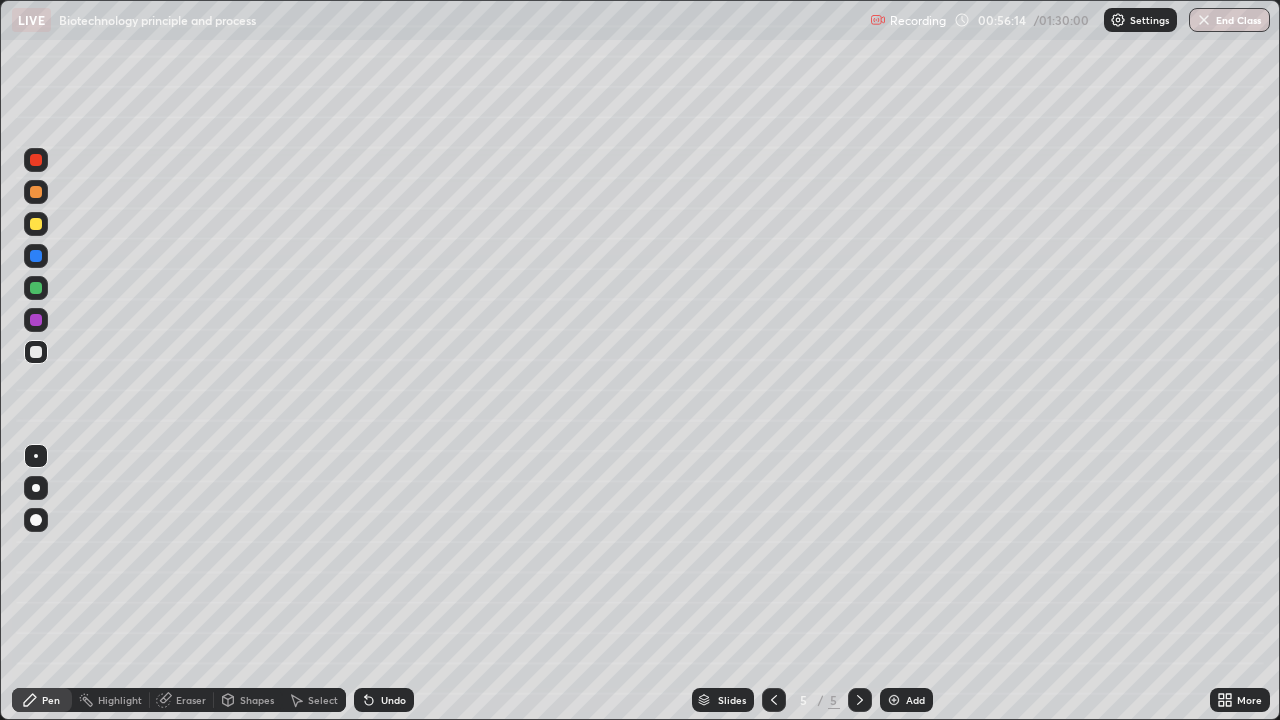 click at bounding box center (36, 224) 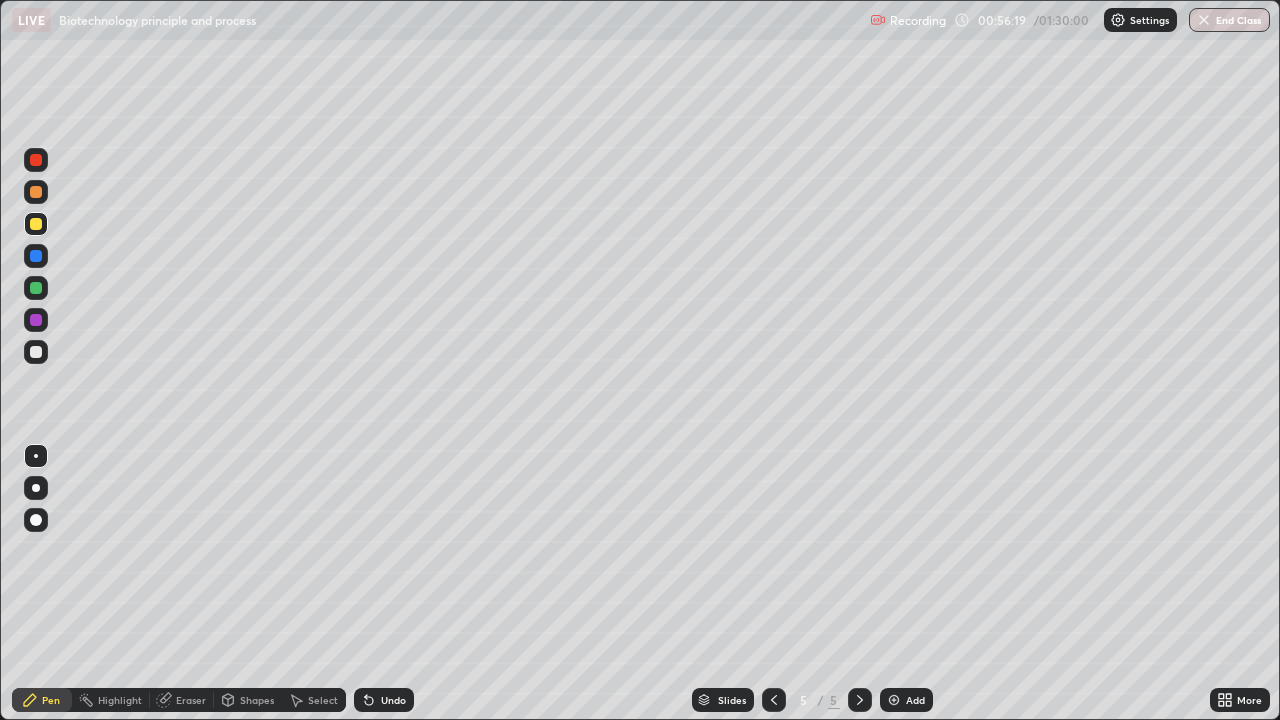 click at bounding box center [36, 256] 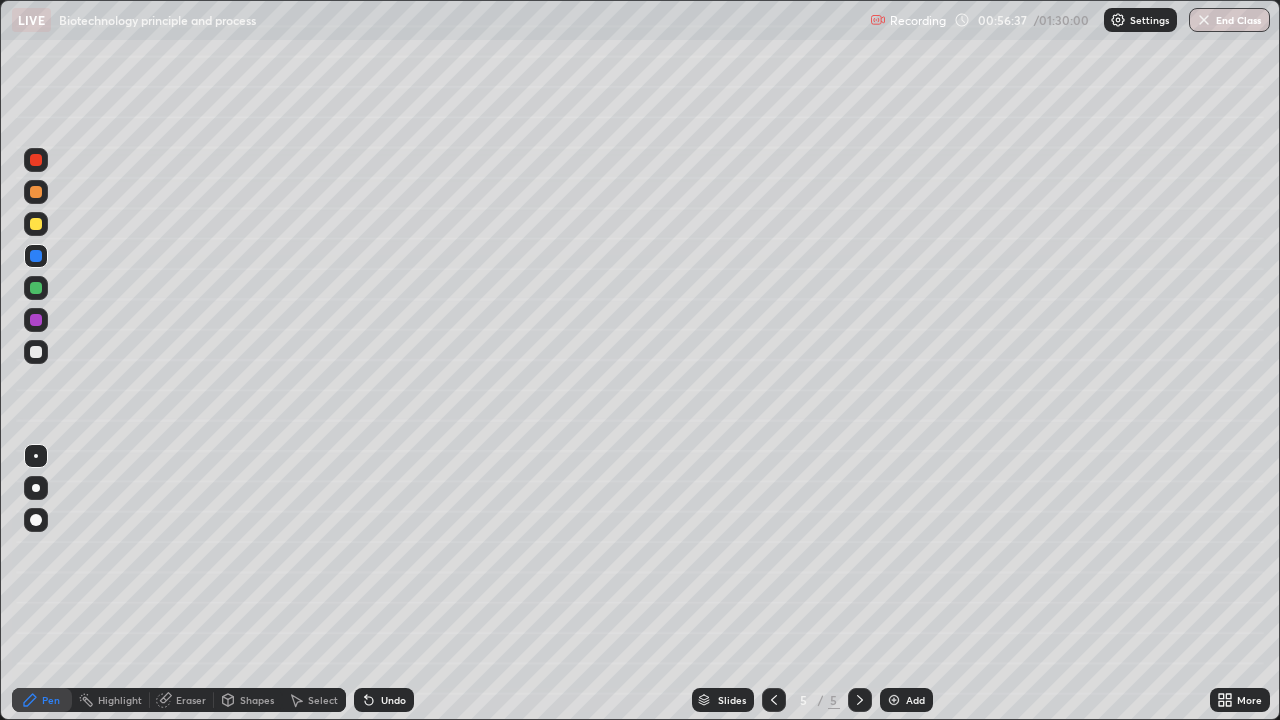 click at bounding box center (36, 352) 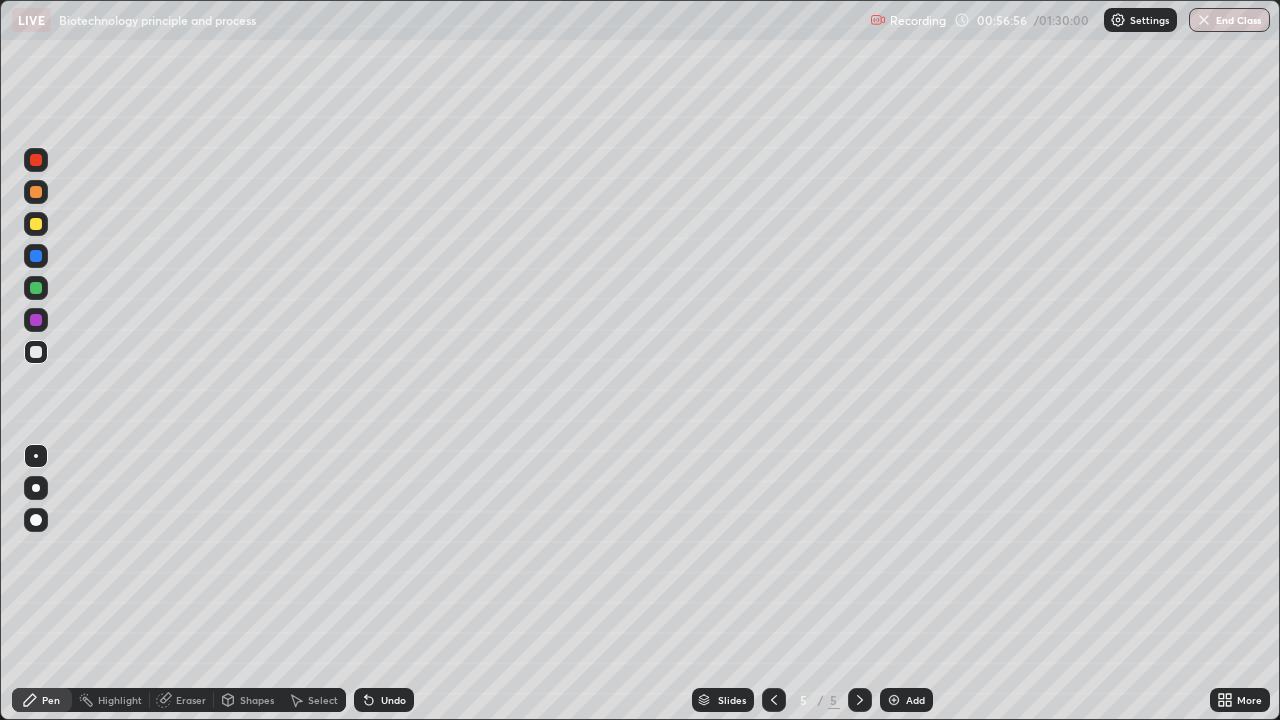 click at bounding box center (36, 352) 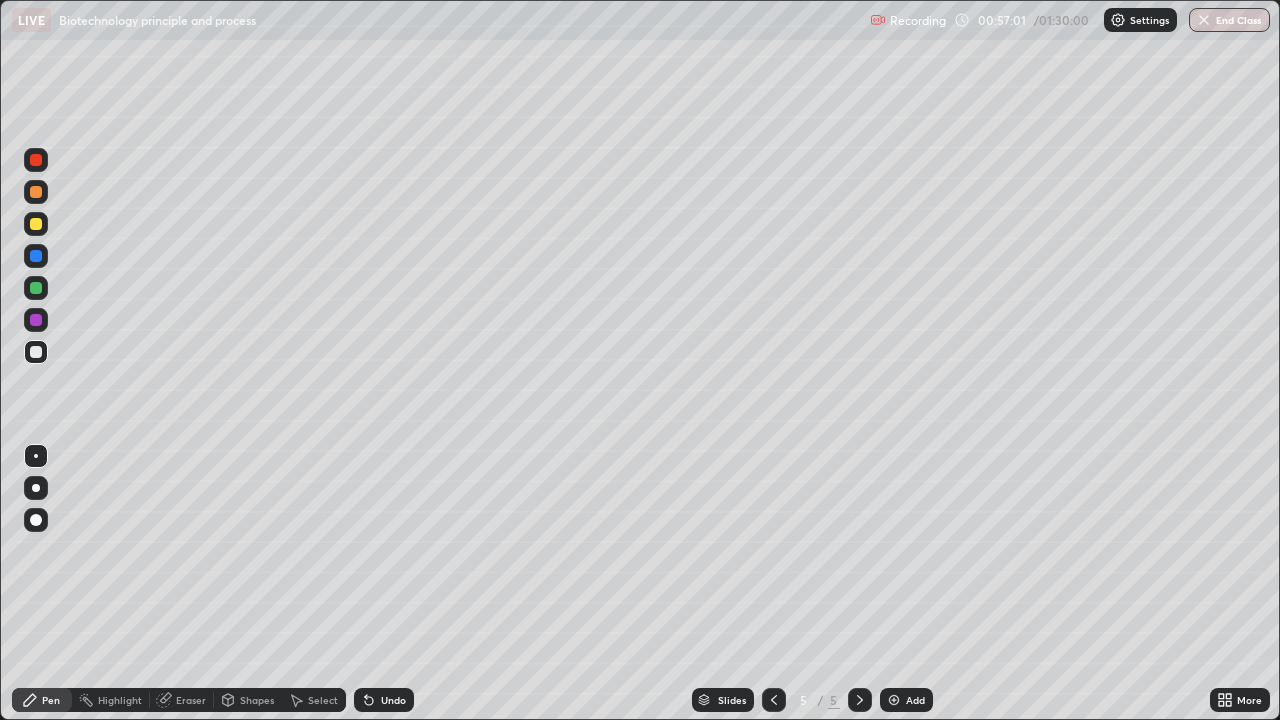 click at bounding box center [36, 256] 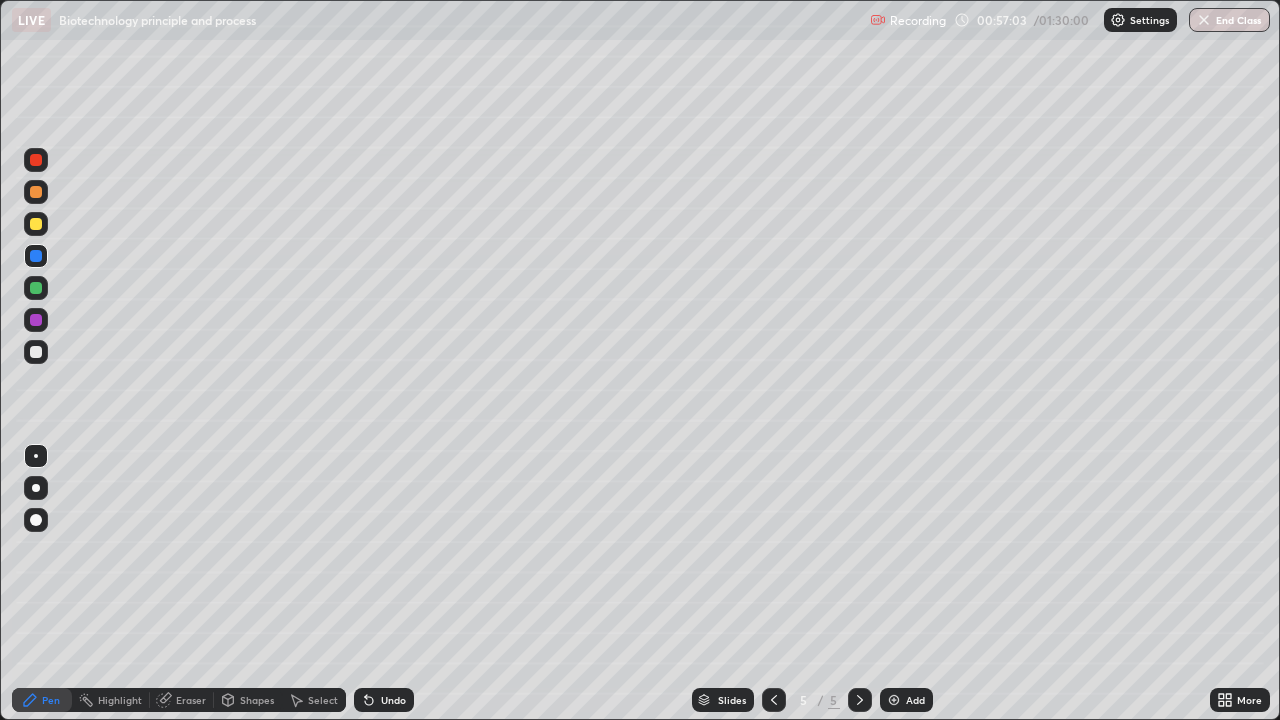 click at bounding box center [36, 520] 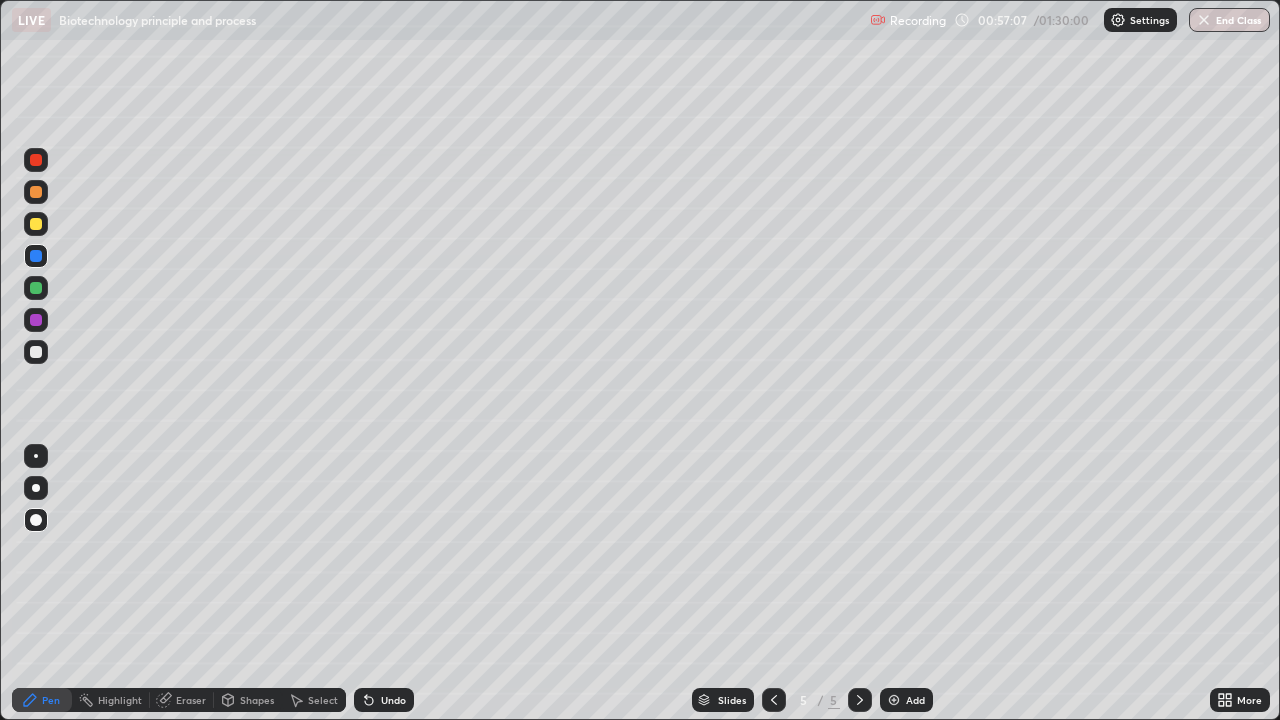 click at bounding box center [36, 288] 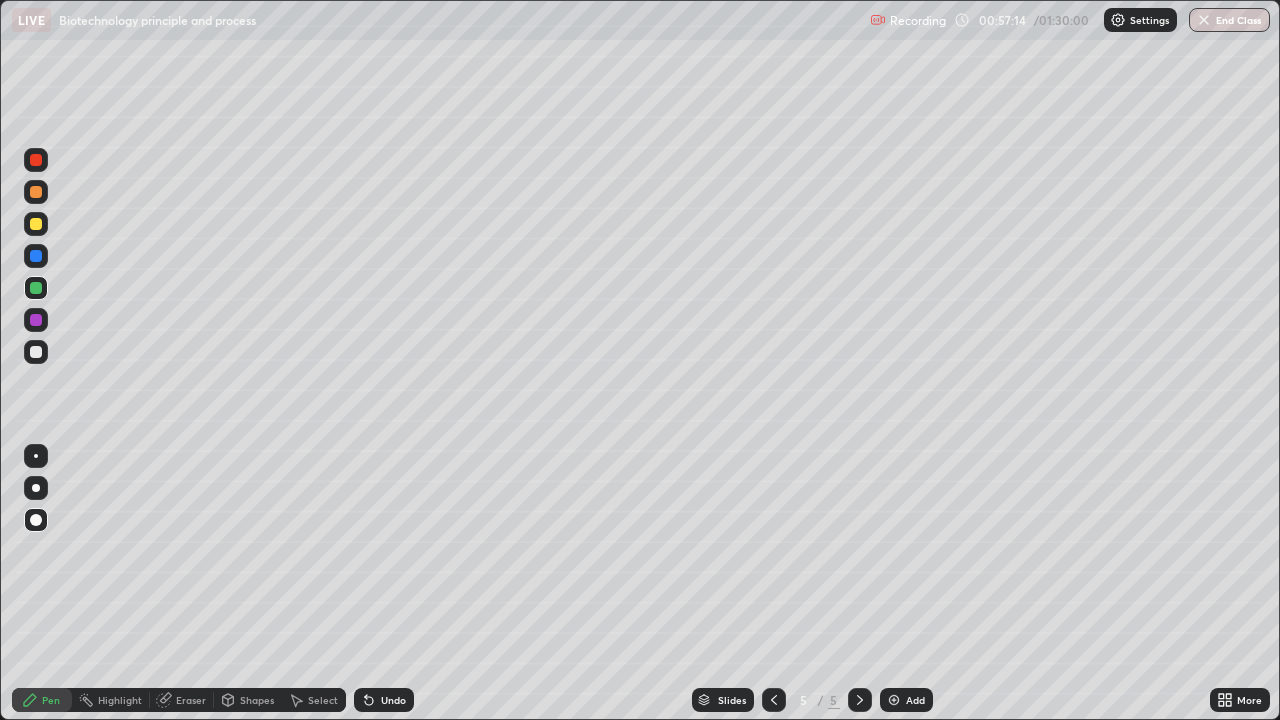 click at bounding box center (36, 456) 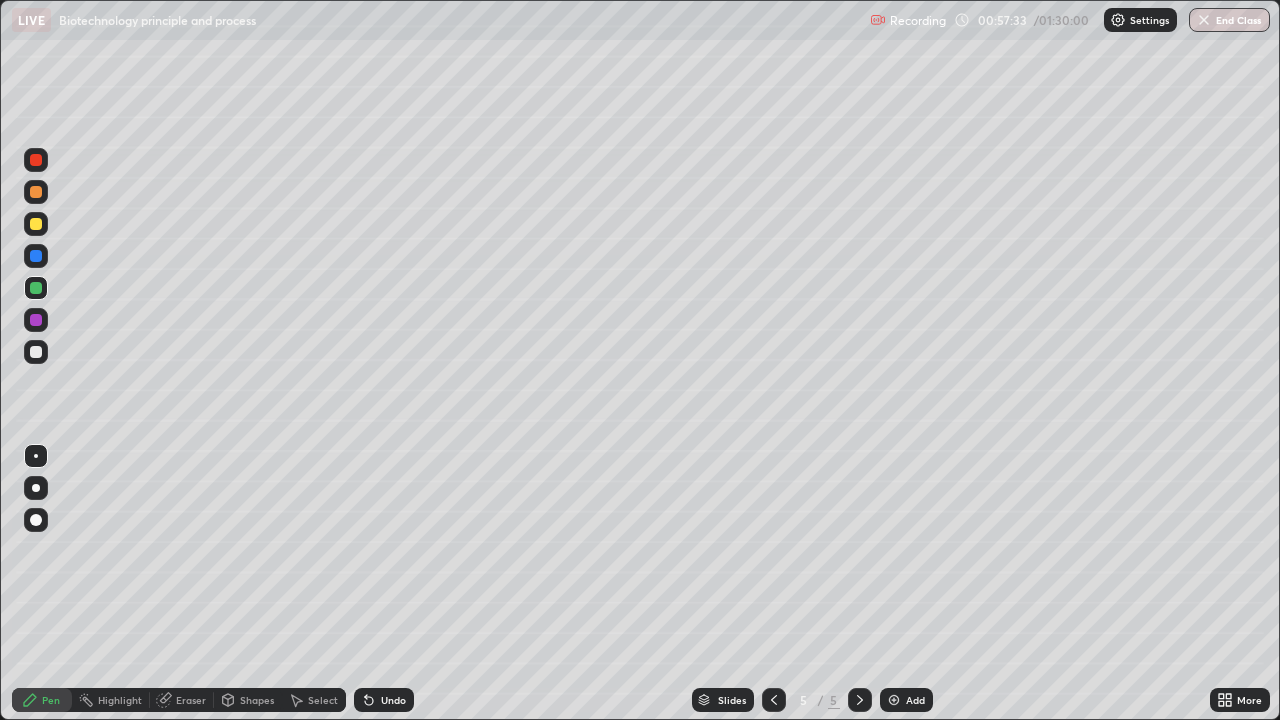 click at bounding box center (36, 352) 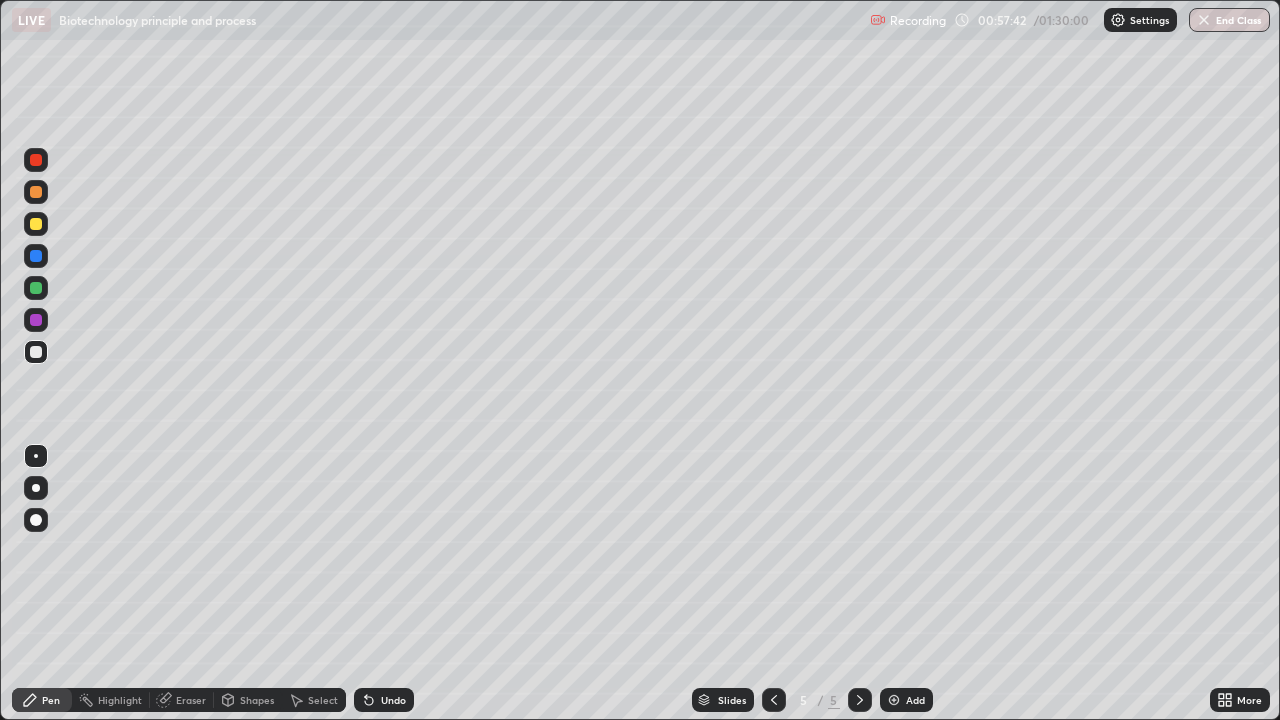 click on "Select" at bounding box center (314, 700) 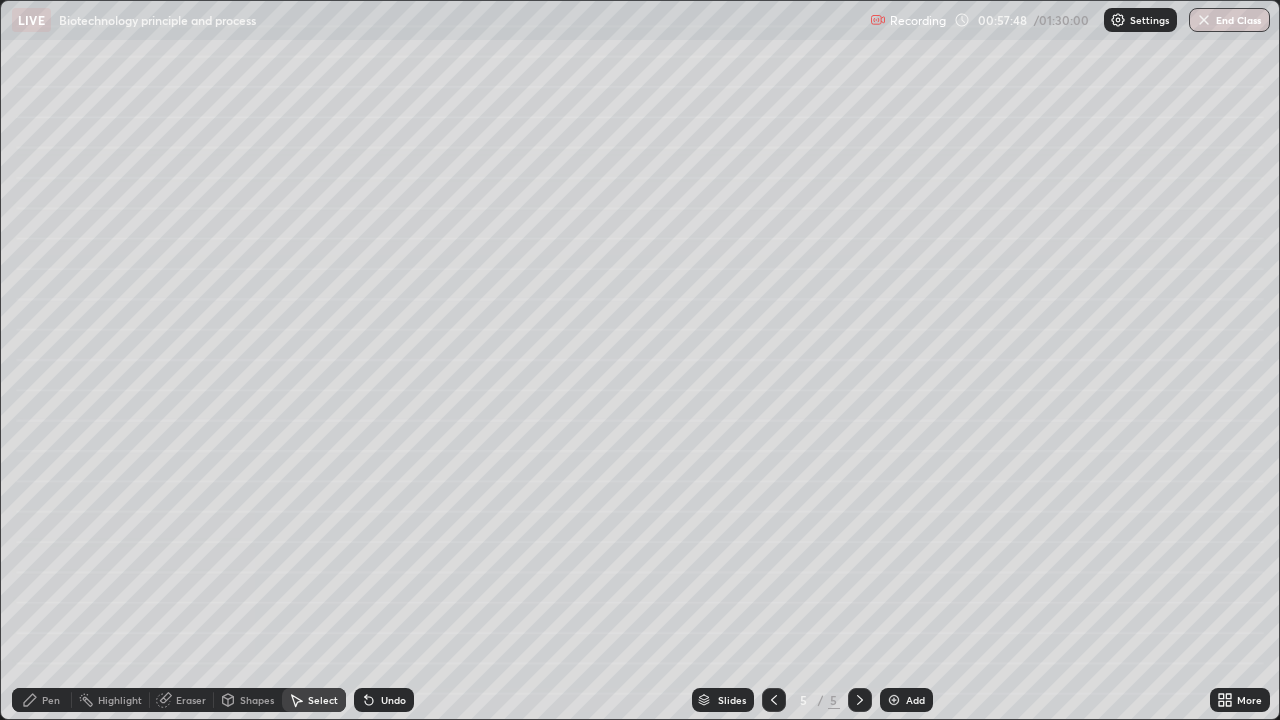 click 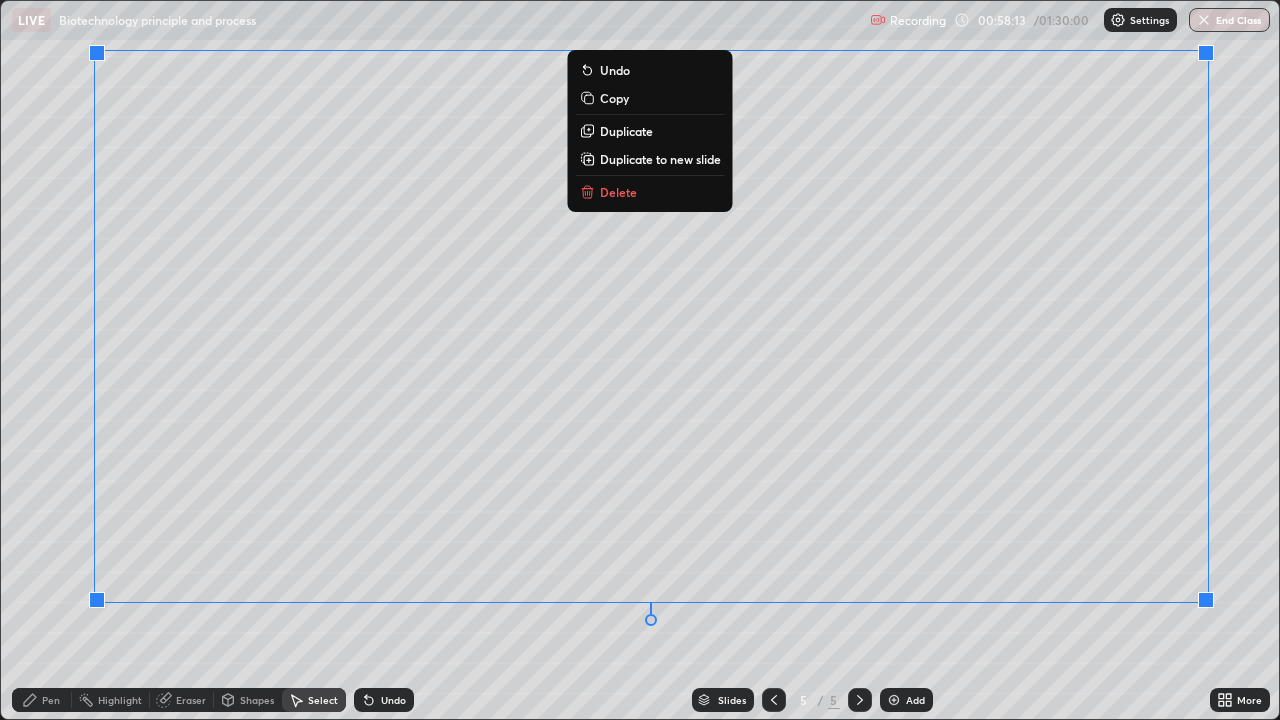 click on "0 ° Undo Copy Duplicate Duplicate to new slide Delete" at bounding box center [640, 360] 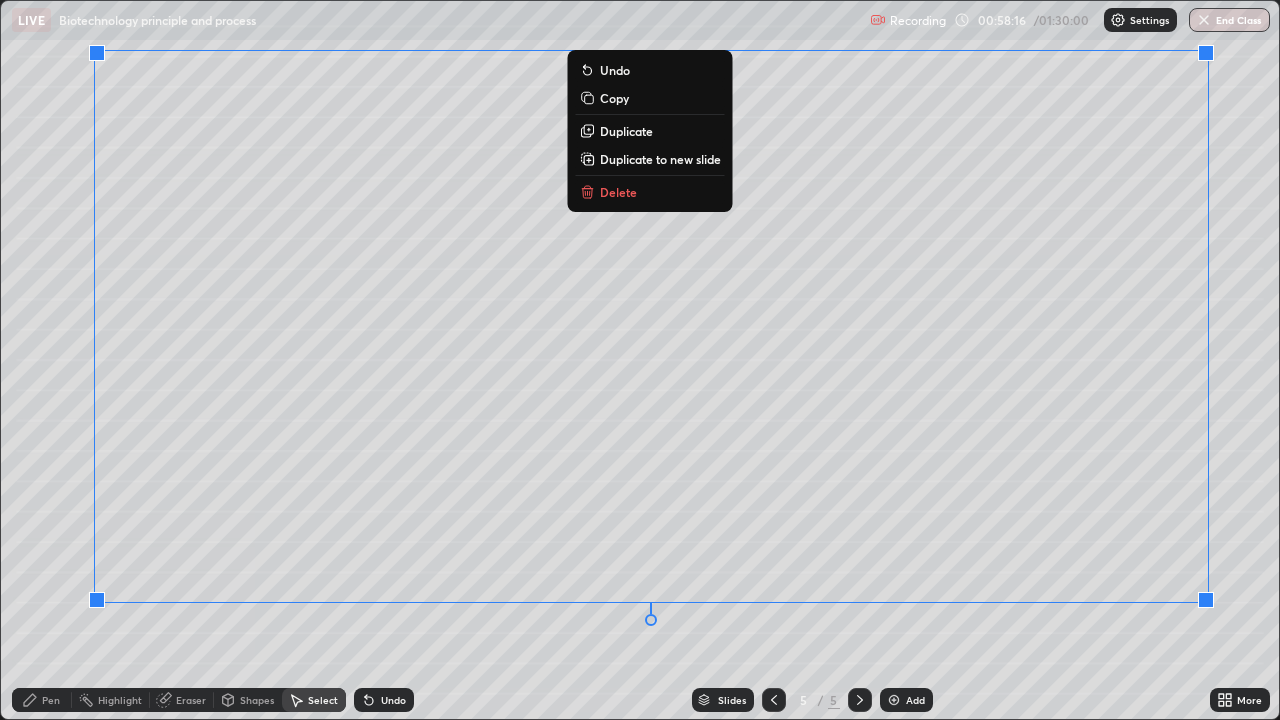 click on "Pen" at bounding box center [51, 700] 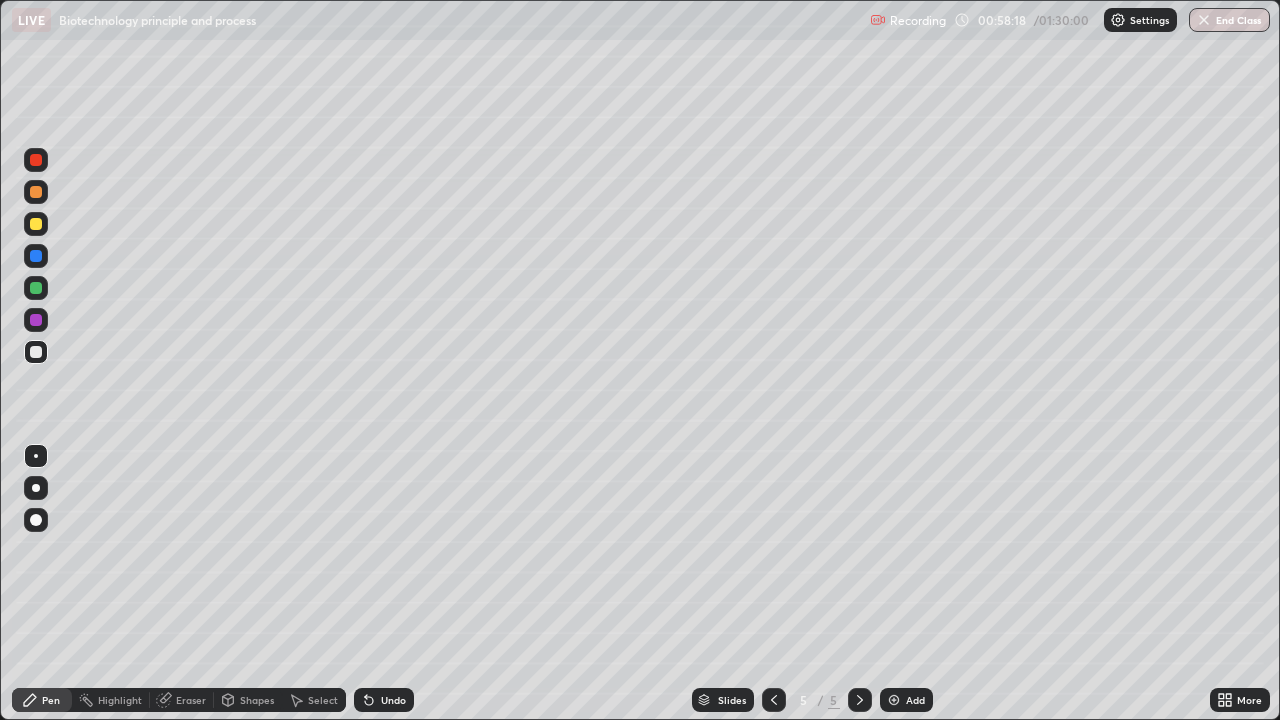 click 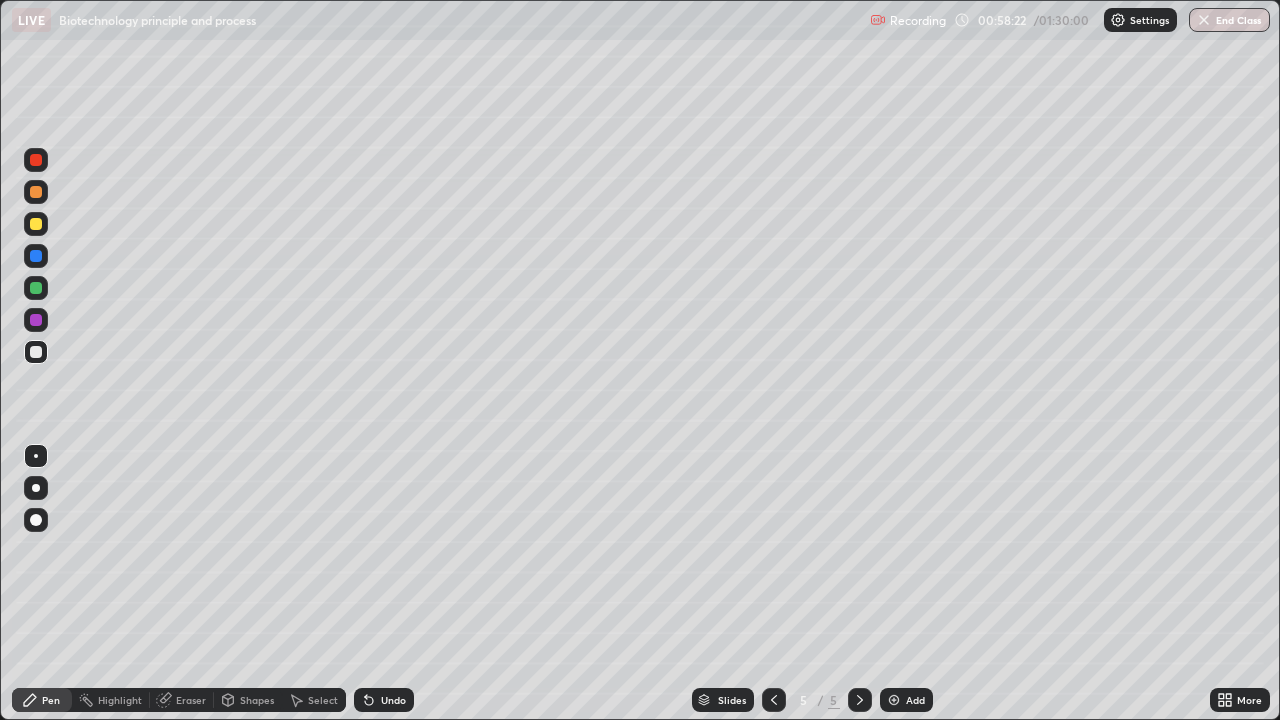 click 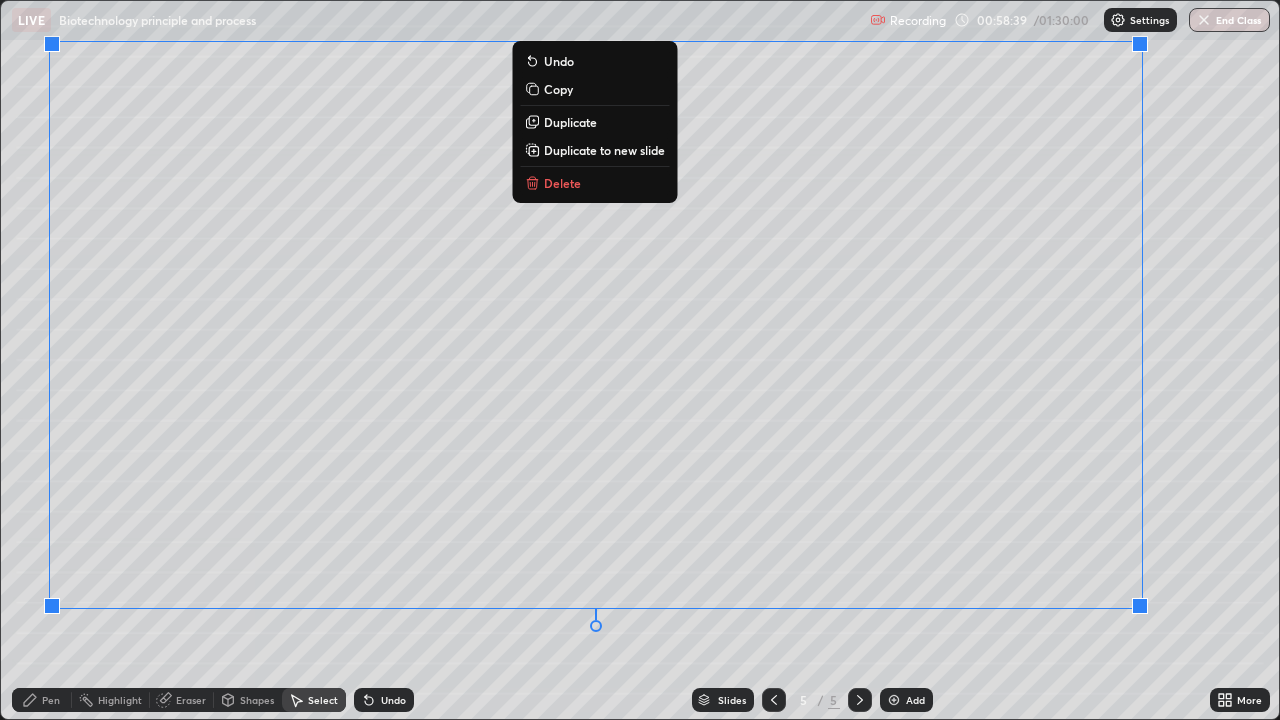 click on "Pen" at bounding box center (42, 700) 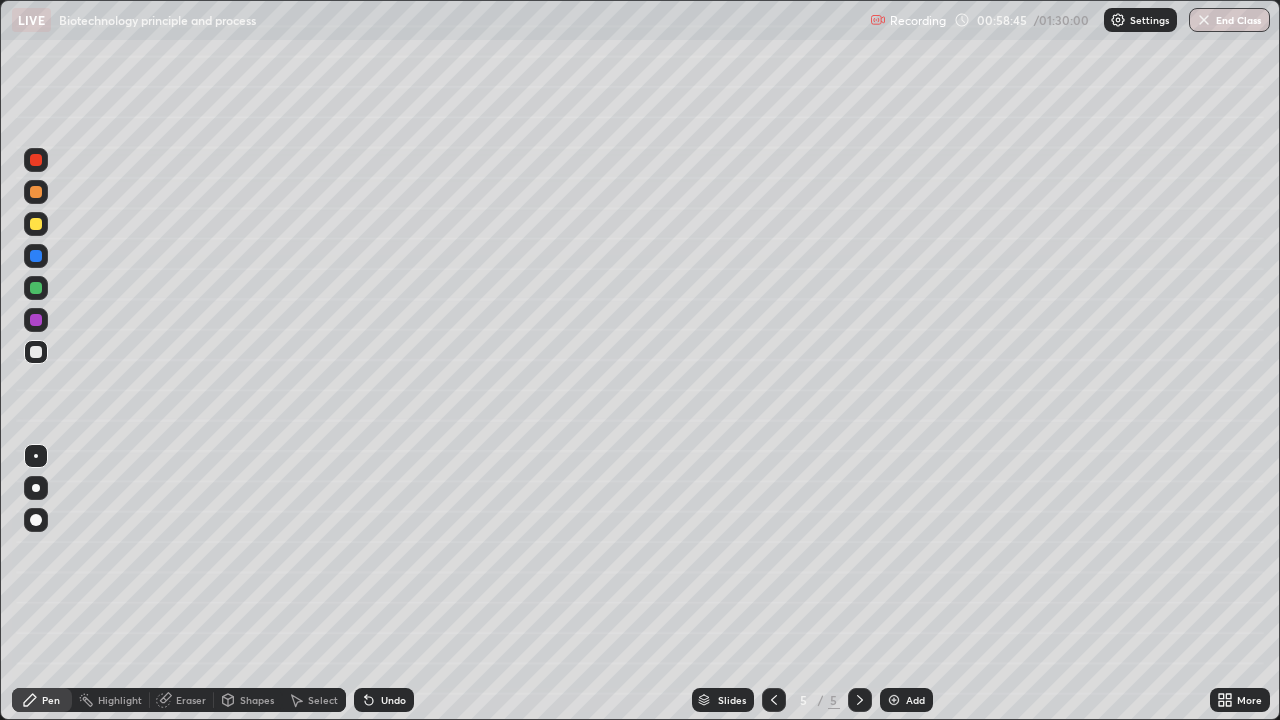 click on "Shapes" at bounding box center (257, 700) 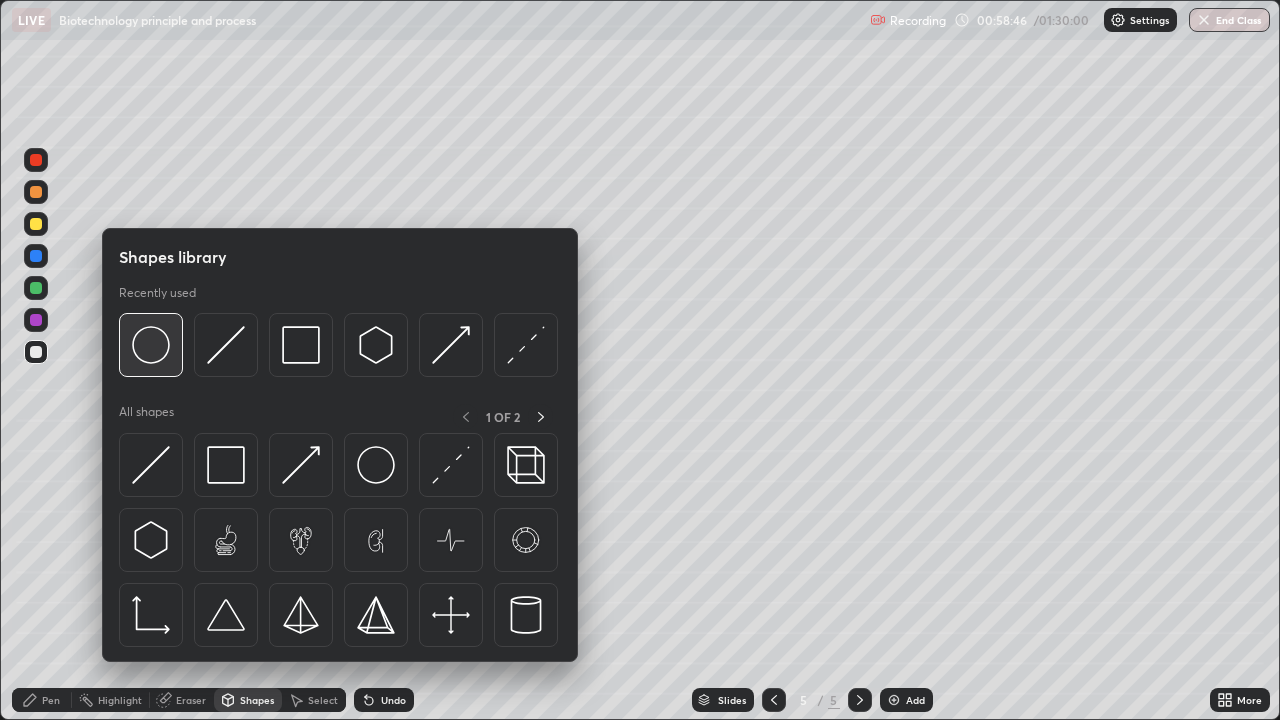 click at bounding box center [151, 345] 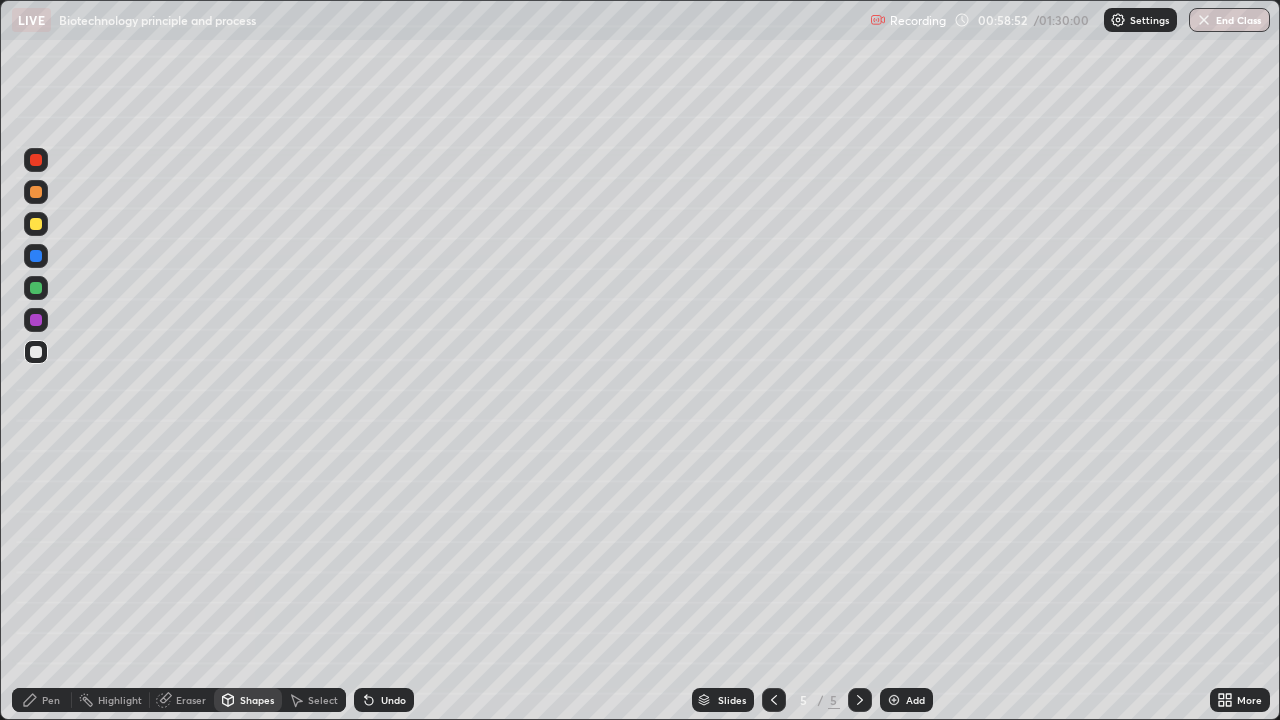 click on "Pen" at bounding box center [51, 700] 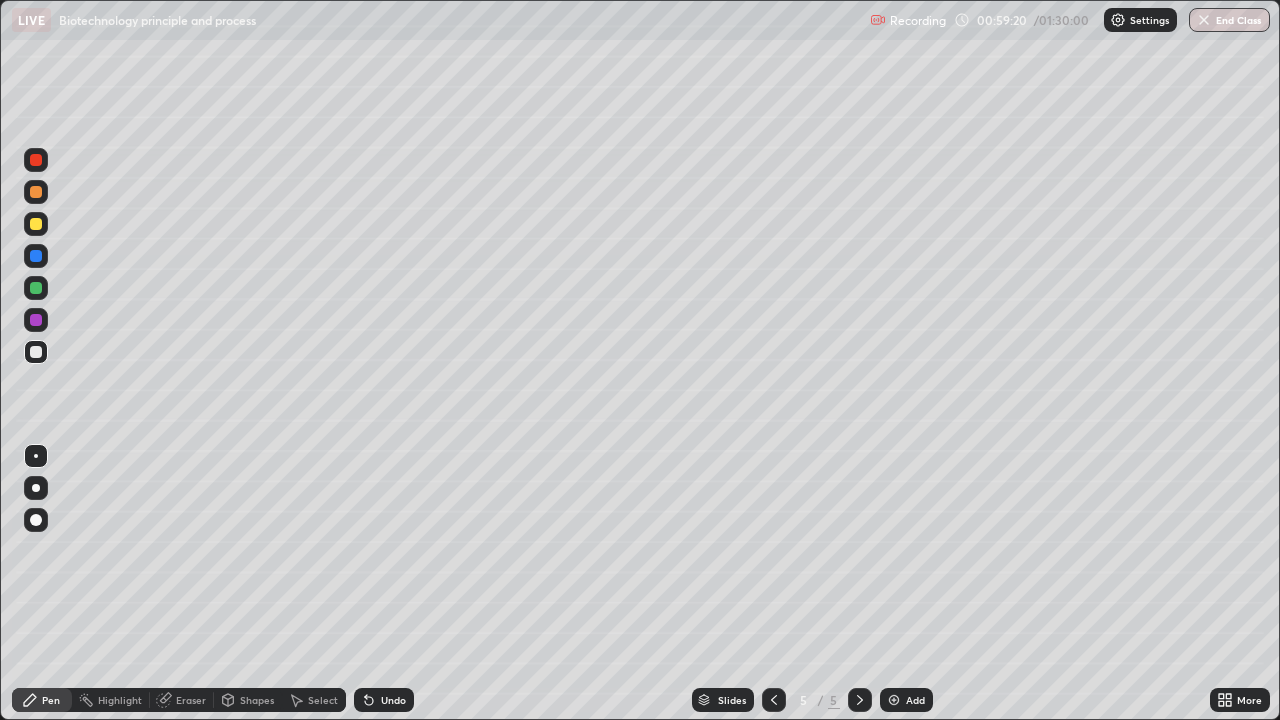 click at bounding box center (36, 488) 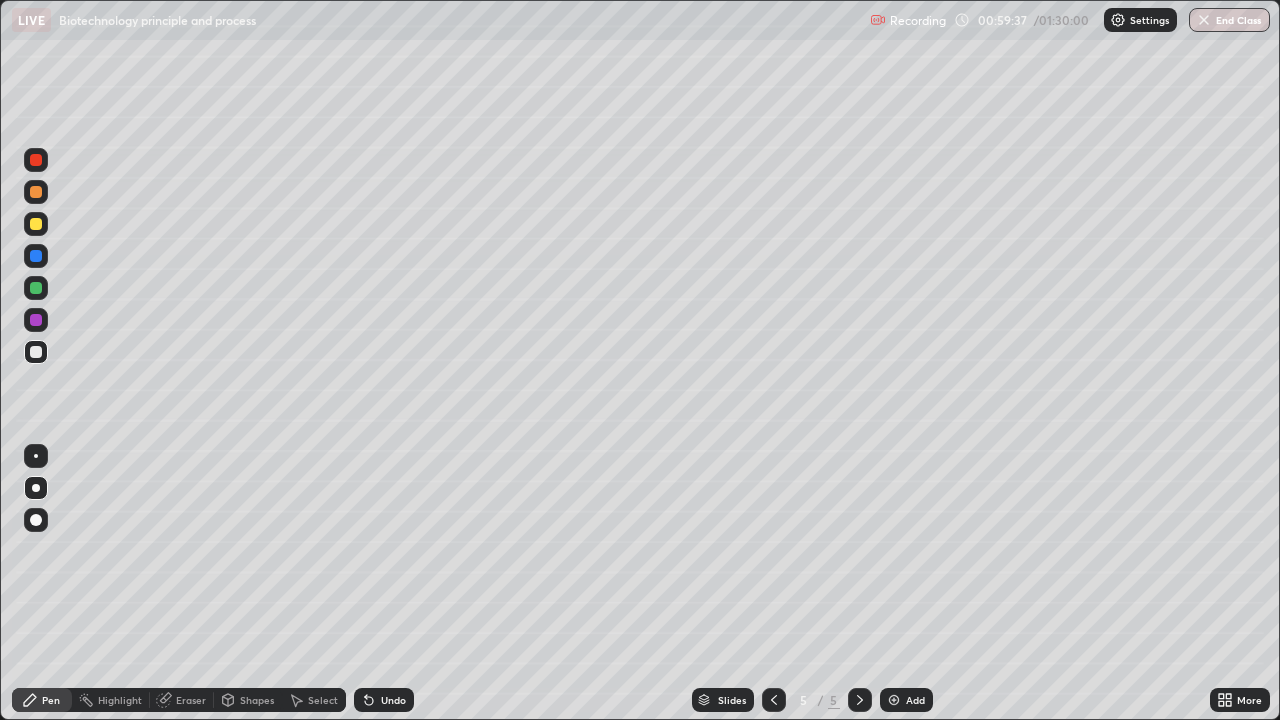 click at bounding box center (36, 456) 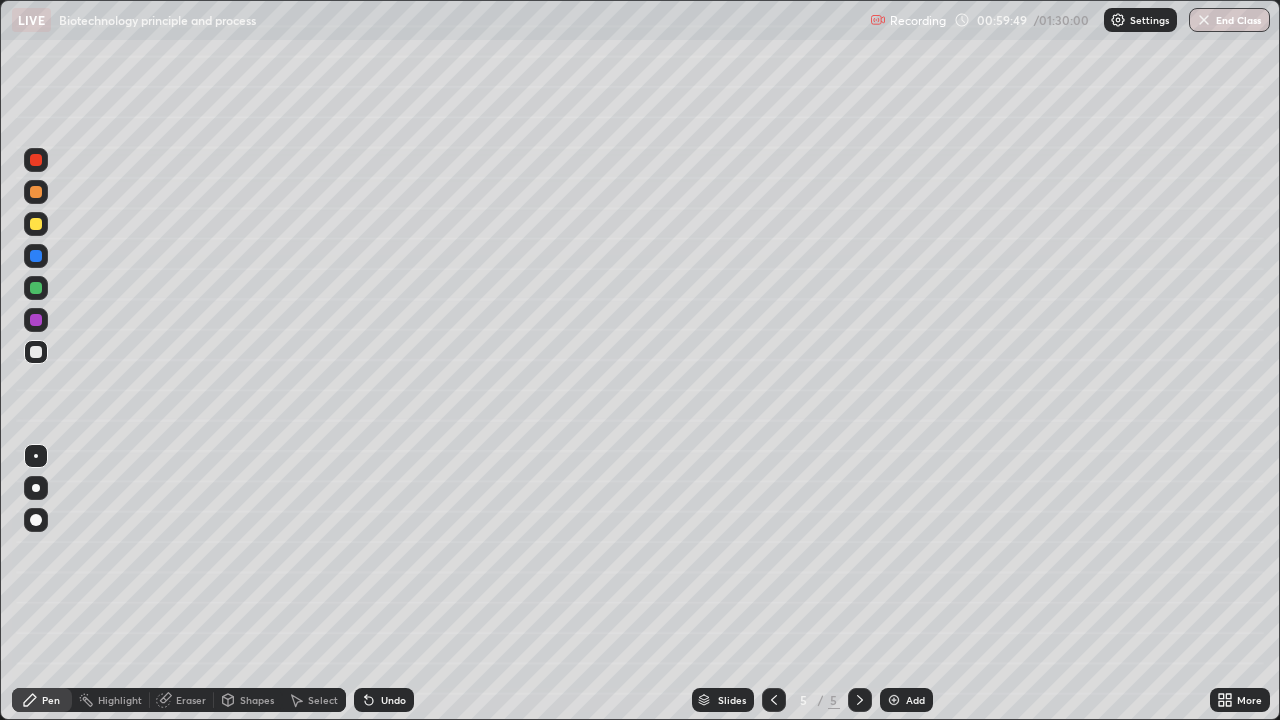 click at bounding box center [36, 256] 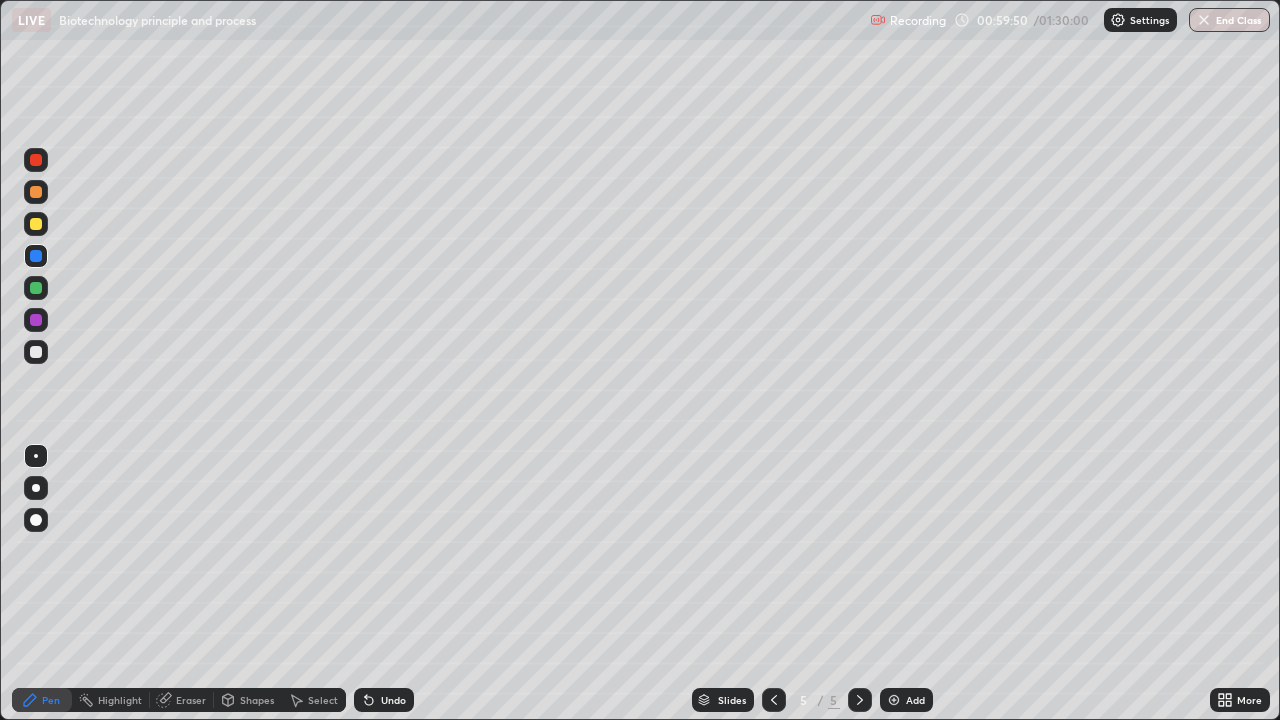 click at bounding box center [36, 520] 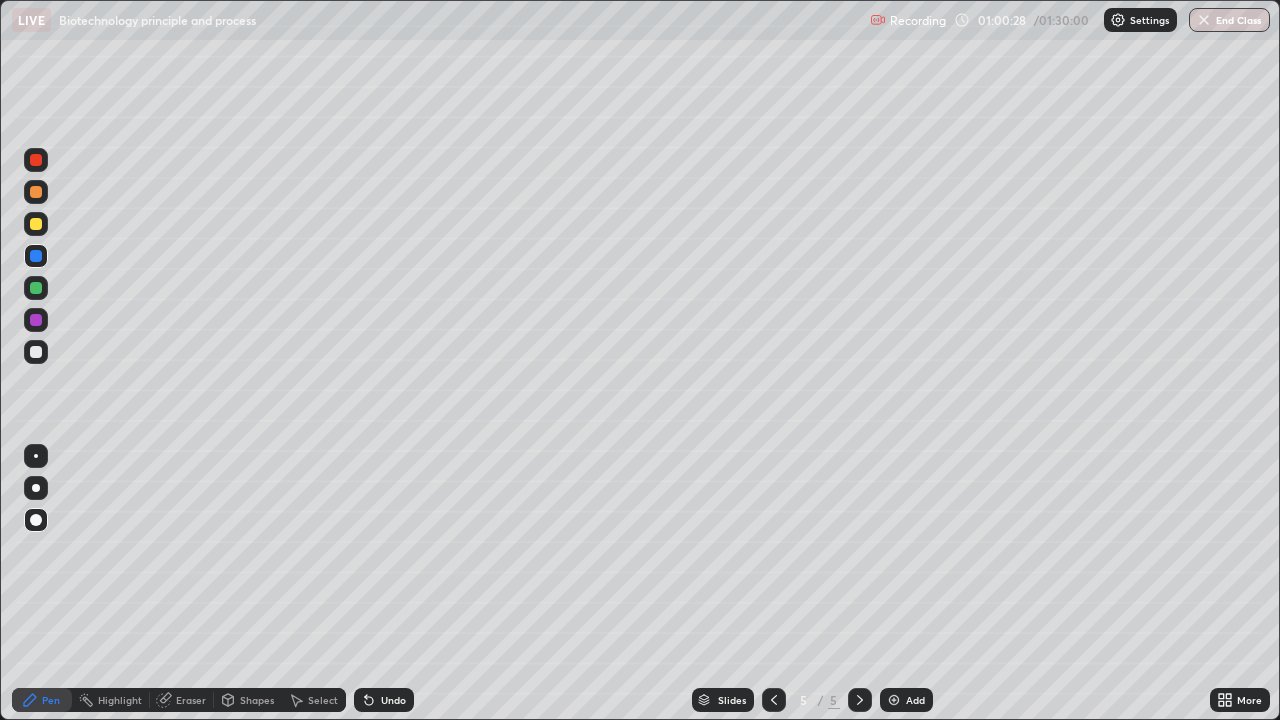 click on "Undo" at bounding box center (393, 700) 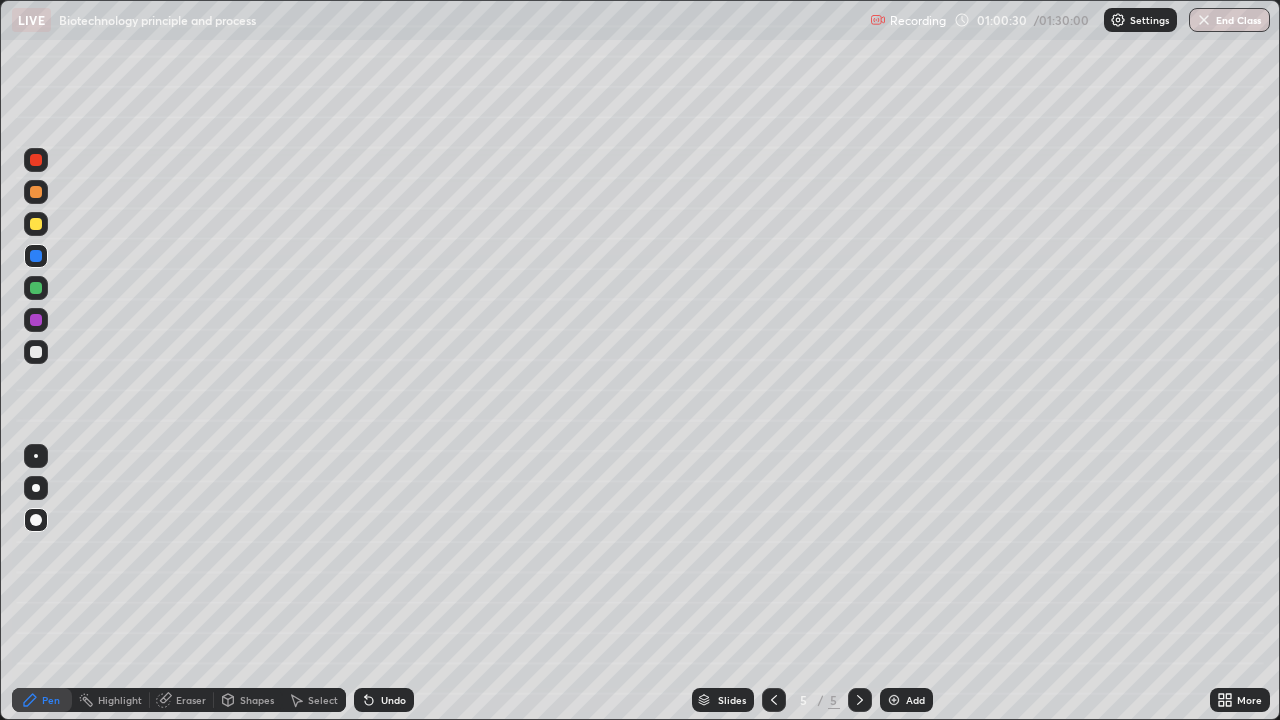 click at bounding box center [36, 352] 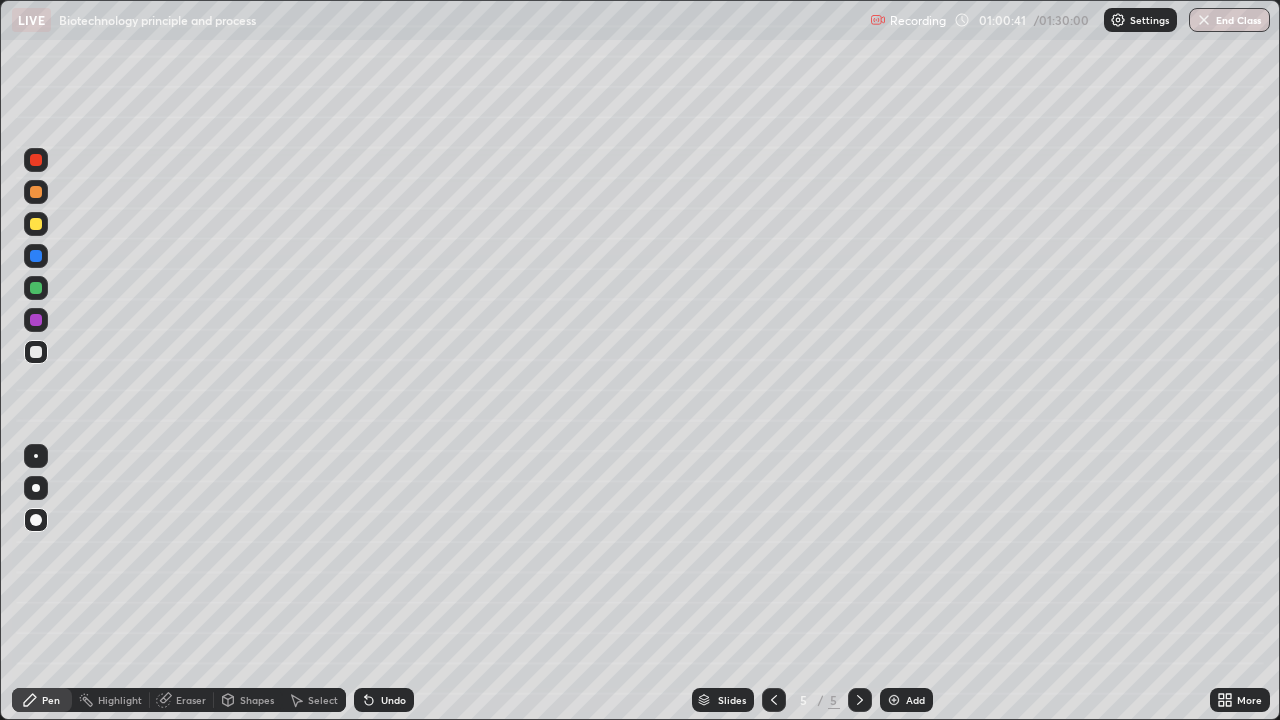 click at bounding box center (36, 456) 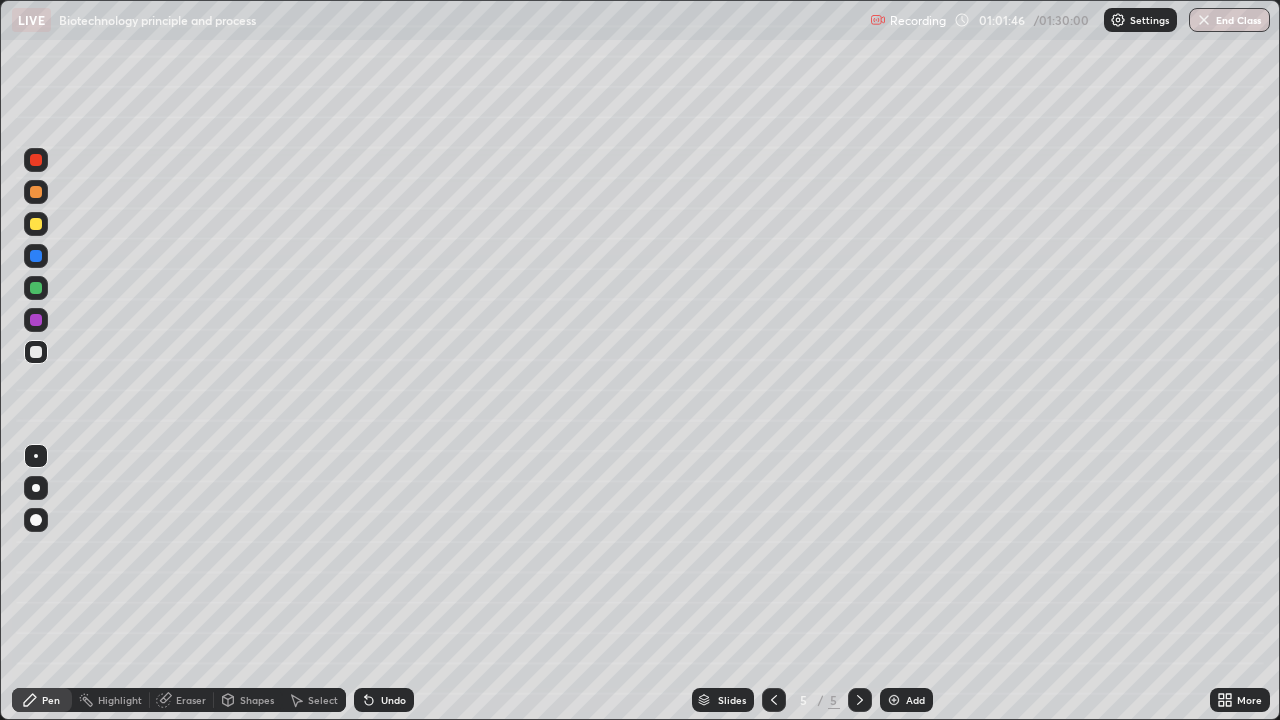 click at bounding box center (36, 224) 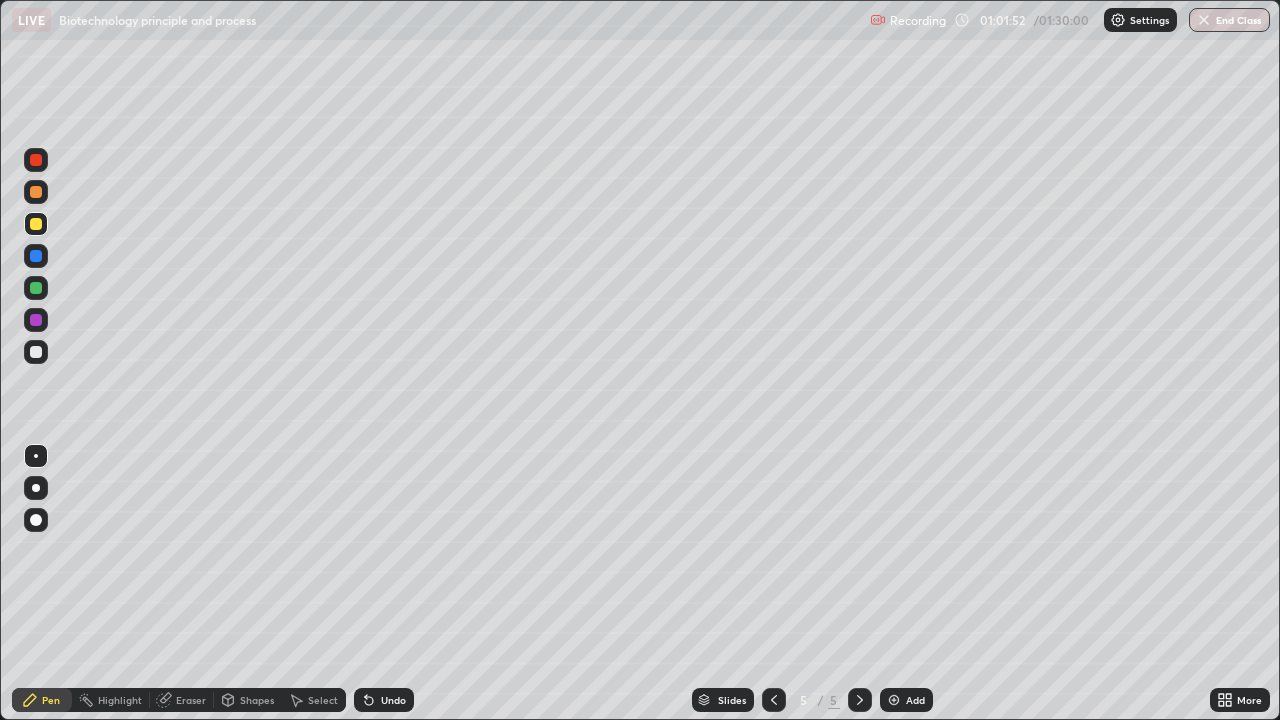 click at bounding box center (36, 352) 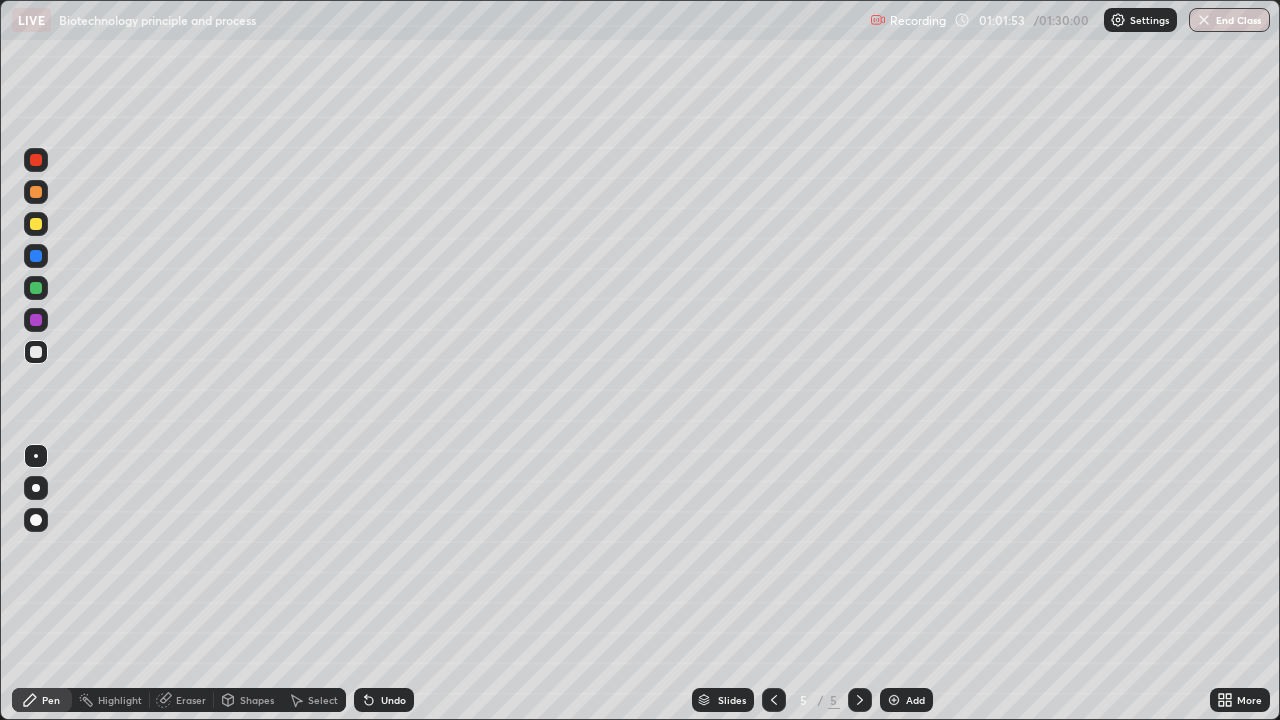 click at bounding box center [36, 520] 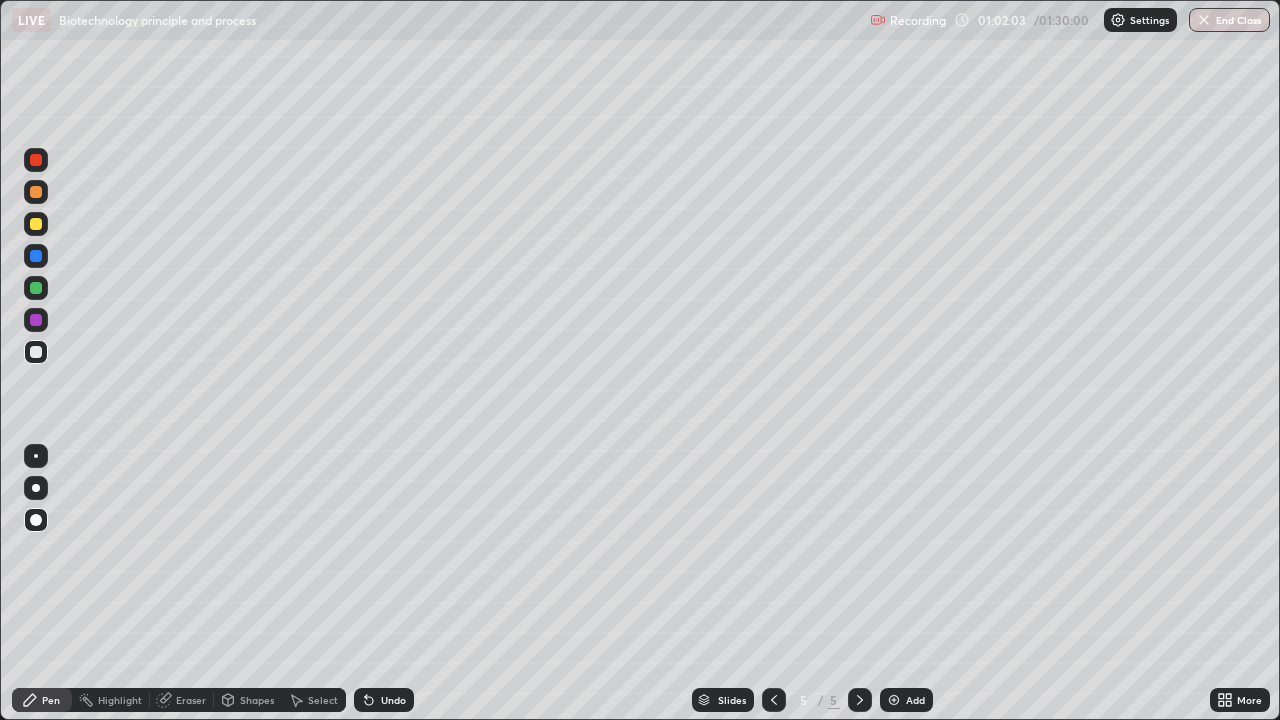 click at bounding box center [36, 352] 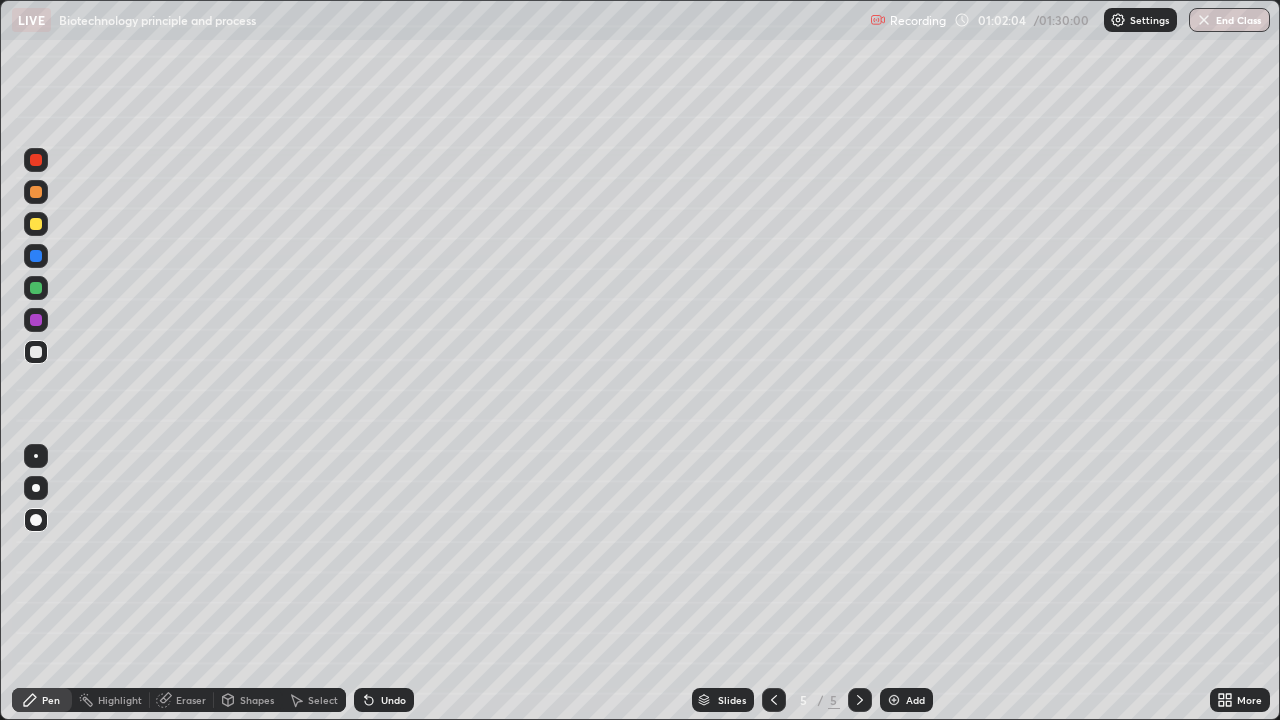 click at bounding box center [36, 456] 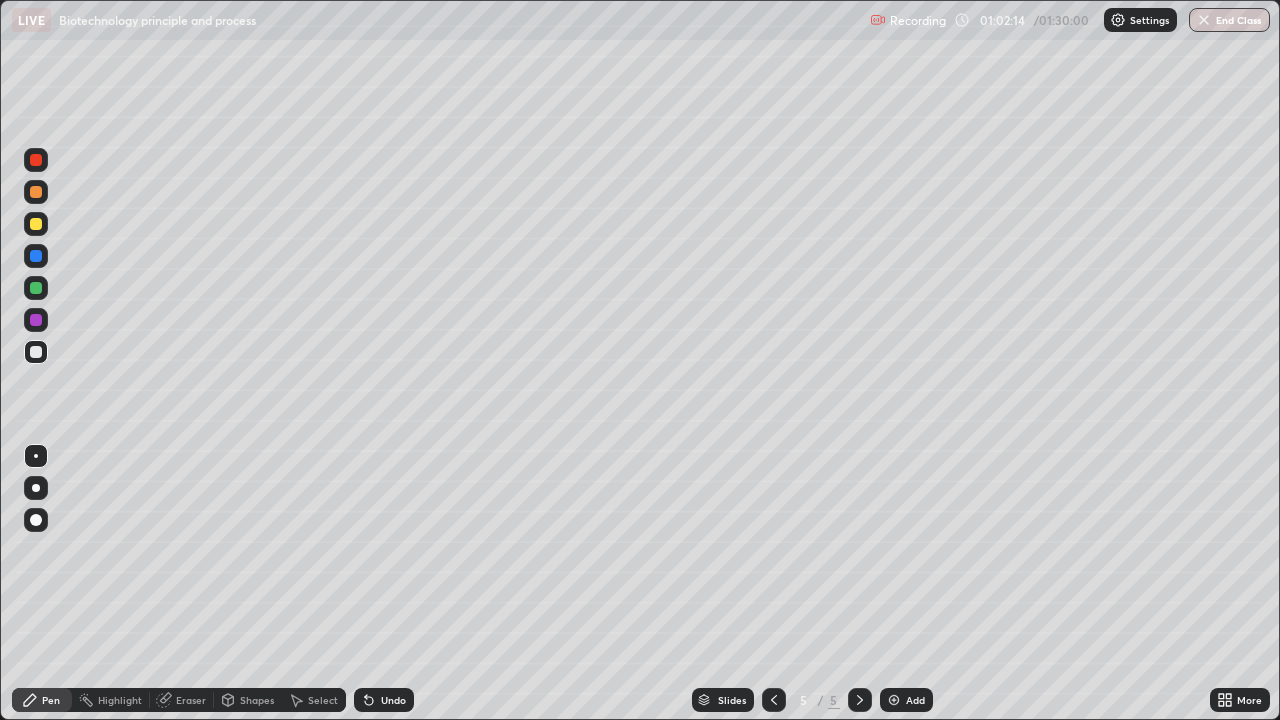 click on "Undo" at bounding box center [393, 700] 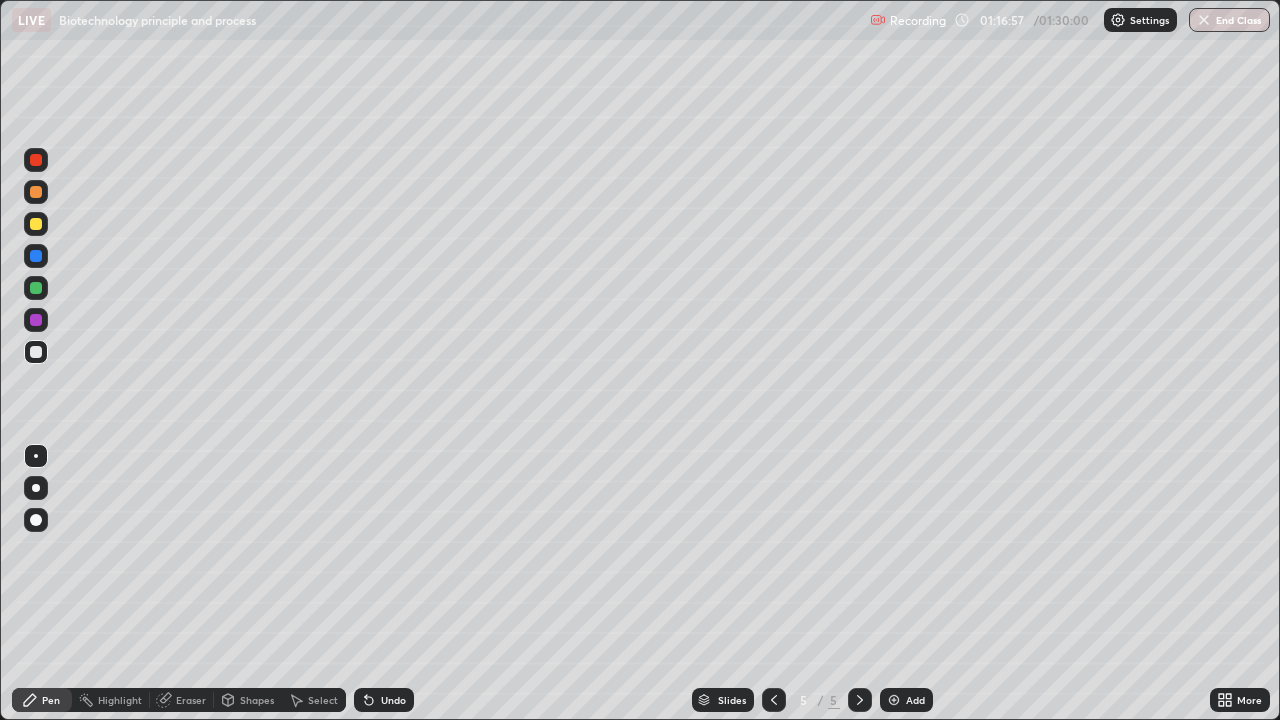 click on "End Class" at bounding box center [1229, 20] 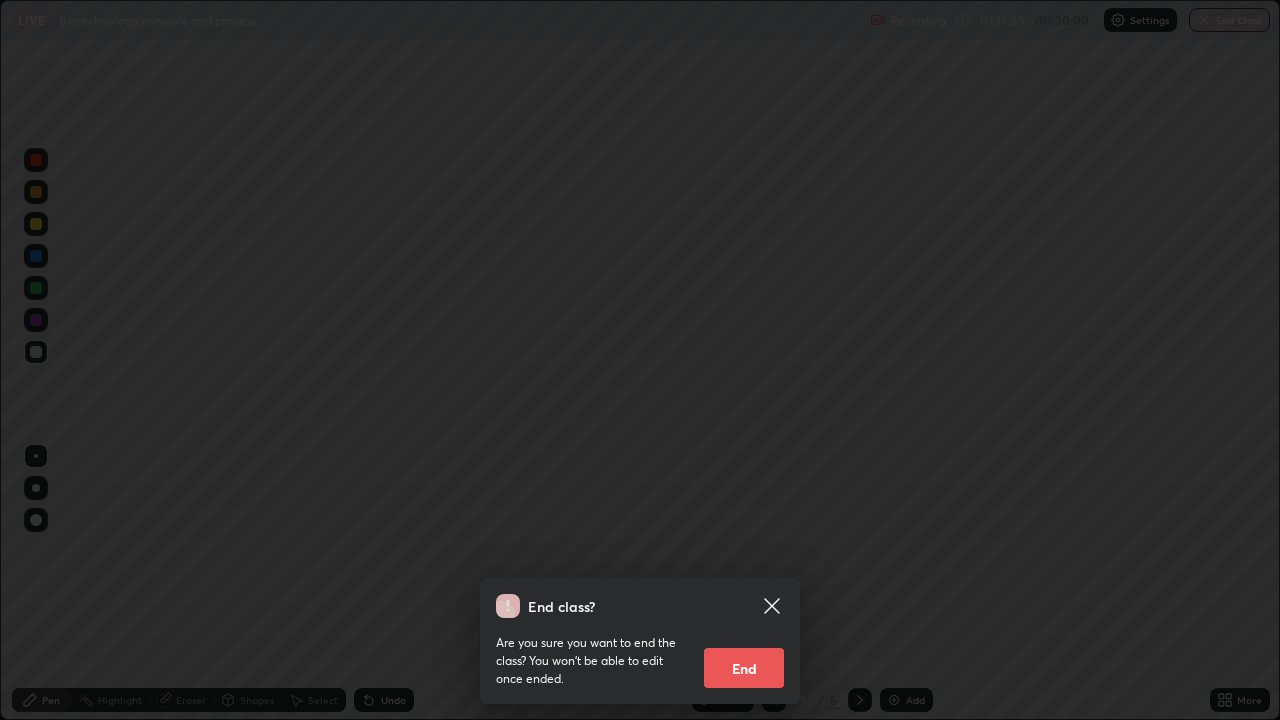 click on "End" at bounding box center (744, 668) 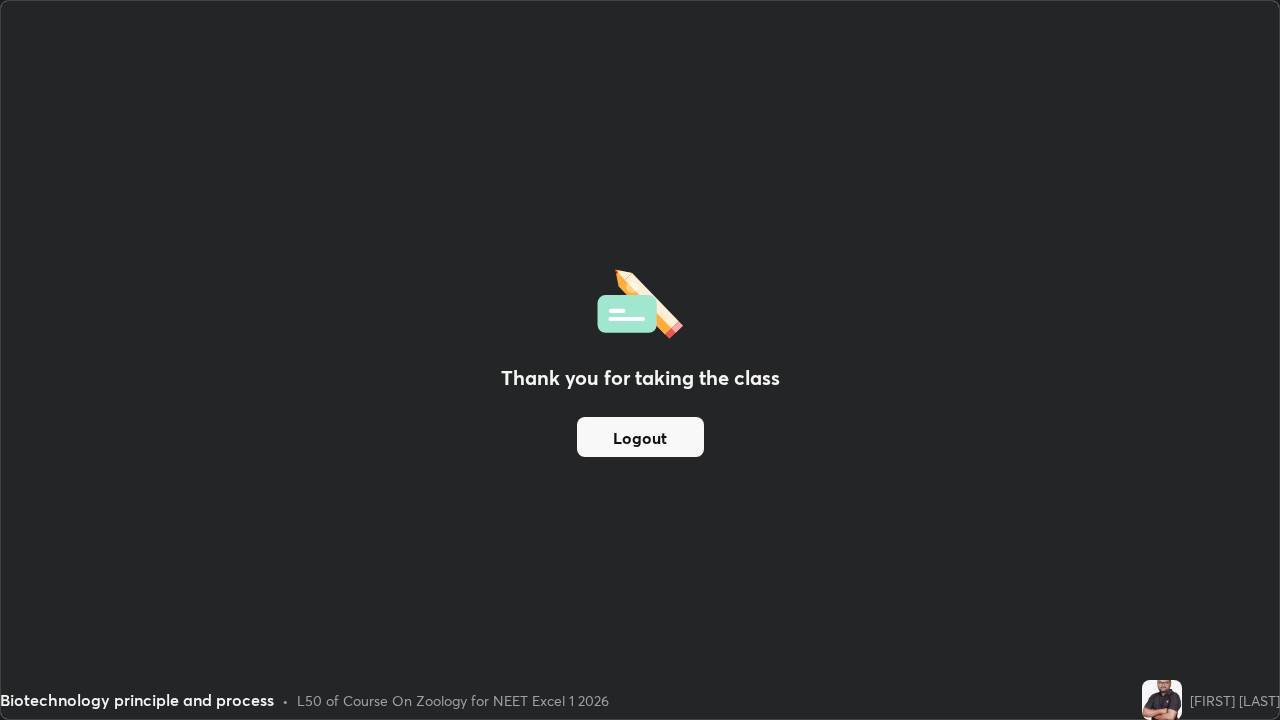 click on "Logout" at bounding box center [640, 437] 